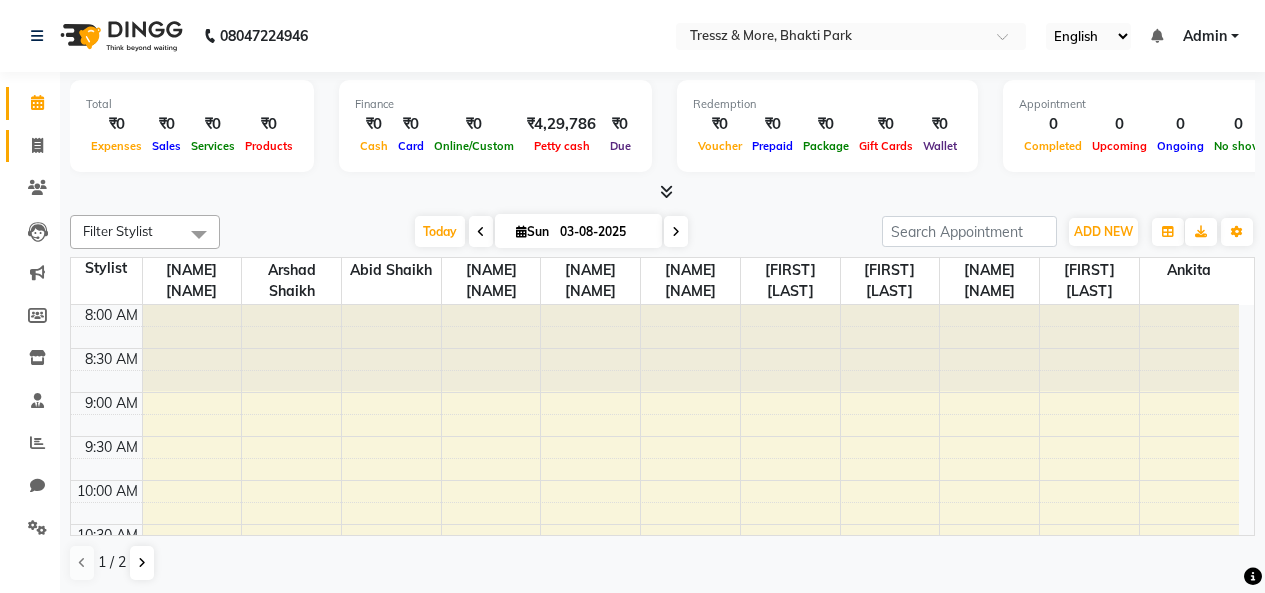 scroll, scrollTop: 0, scrollLeft: 0, axis: both 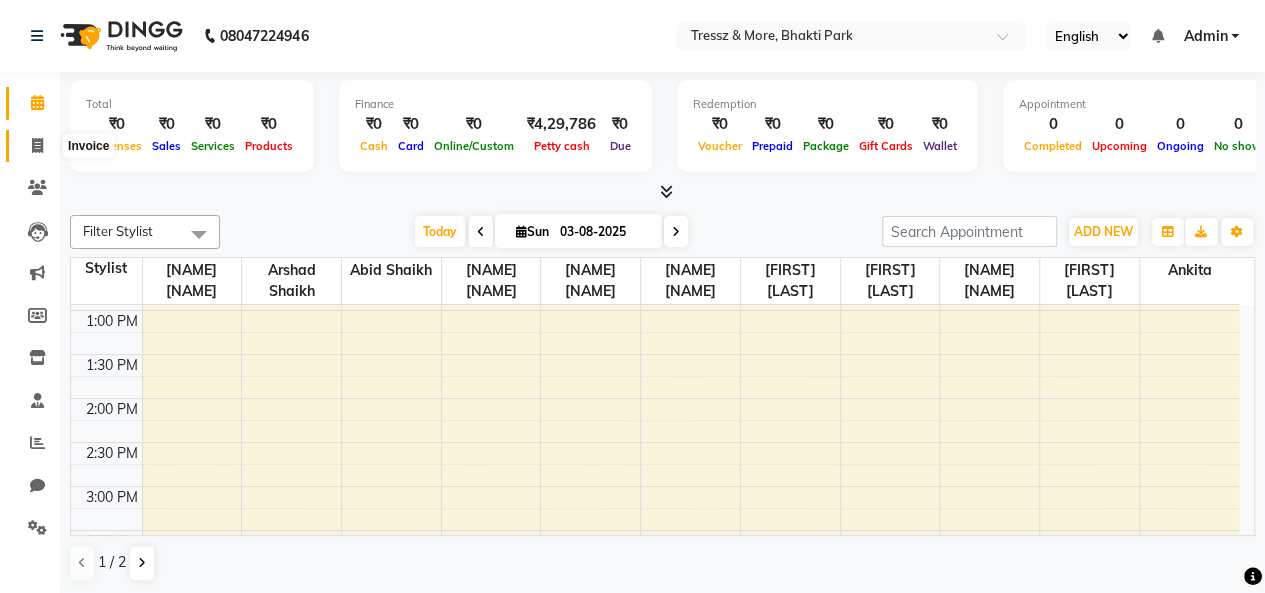 click 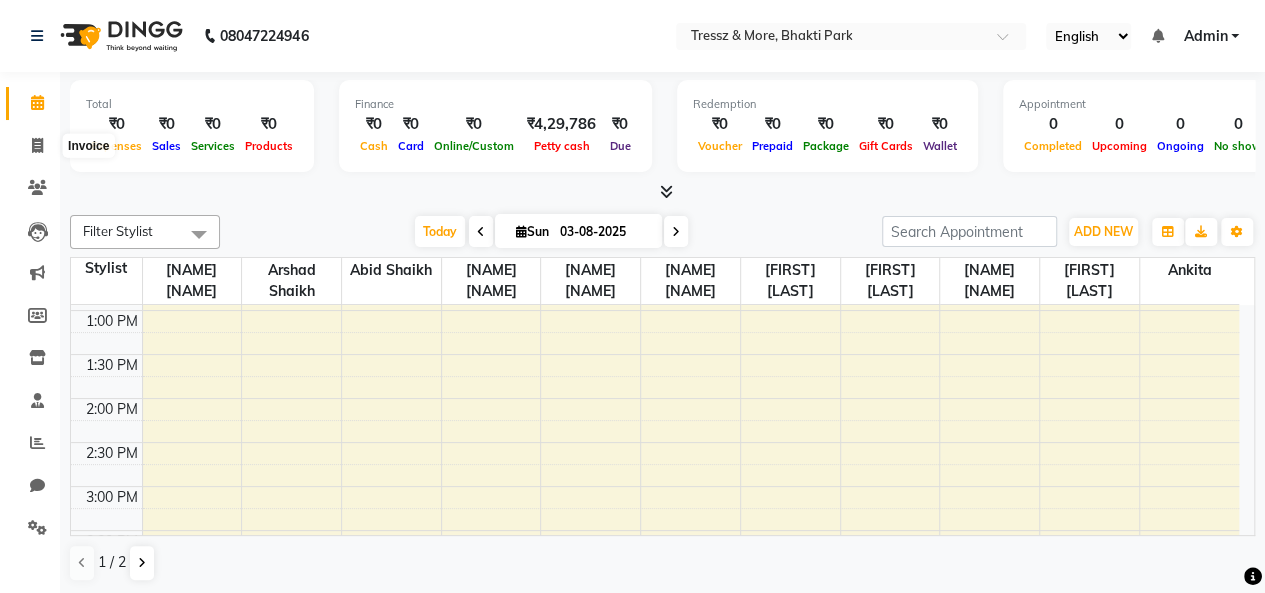 select on "service" 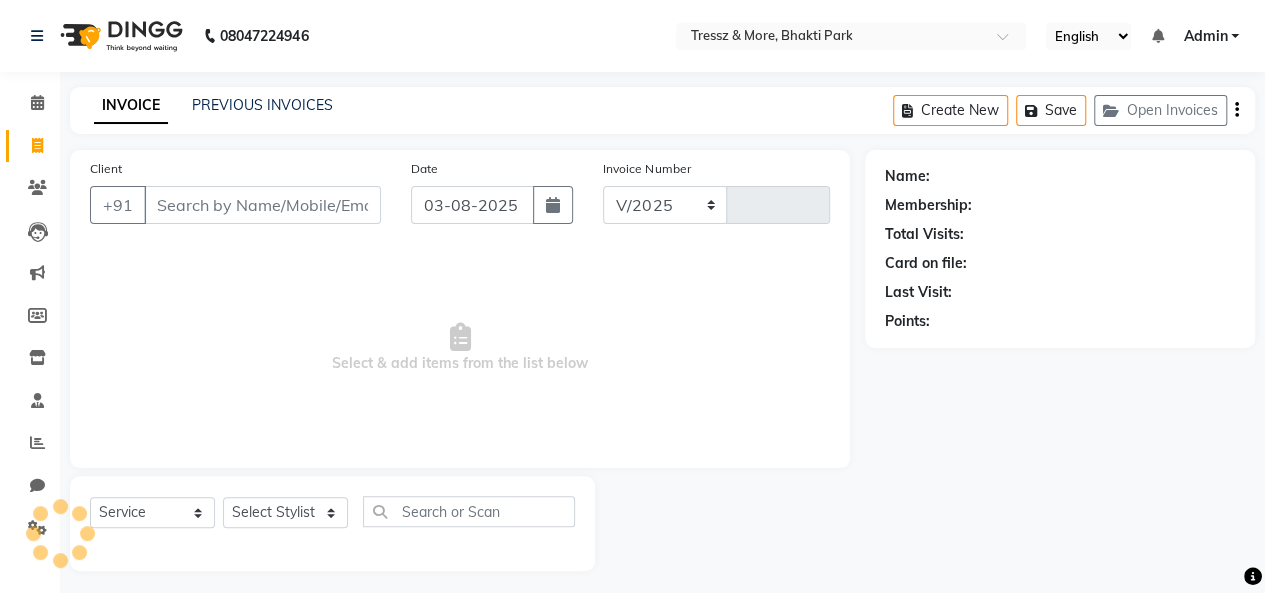 select on "3037" 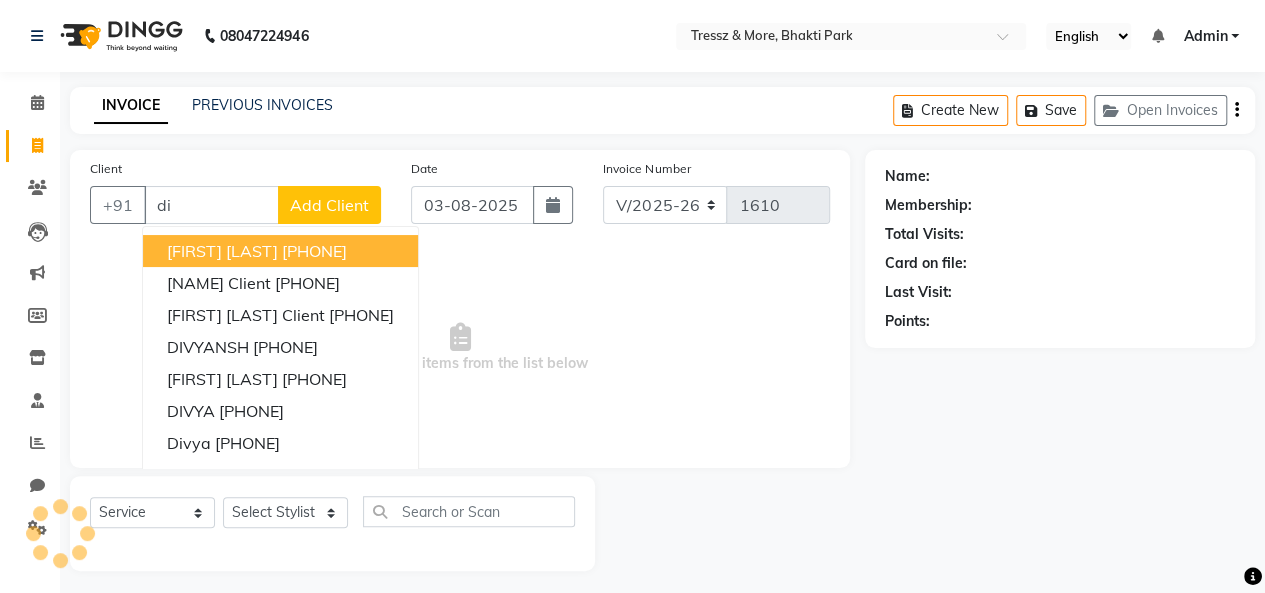 type on "d" 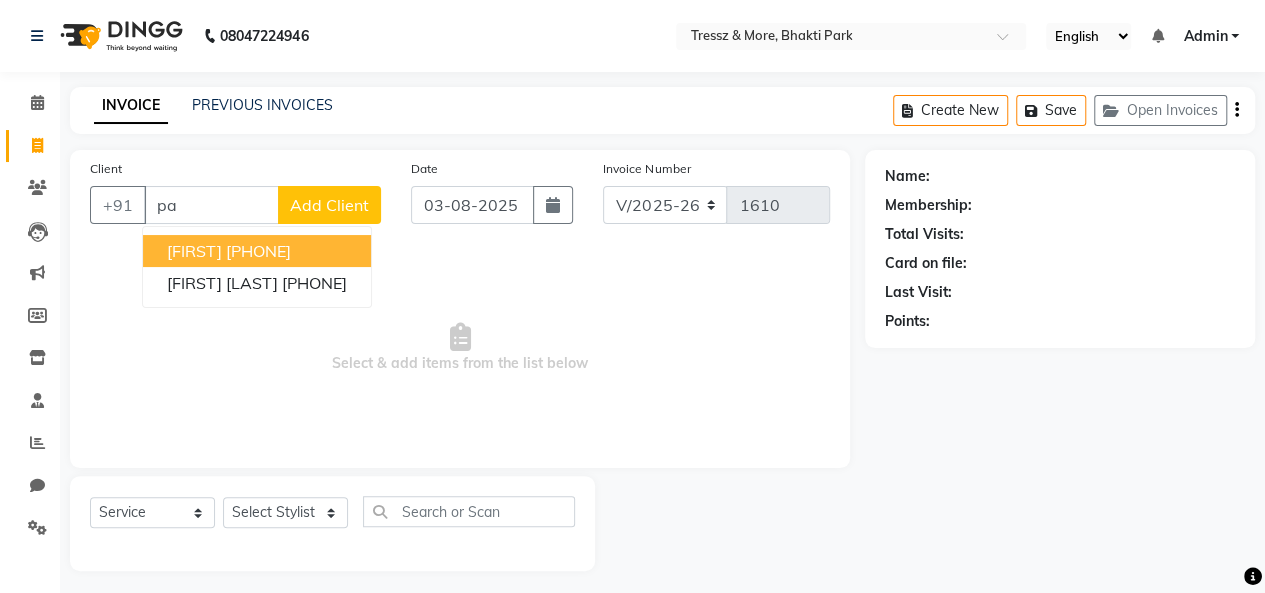 type on "p" 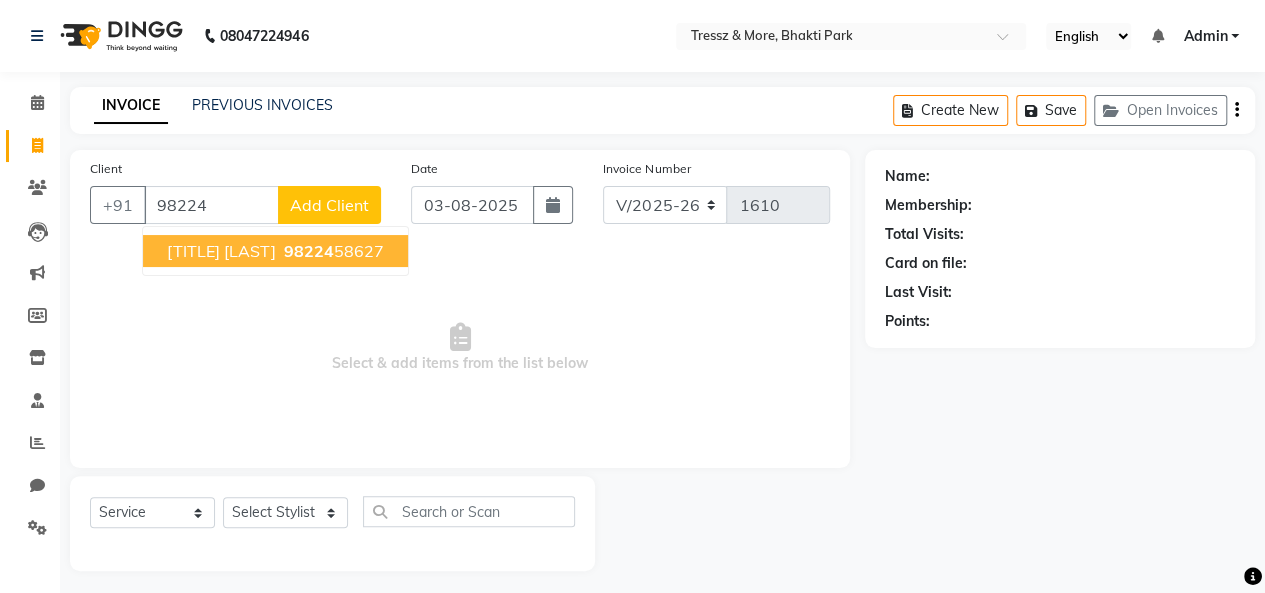 click on "[TITLE] [LAST]" at bounding box center (221, 251) 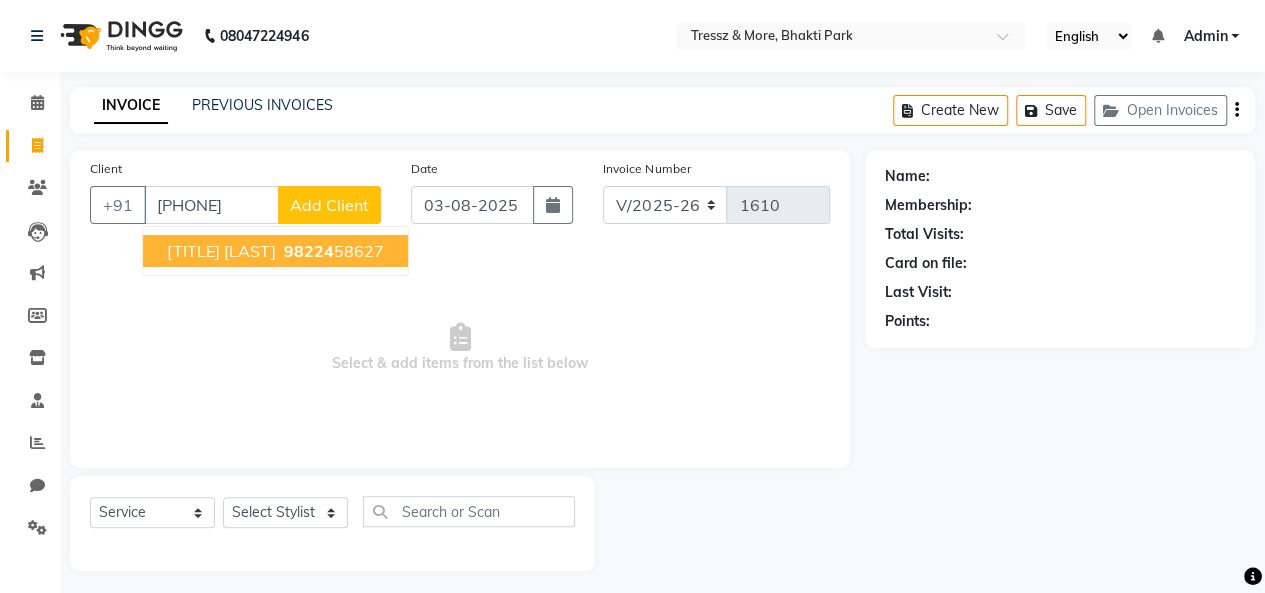 type on "[PHONE]" 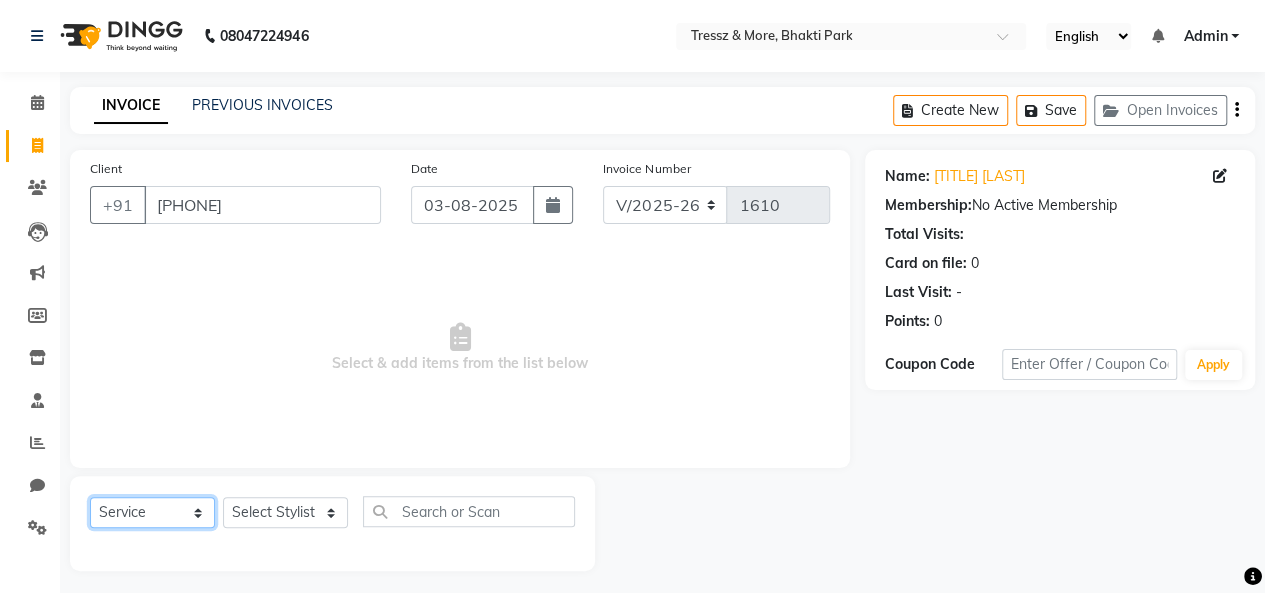 click on "Select  Service  Product  Membership  Package Voucher Prepaid Gift Card" 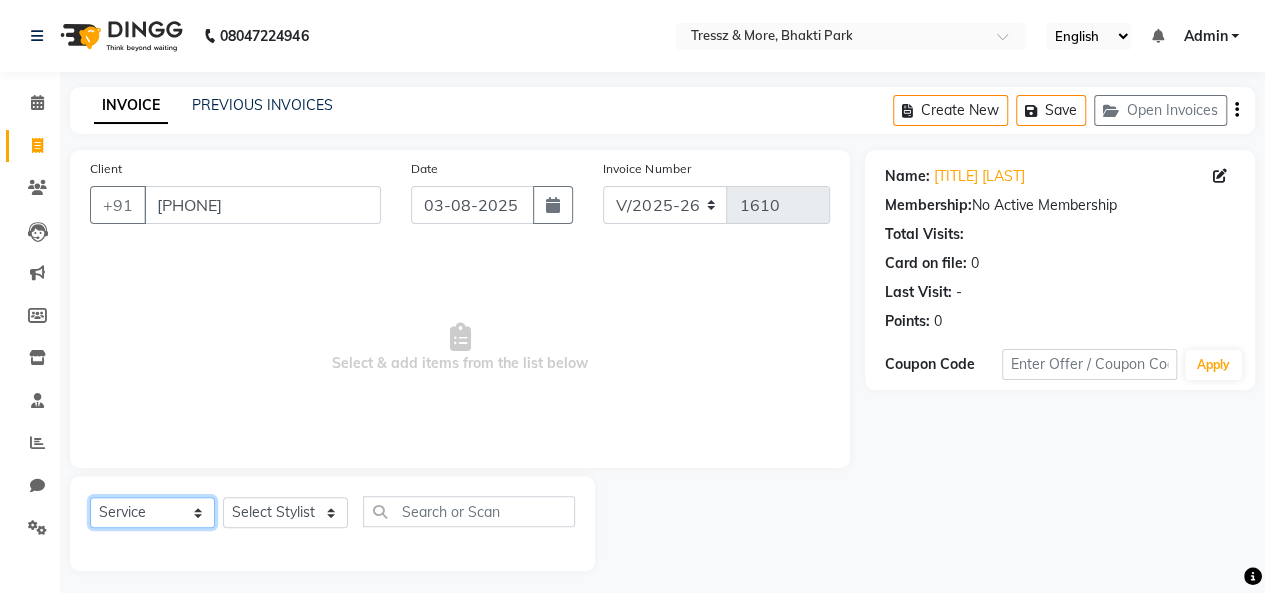 select on "membership" 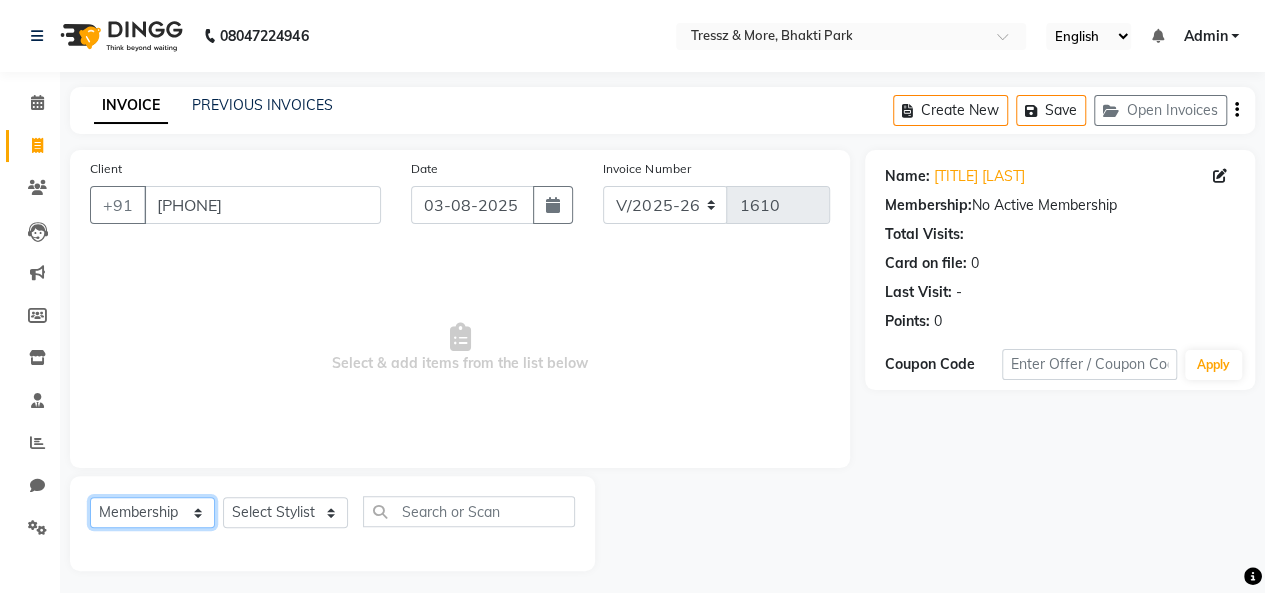 click on "Select  Service  Product  Membership  Package Voucher Prepaid Gift Card" 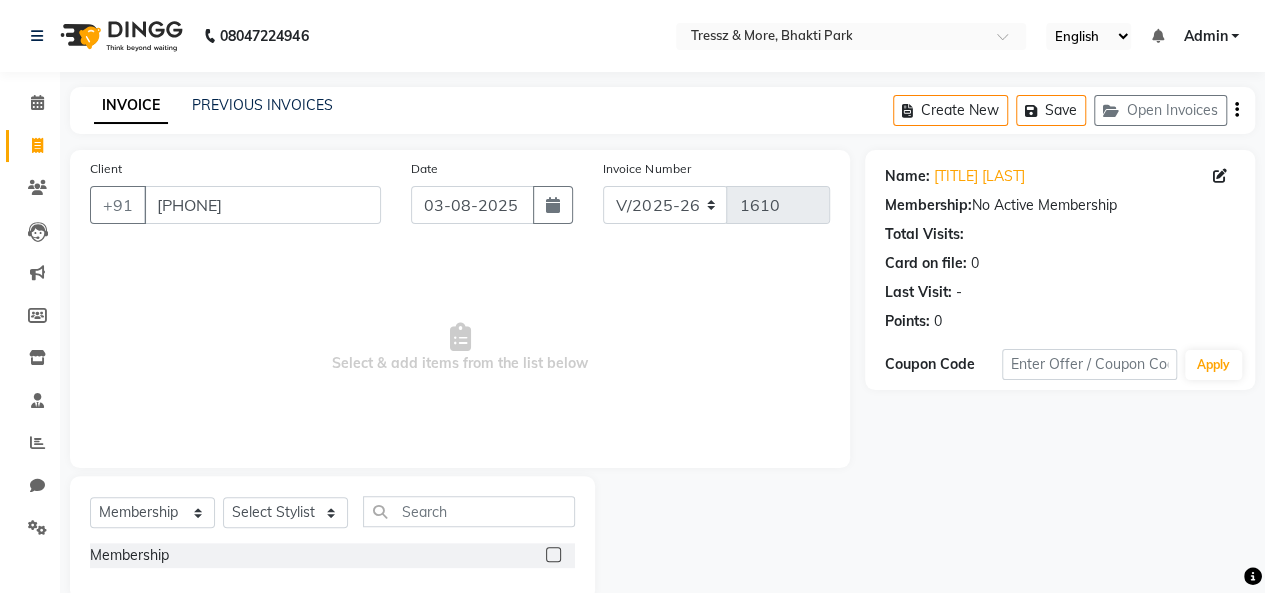 click 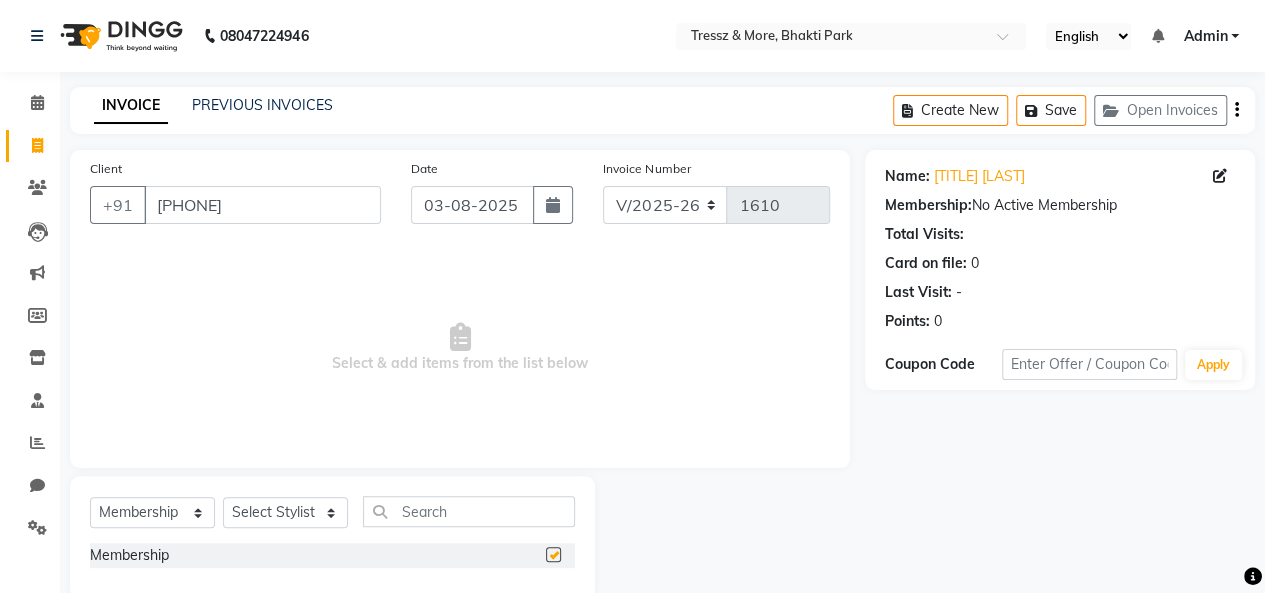 checkbox on "false" 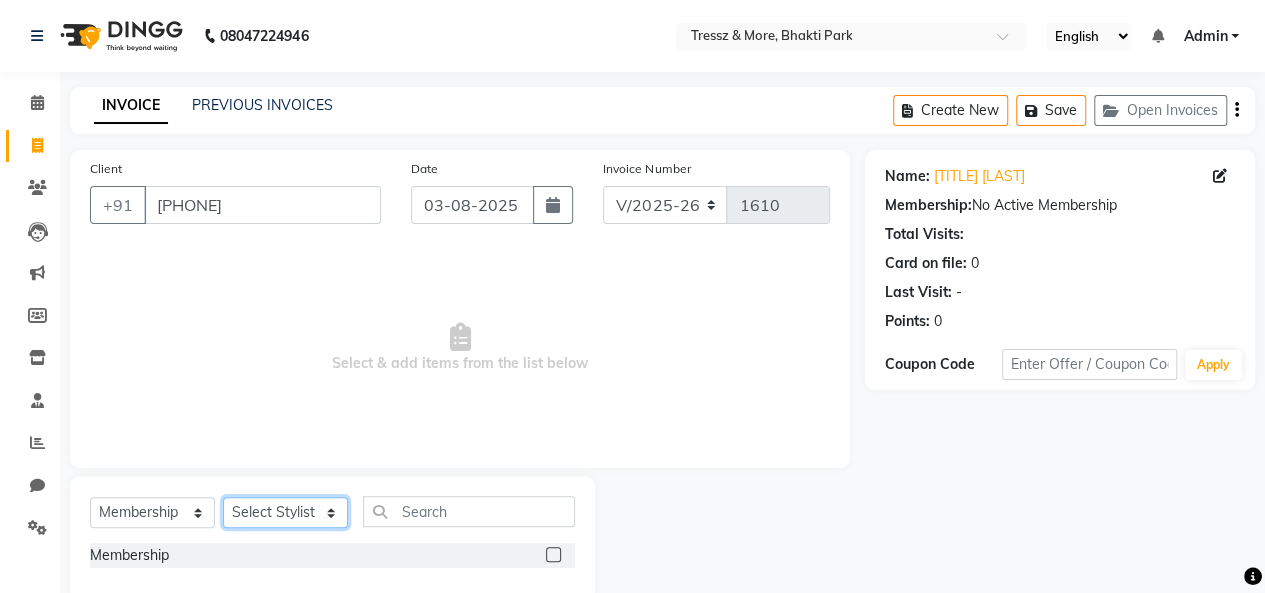 click on "Select Stylist [NAME] [NAME] [NAME] [NAME] [NAME] [NAME] [NAME] [NAME] [NAME] [NAME] [NAME] [NAME]" 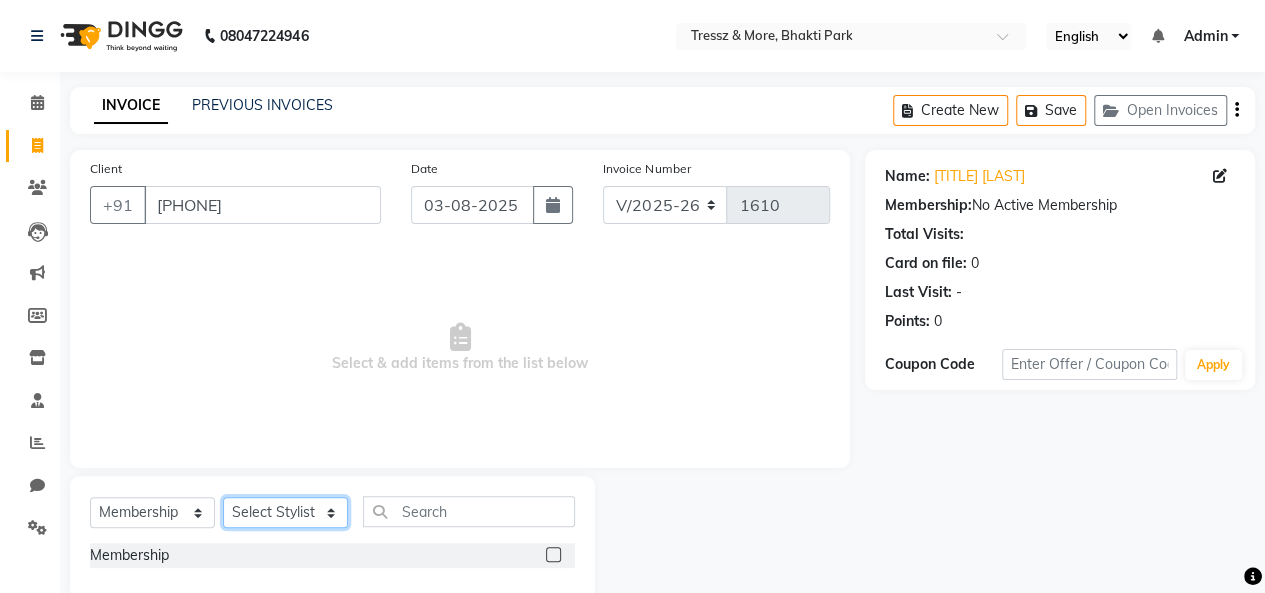 select on "13465" 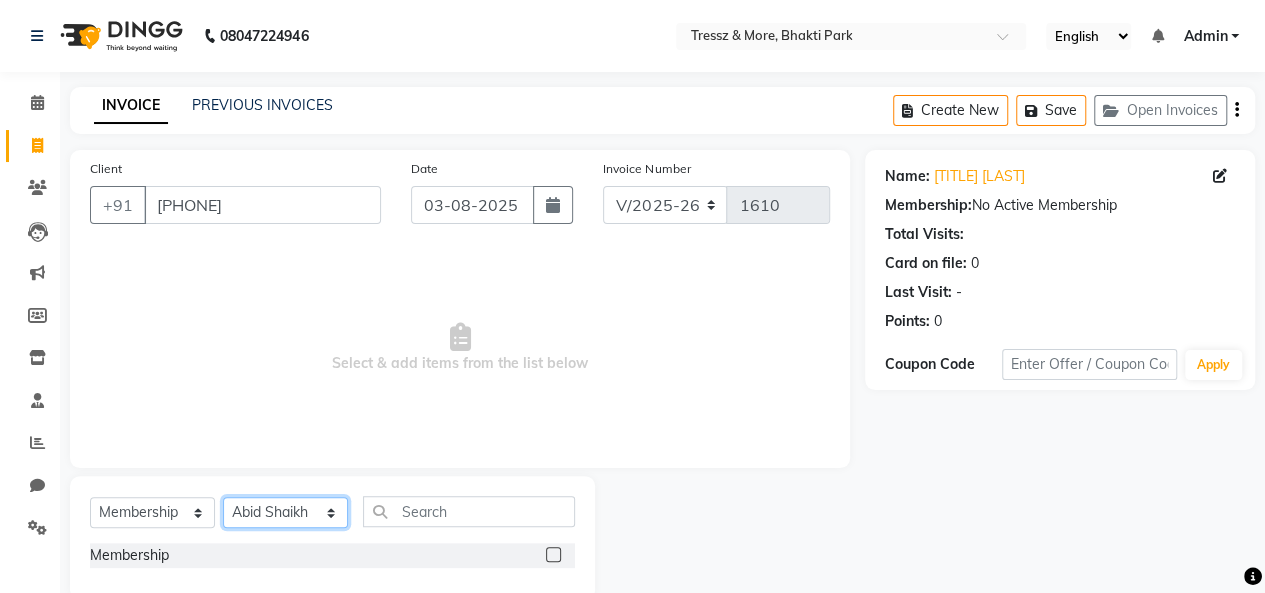 click on "Select Stylist [NAME] [NAME] [NAME] [NAME] [NAME] [NAME] [NAME] [NAME] [NAME] [NAME] [NAME] [NAME]" 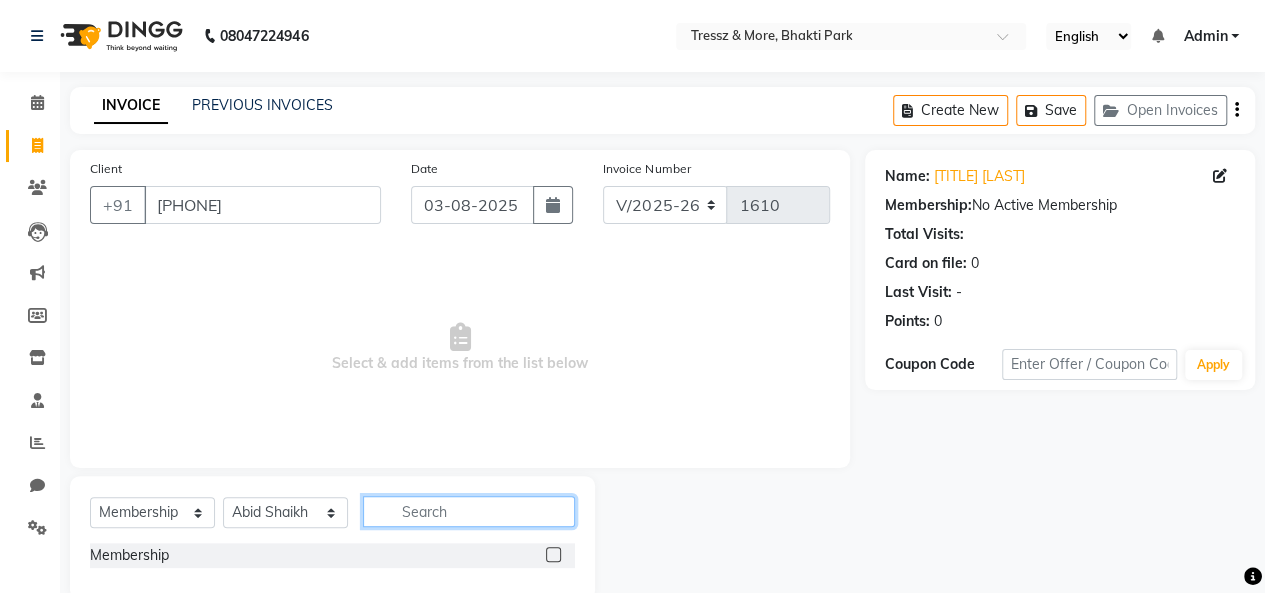 click 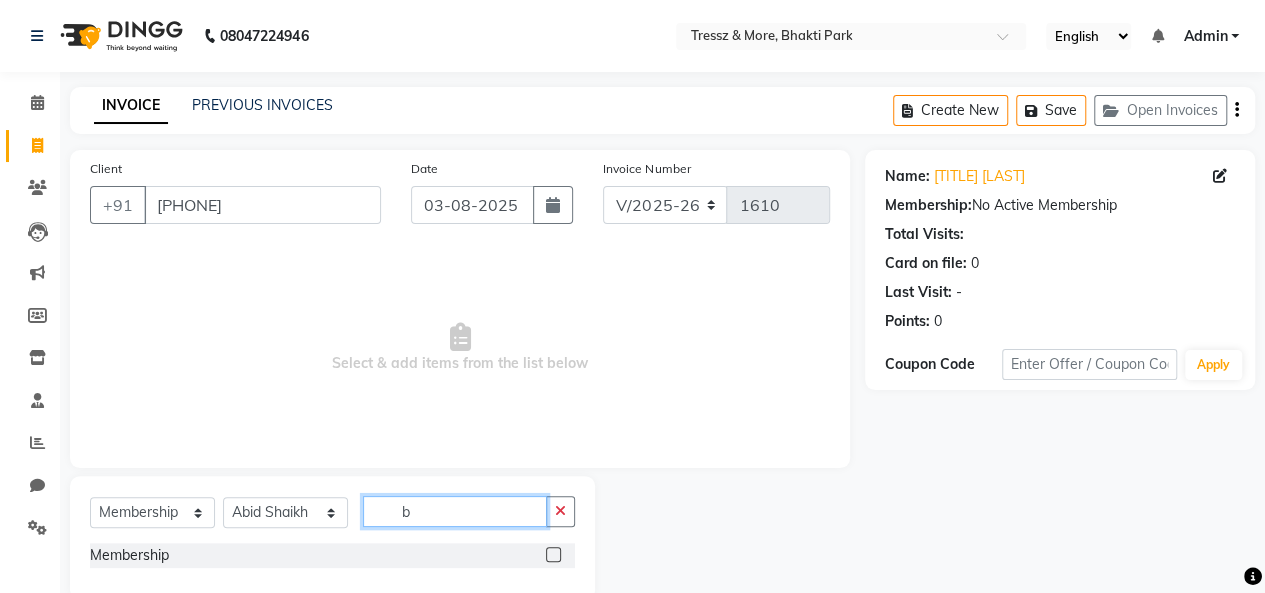 scroll, scrollTop: 36, scrollLeft: 0, axis: vertical 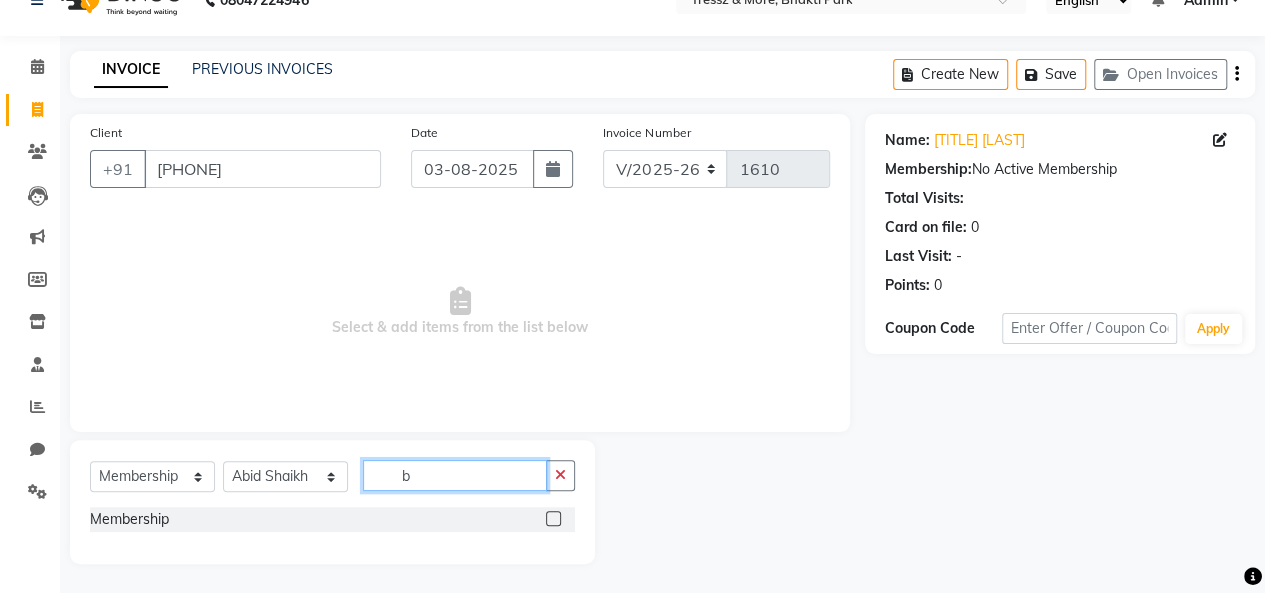 type on "b" 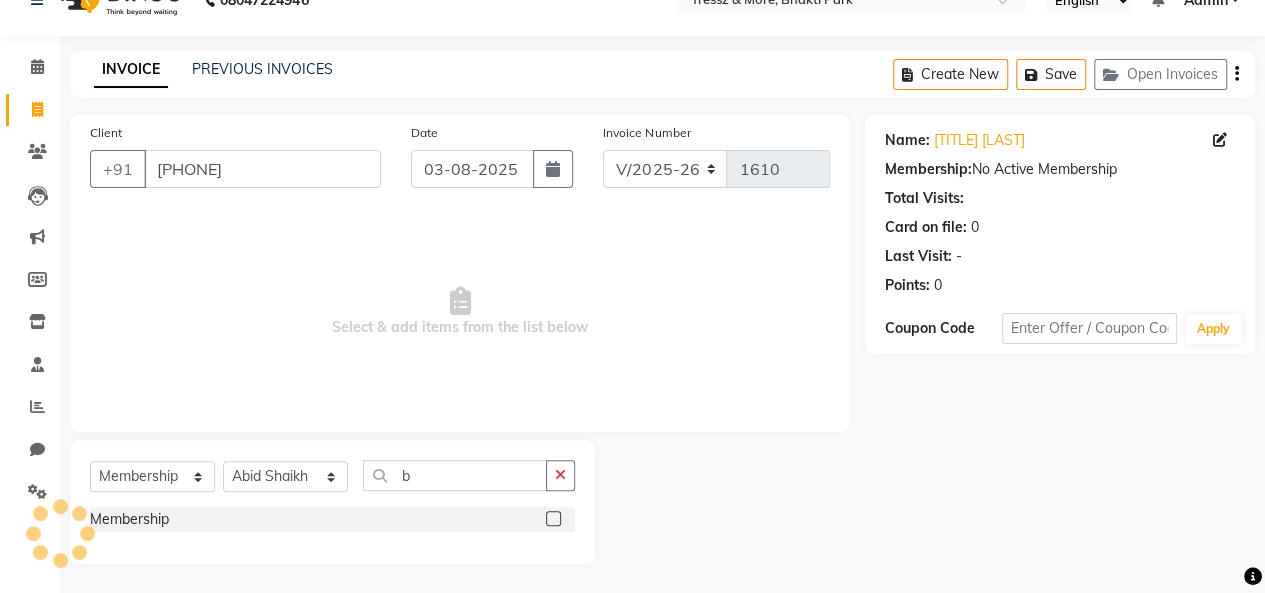 click 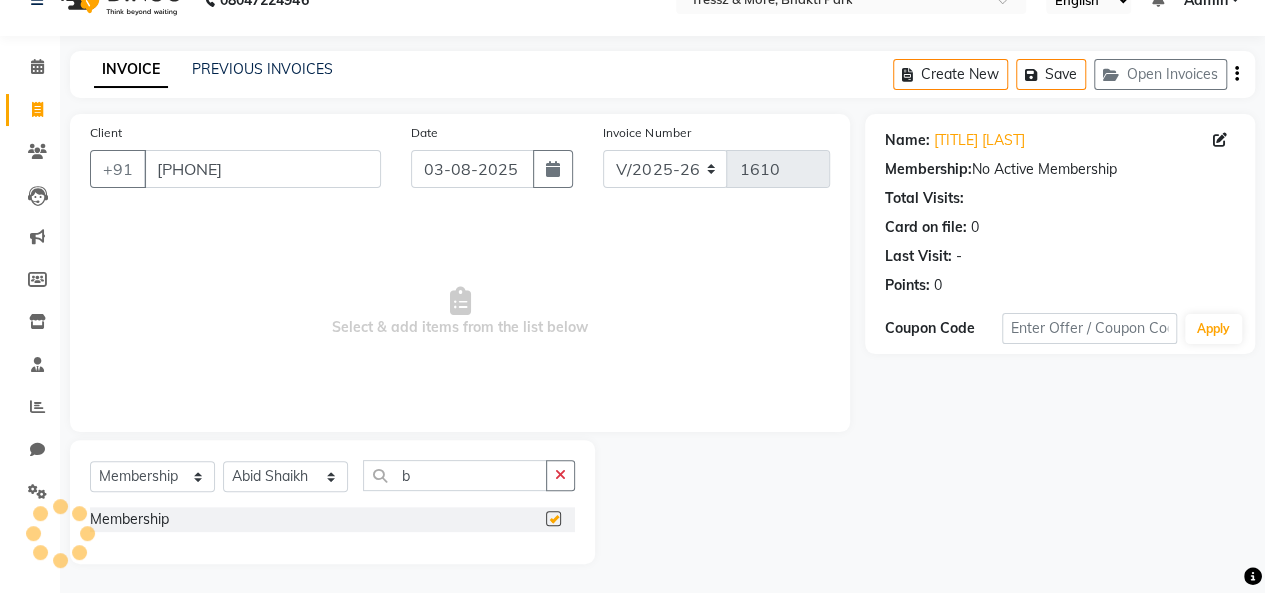 select on "select" 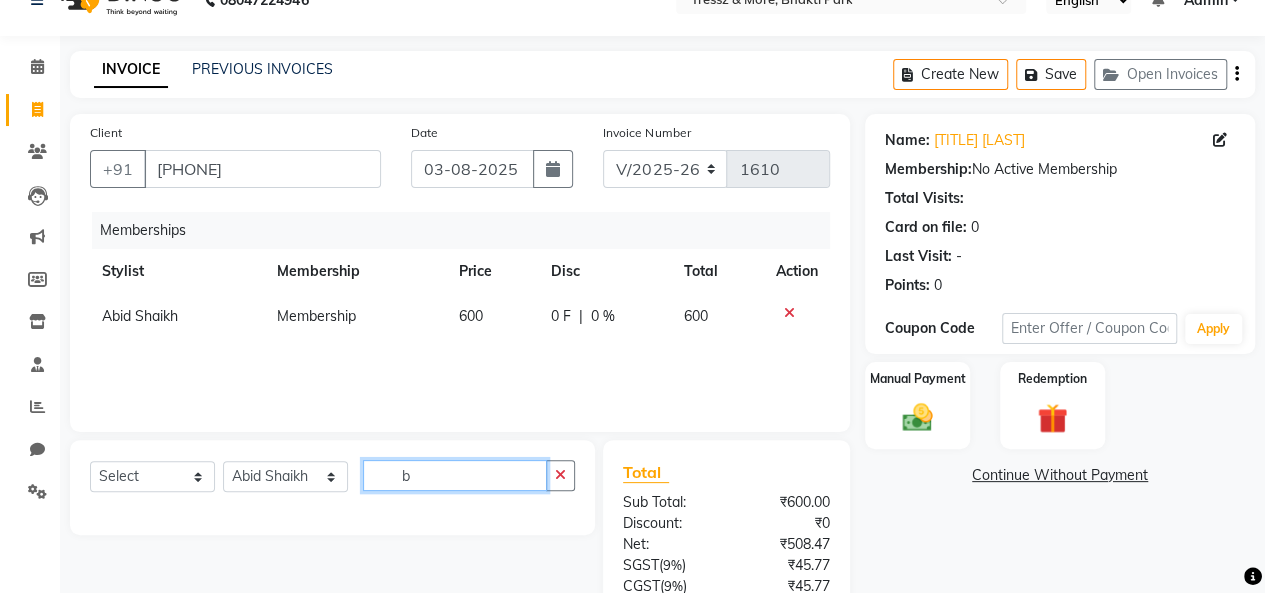 click on "b" 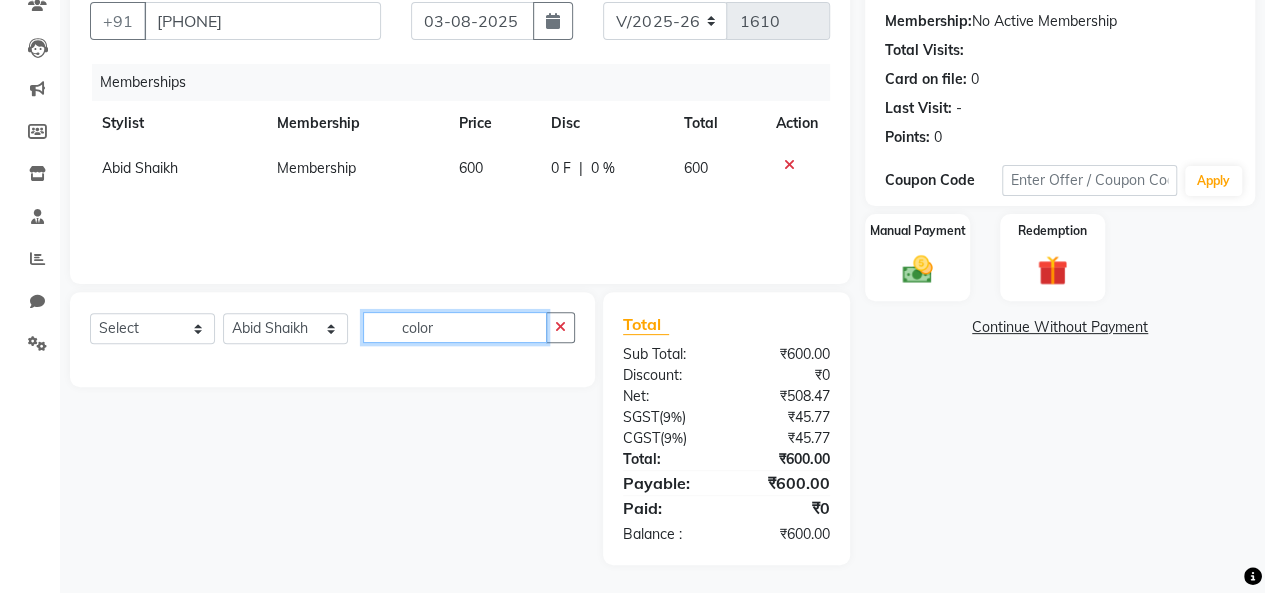 scroll, scrollTop: 184, scrollLeft: 0, axis: vertical 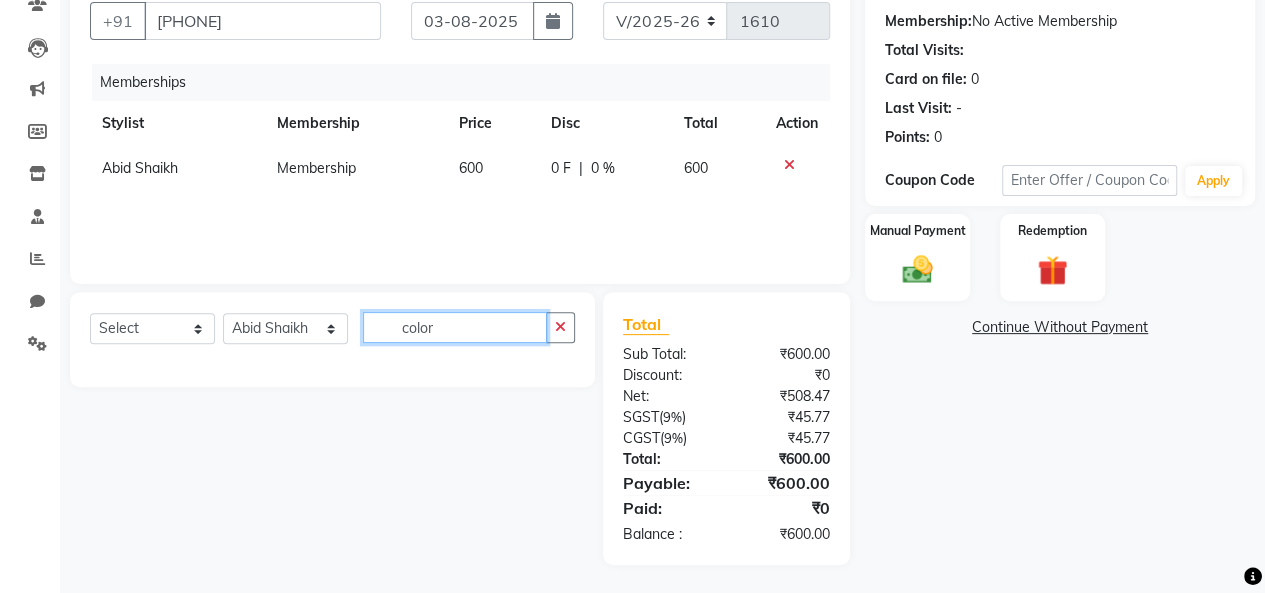 click on "color" 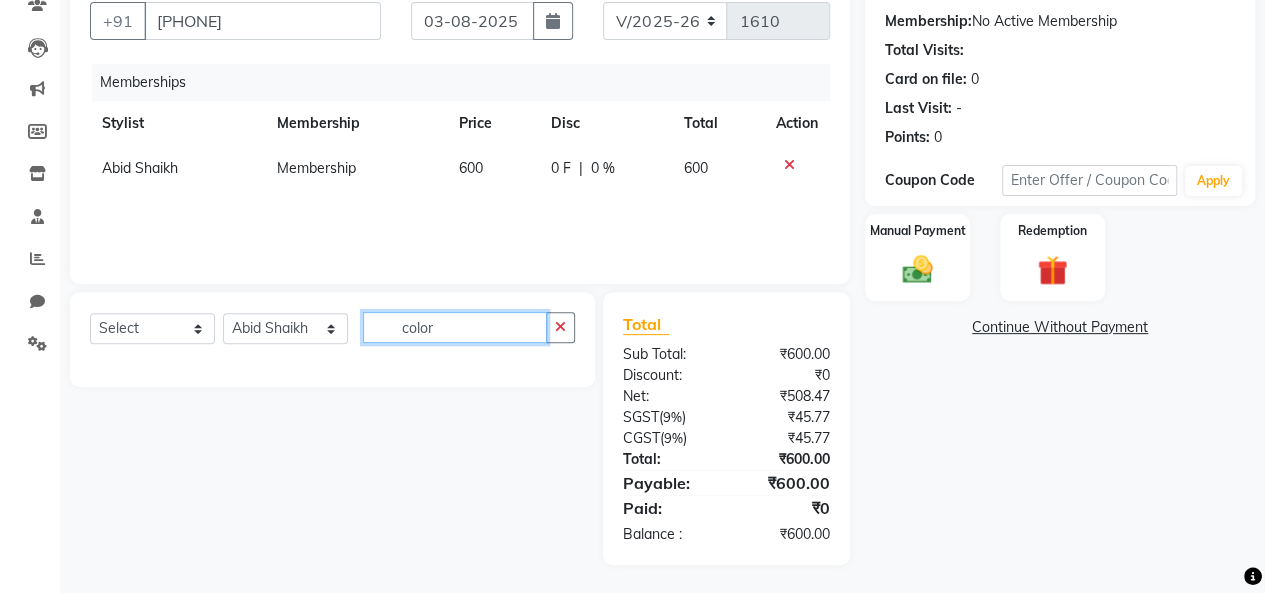 type on "color" 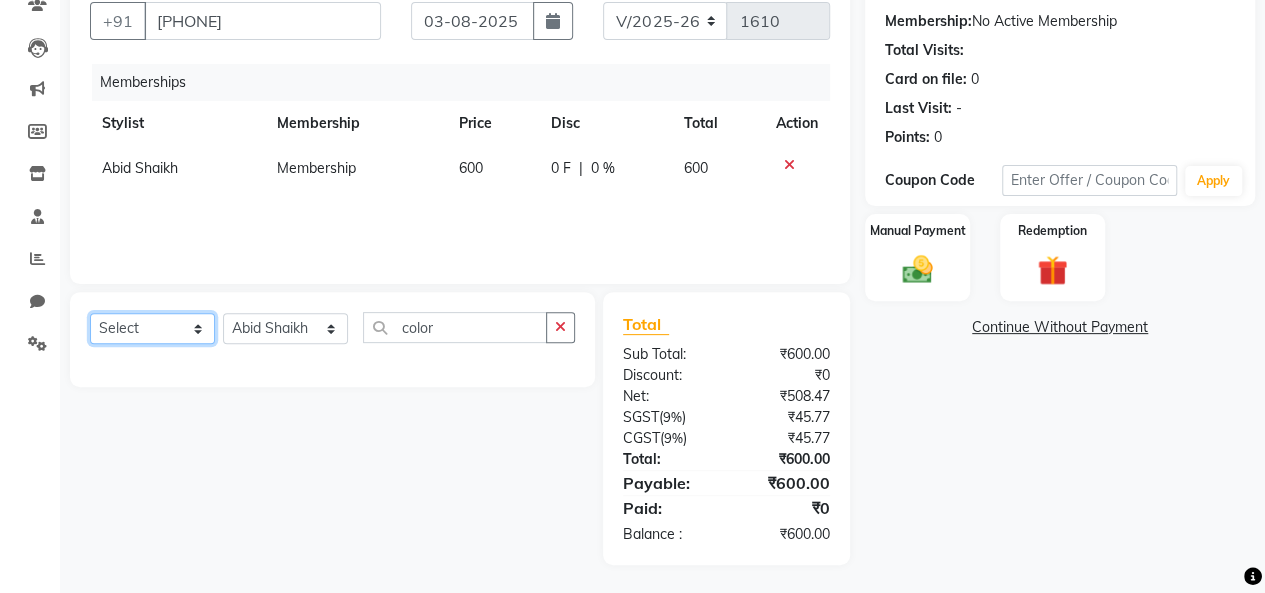 click on "Select  Service  Product  Package Voucher Prepaid Gift Card" 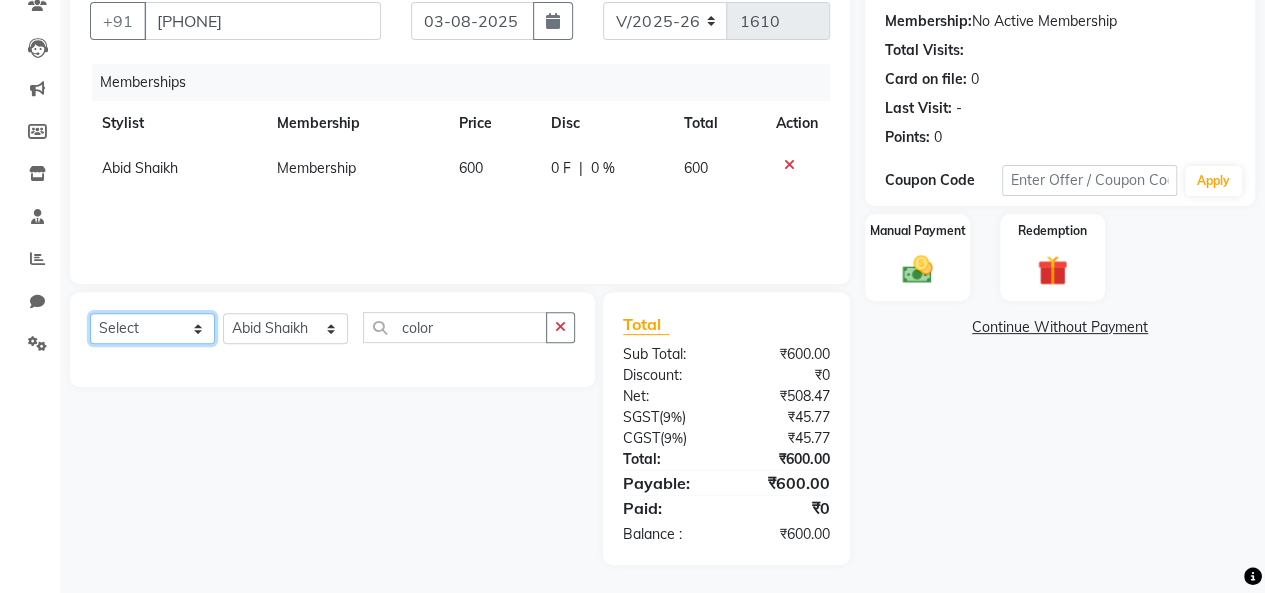 select on "service" 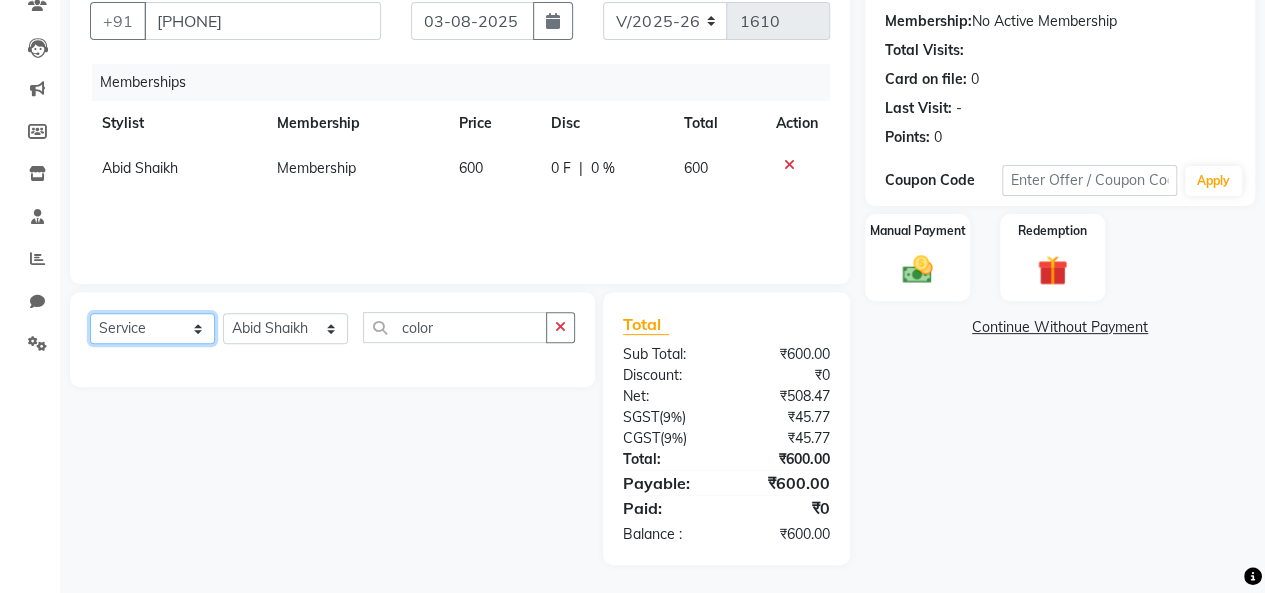click on "Select  Service  Product  Package Voucher Prepaid Gift Card" 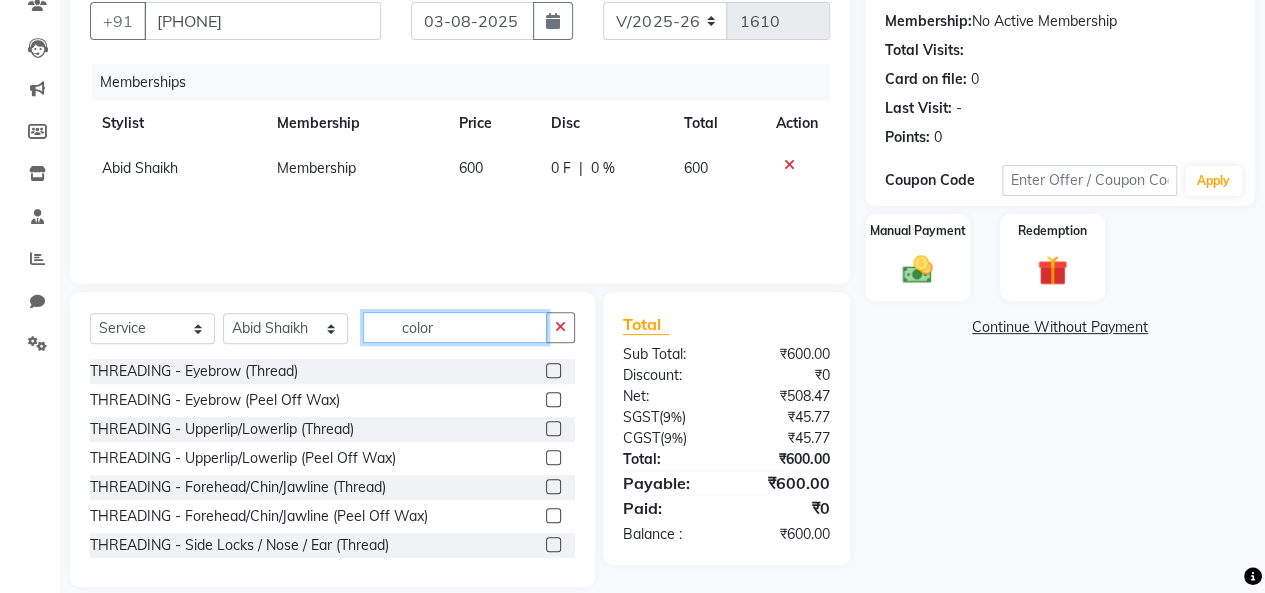 click on "color" 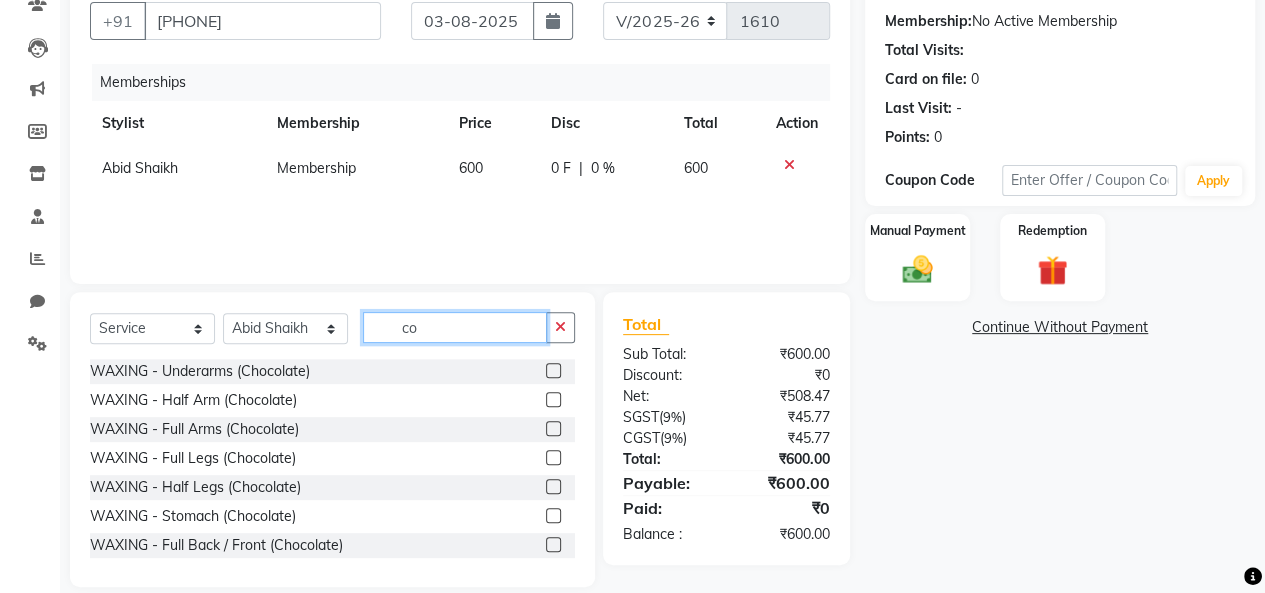 type on "c" 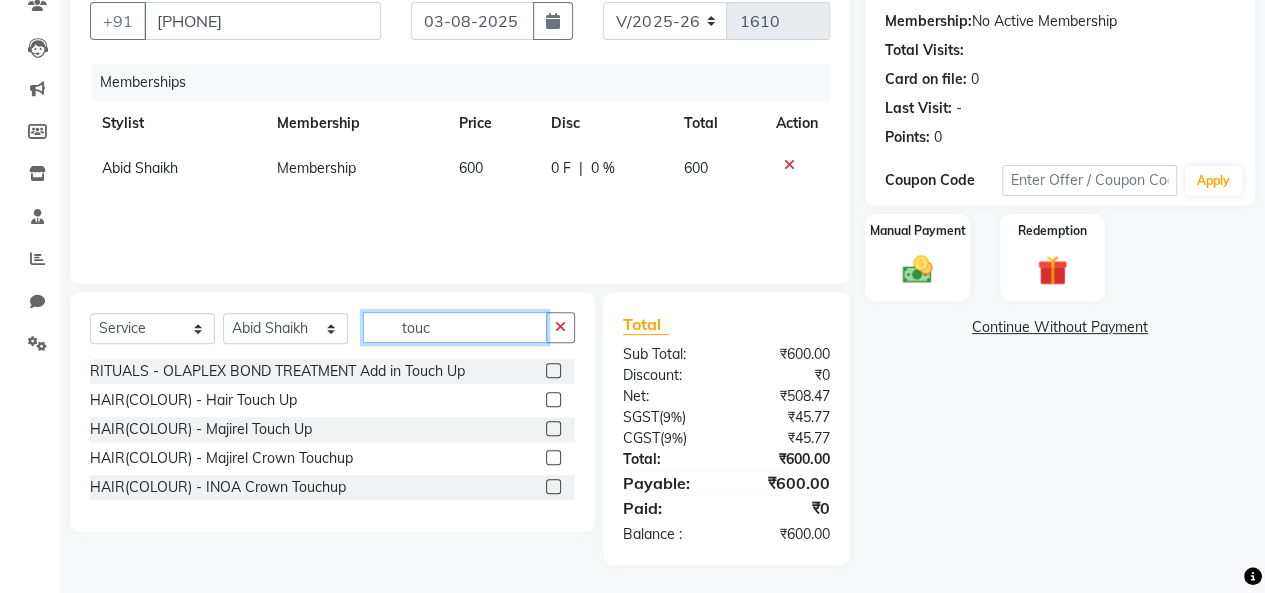 type on "touc" 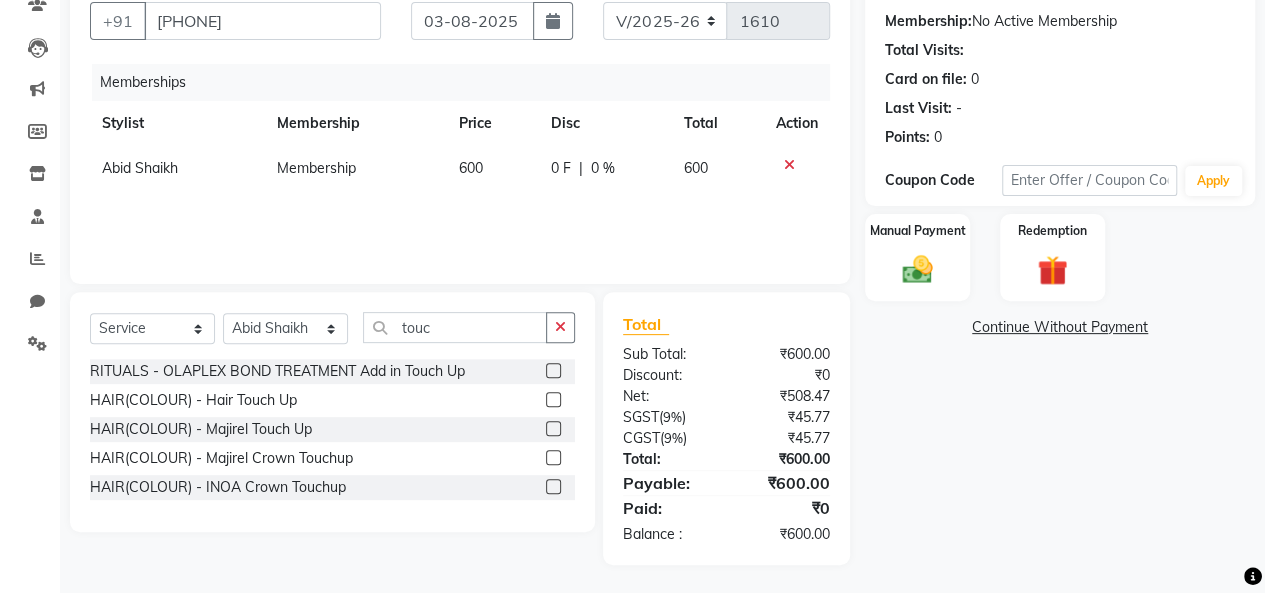 click 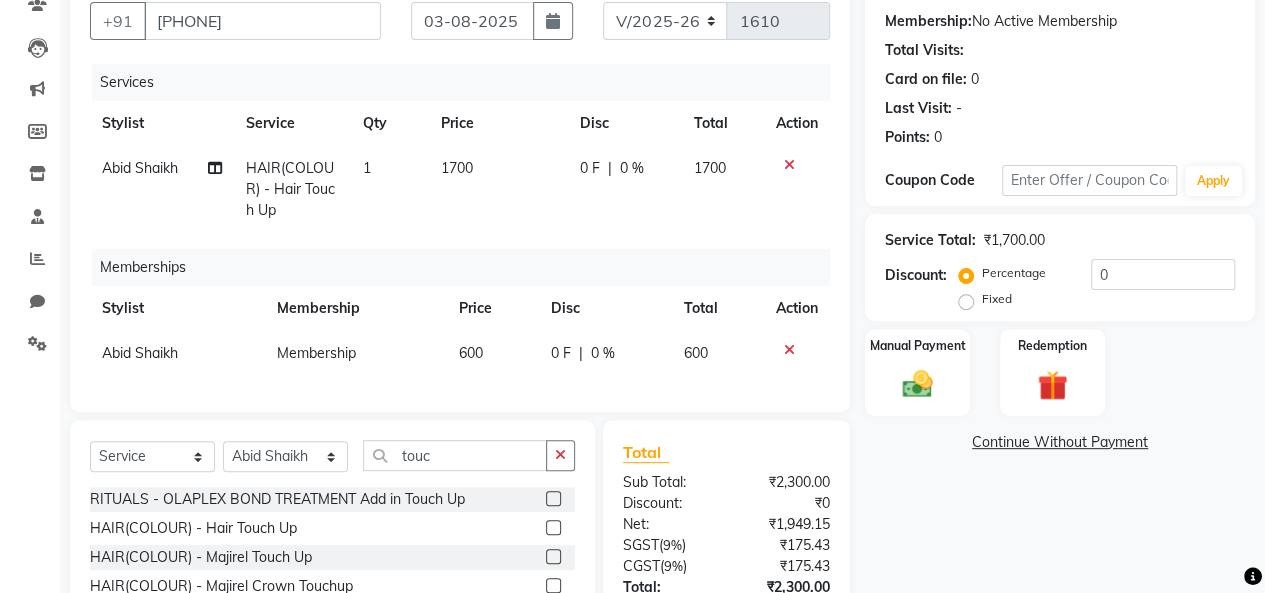 scroll, scrollTop: 284, scrollLeft: 0, axis: vertical 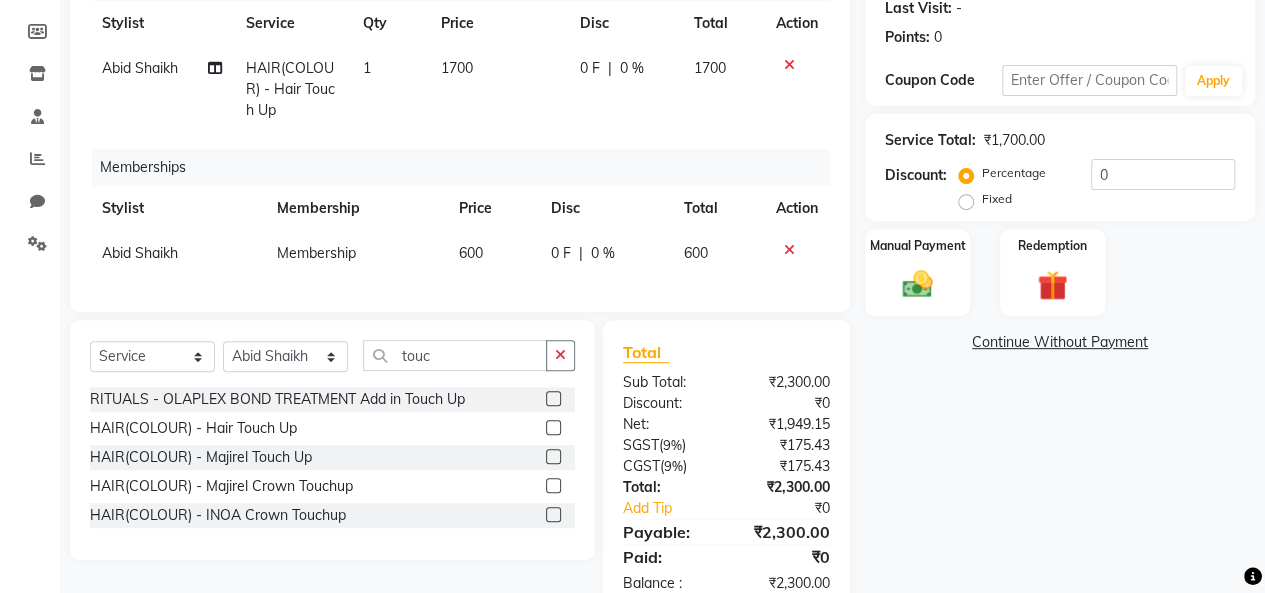 drag, startPoint x: 558, startPoint y: 441, endPoint x: 574, endPoint y: 436, distance: 16.763054 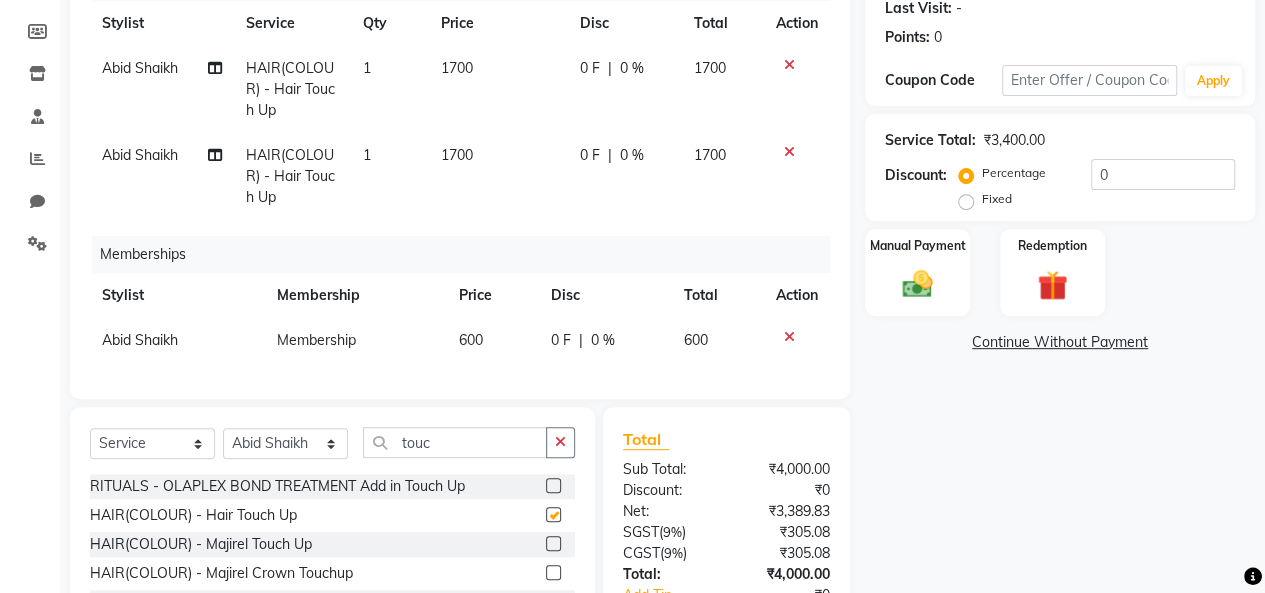 checkbox on "false" 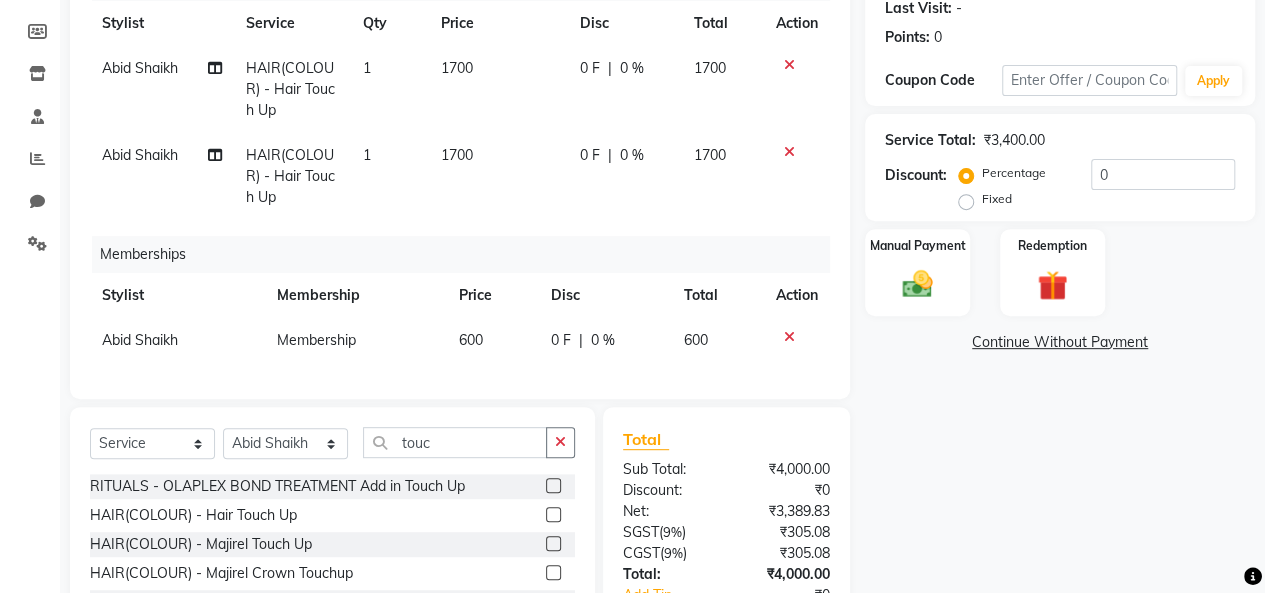 click 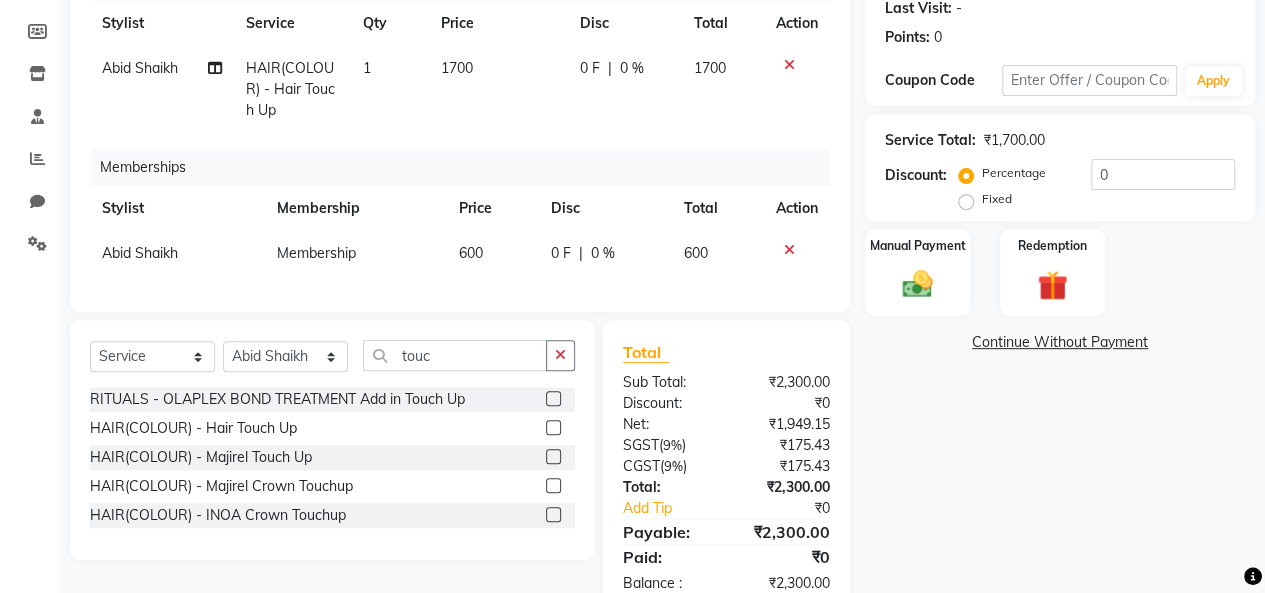 click on "1700" 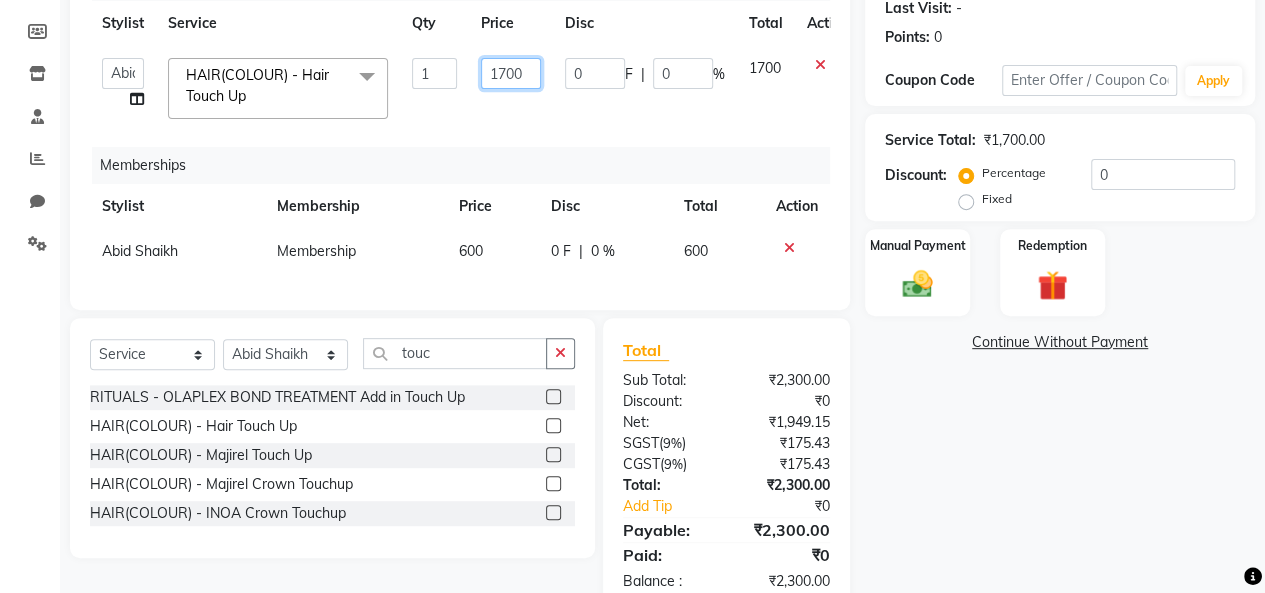 click on "1700" 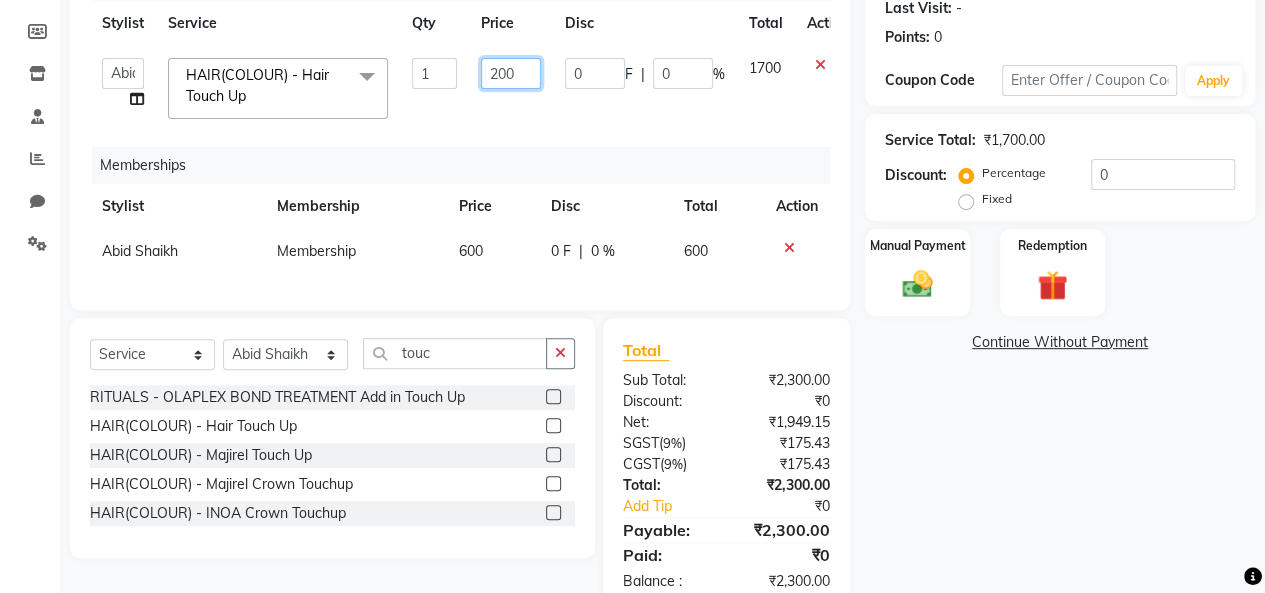 type on "2500" 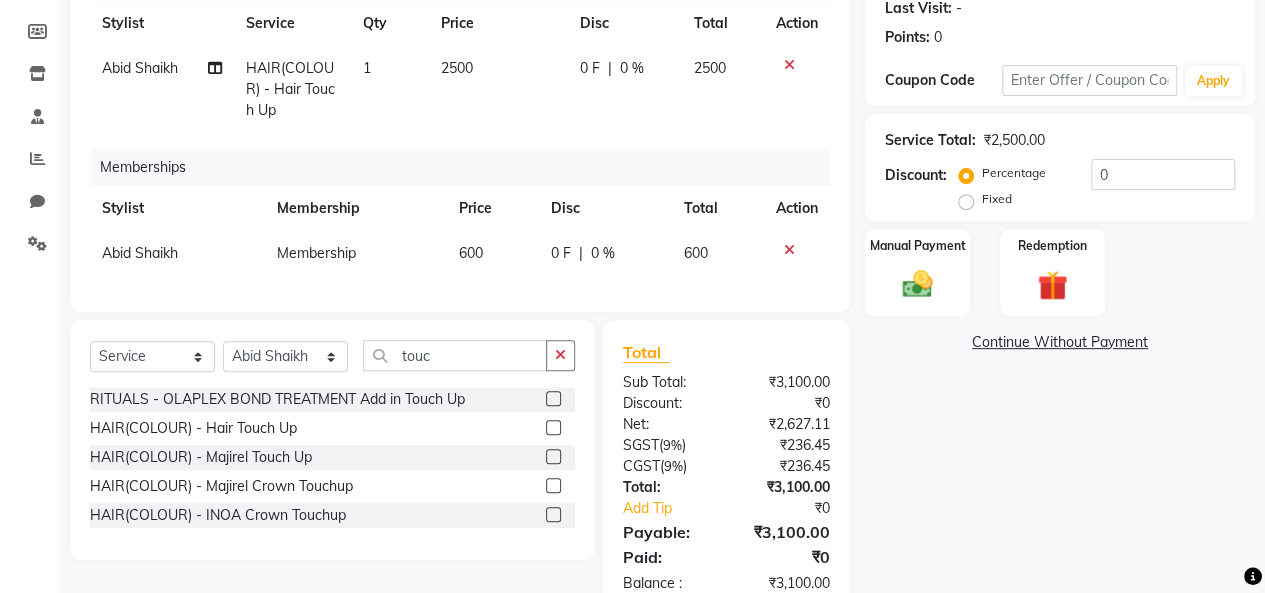 click on "Services Stylist Service Qty Price Disc Total Action [NAME] HAIR(COLOUR) - Hair Touch Up 1 2500 0 F | 0 % 2500 Memberships Stylist Membership Price Disc Total Action [NAME] Membership 600 0 F | 0 % 600" 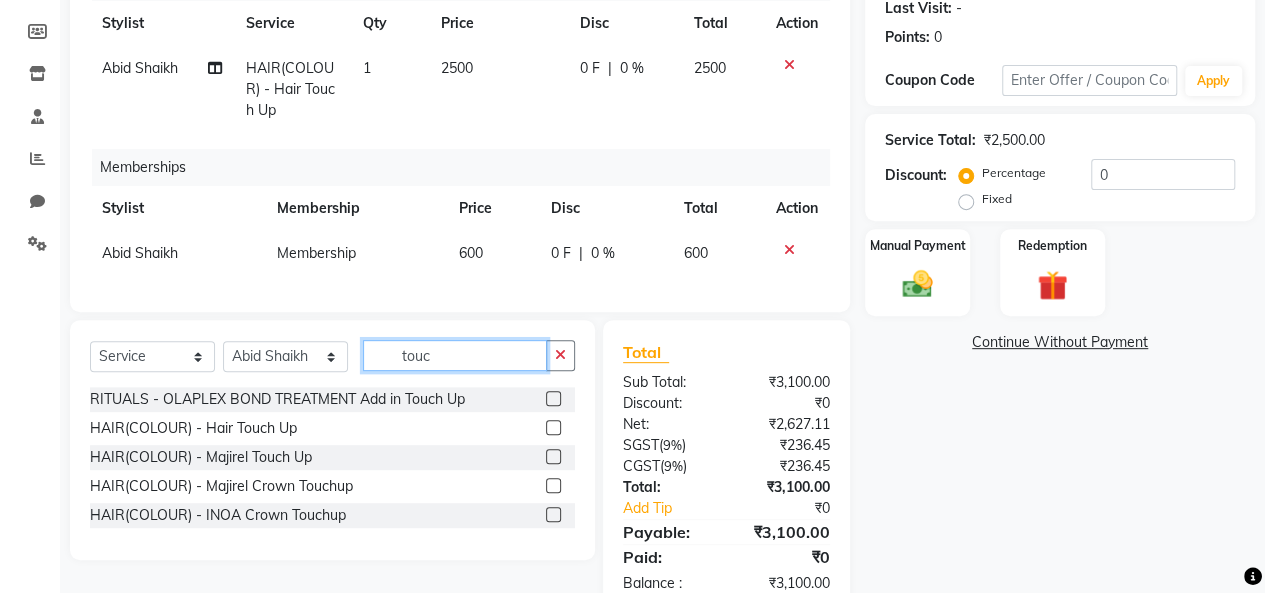 click on "touc" 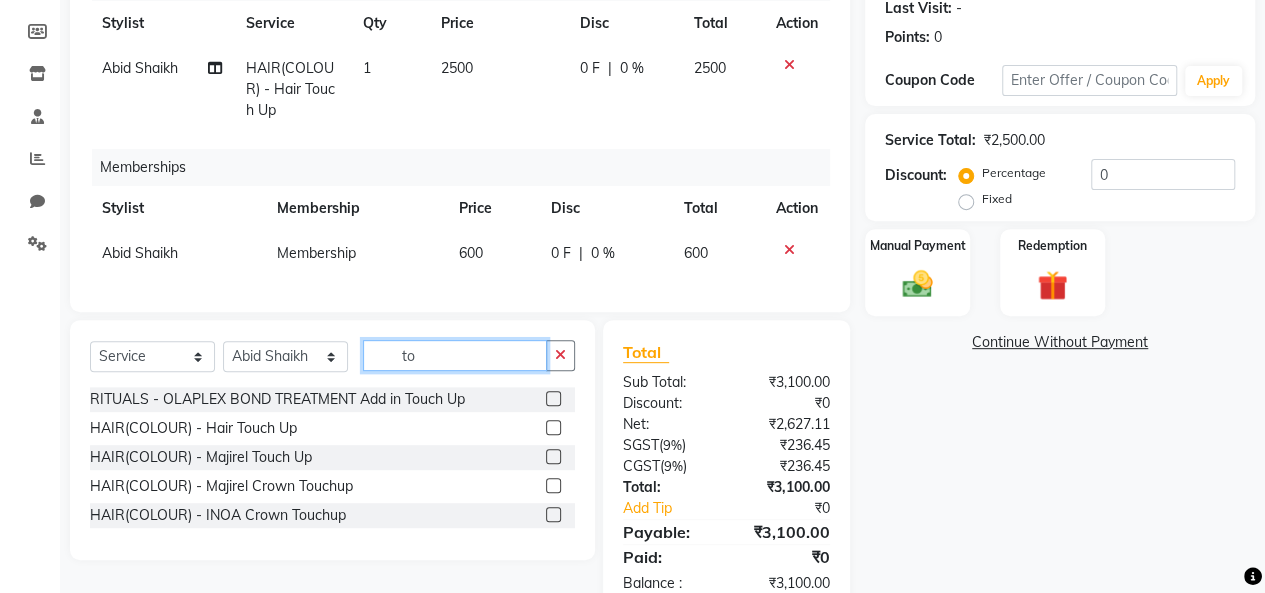 type on "t" 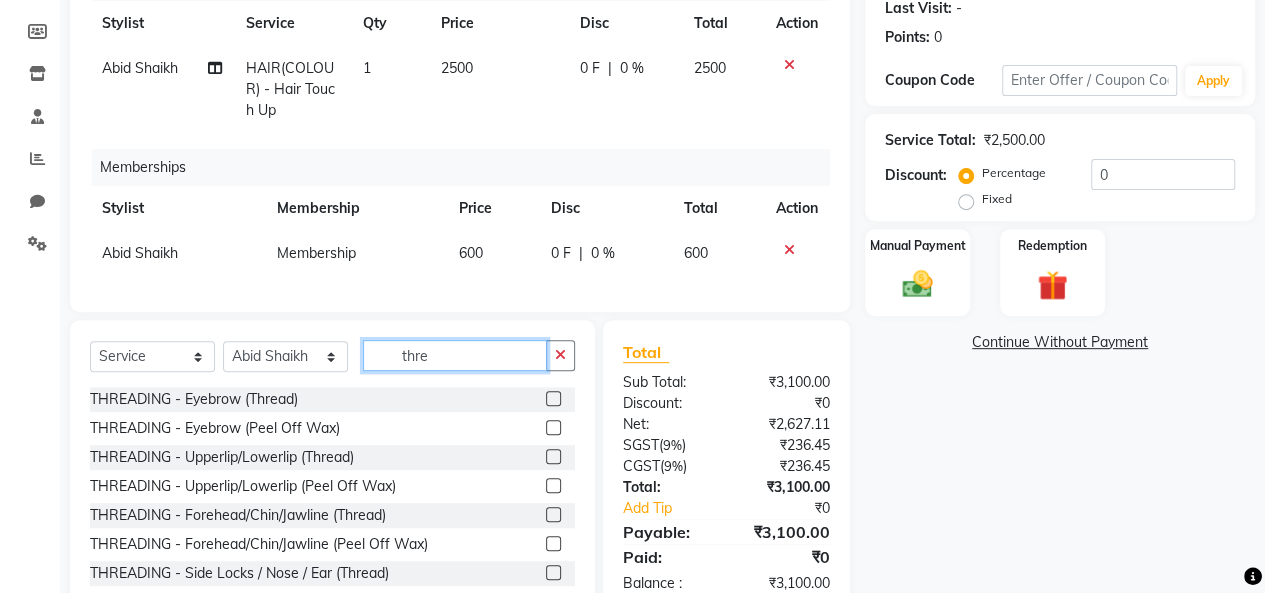 type on "thre" 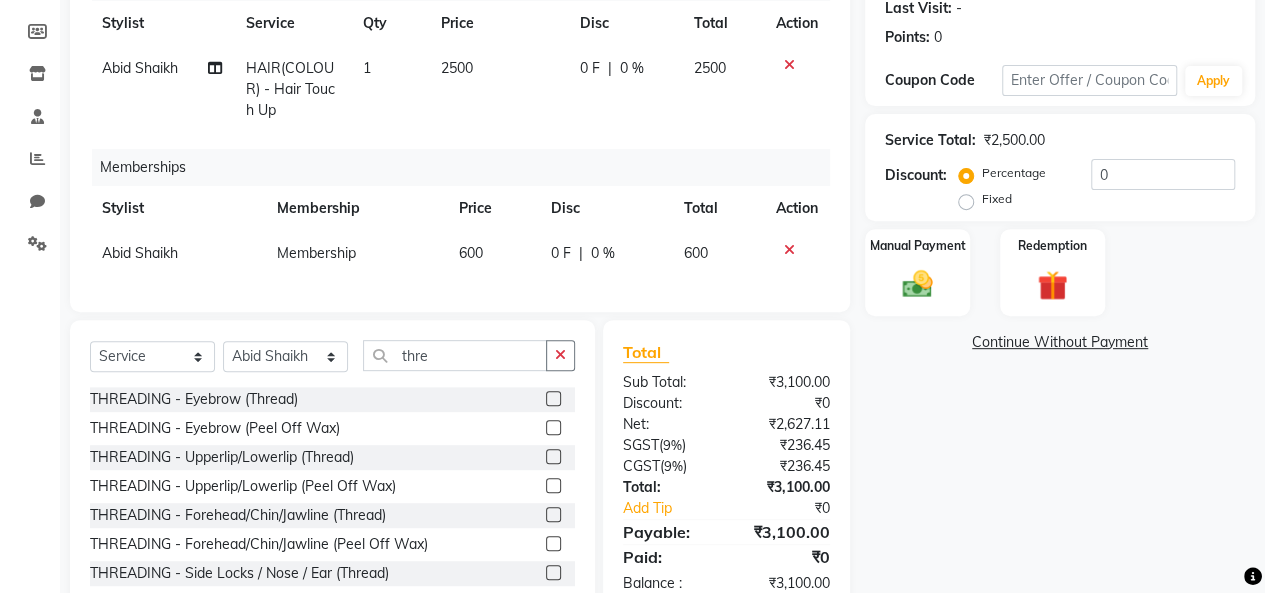 click 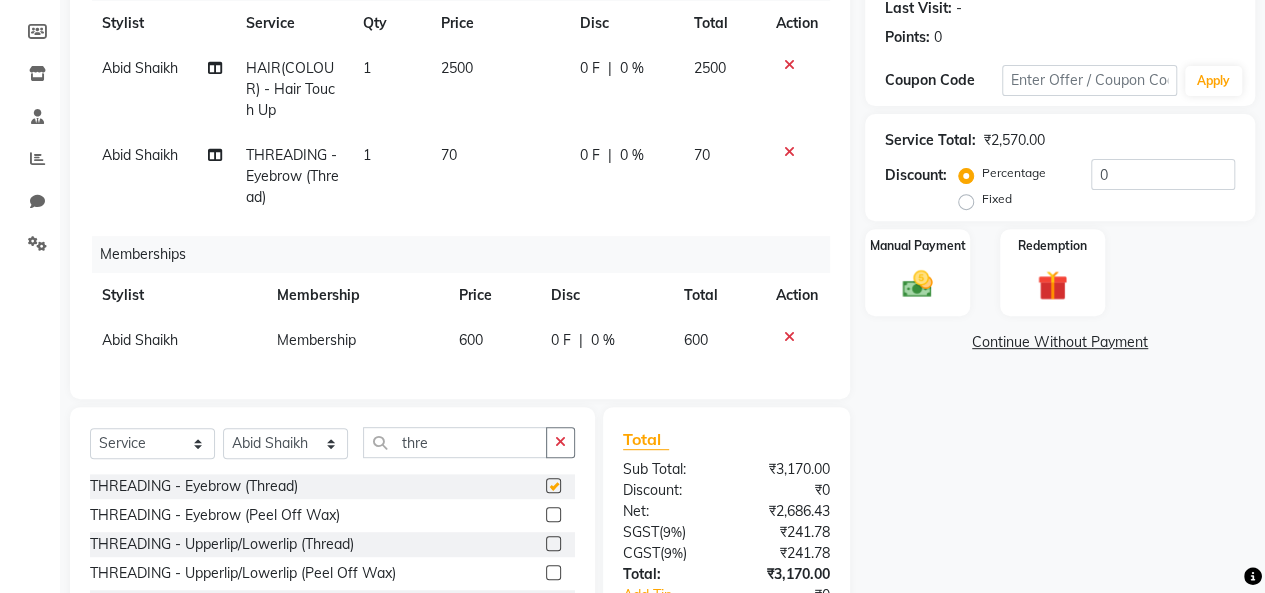 checkbox on "false" 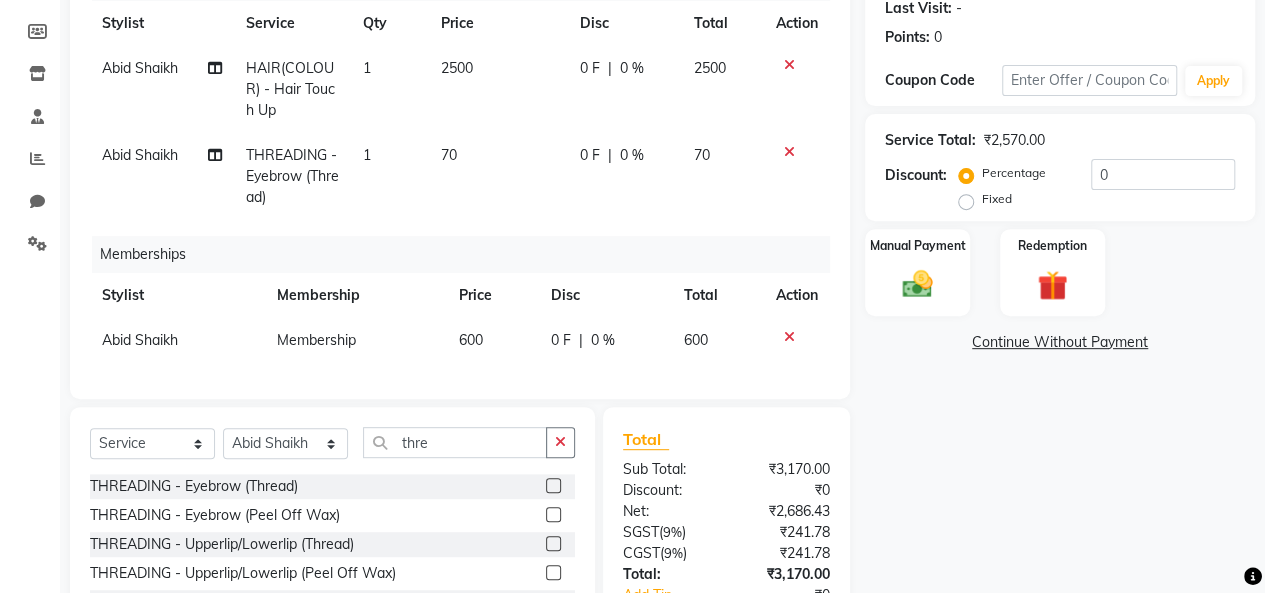 click on "70" 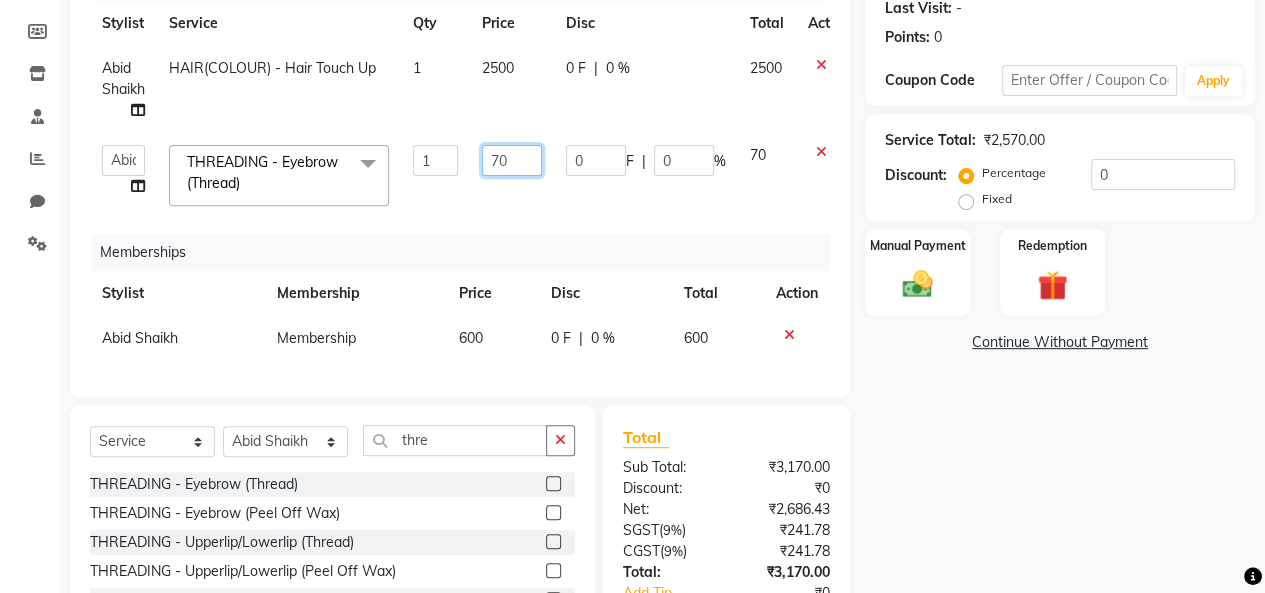 drag, startPoint x: 497, startPoint y: 160, endPoint x: 524, endPoint y: 161, distance: 27.018513 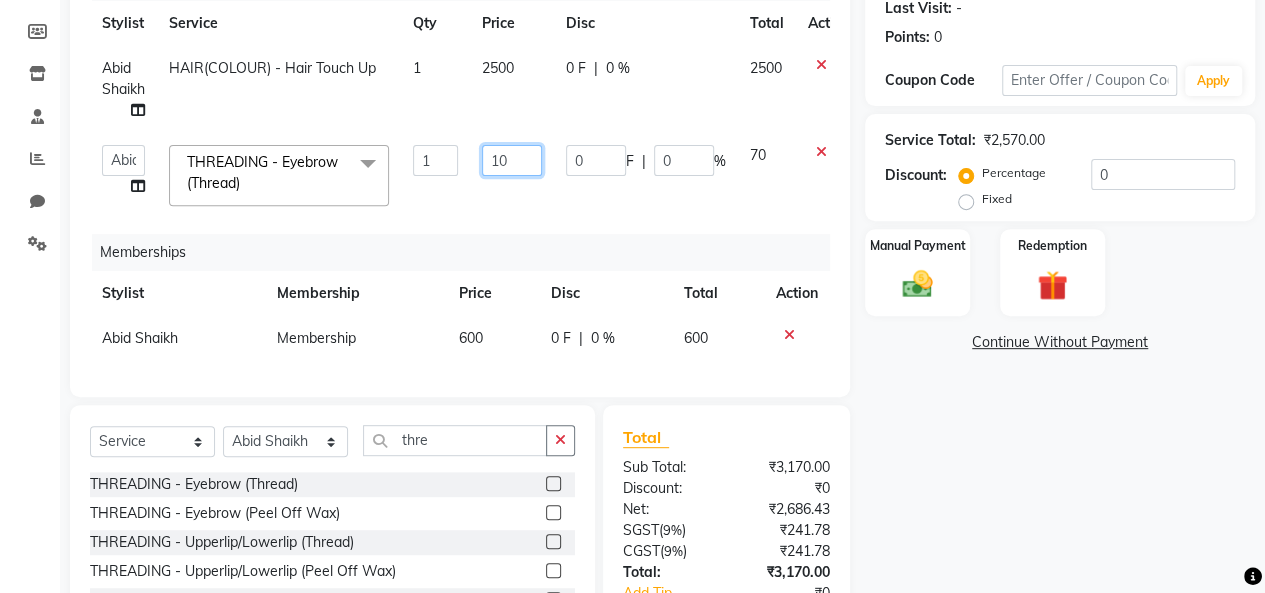 type on "120" 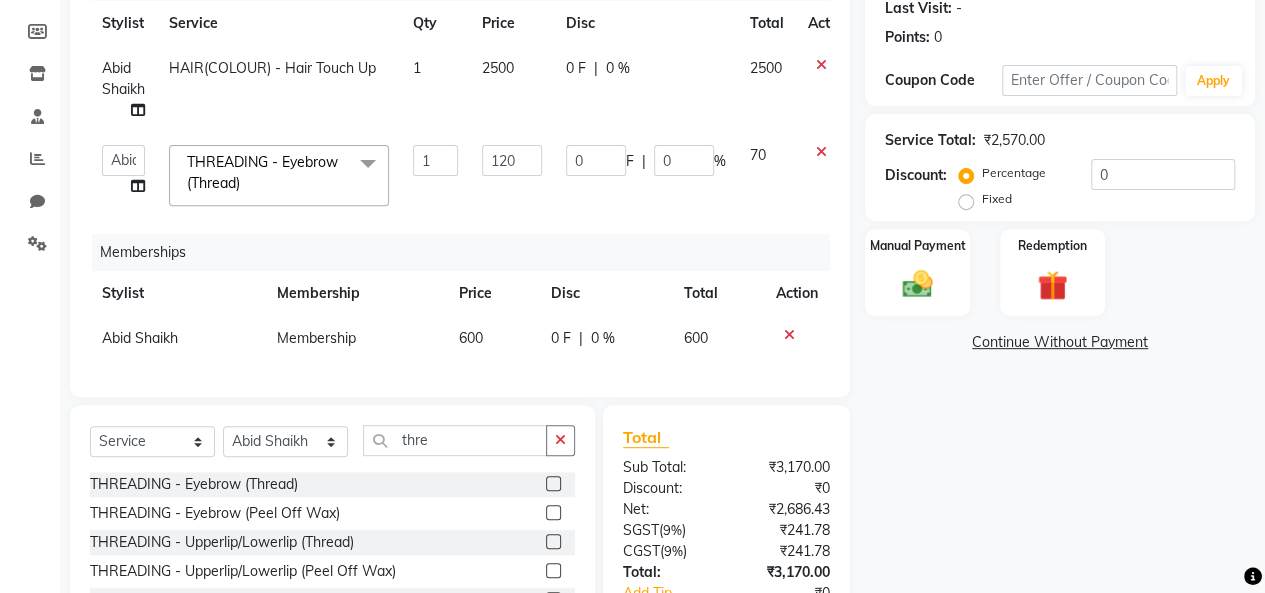 click on "[NAME] [NAME] [NAME] [NAME] [NAME] [NAME] [NAME] [NAME] [NAME] [NAME] [NAME] [NAME] THREADING - Eyebrow (Thread) x THREADING - Eyebrow (Thread) THREADING - Eyebrow (Peel Off Wax) THREADING - Upperlip/Lowerlip (Thread) THREADING - Upperlip/Lowerlip (Peel Off Wax) THREADING - Forehead/Chin/Jawline (Thread) THREADING - Forehead/Chin/Jawline (Peel Off Wax) THREADING - Side Locks / Nose / Ear (Thread) THREADING - Side Locks / Nose / Ear (Peel Off Wax) THREADING - Full Face (Thread) THREADING - Full Face (Peel Off Wax) THREADING - Underarms (Peel Off Wax) WAXING - Underarms (Regular) WAXING - Underarms (Chocolate) WAXING - Half Arm (Regular) WAXING - Half Arm (Chocolate) WAXING - Full Arms (Regular) WAXING - Full Arms (Chocolate) WAXING - Full Legs (Regular) WAXING - Full Legs (Chocolate) WAXING - Half Legs (Regular) WAXING - Half Legs (Chocolate) WAXING - Stomach (Regular) WAXING - Stomach (Chocolate) Underarms" 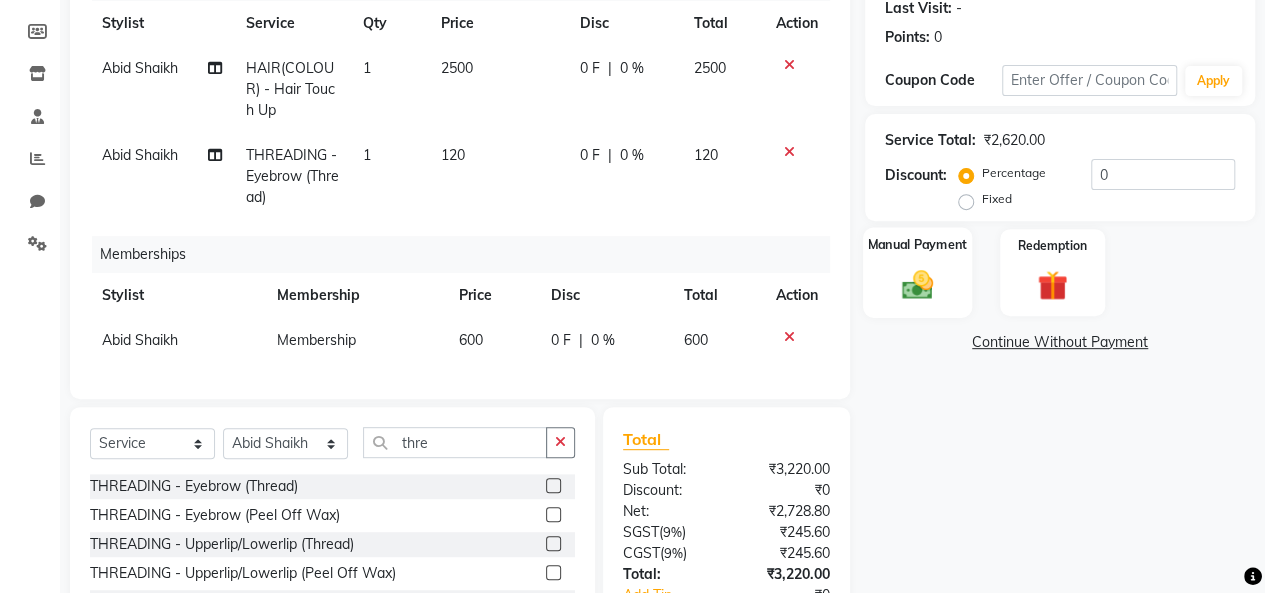 click 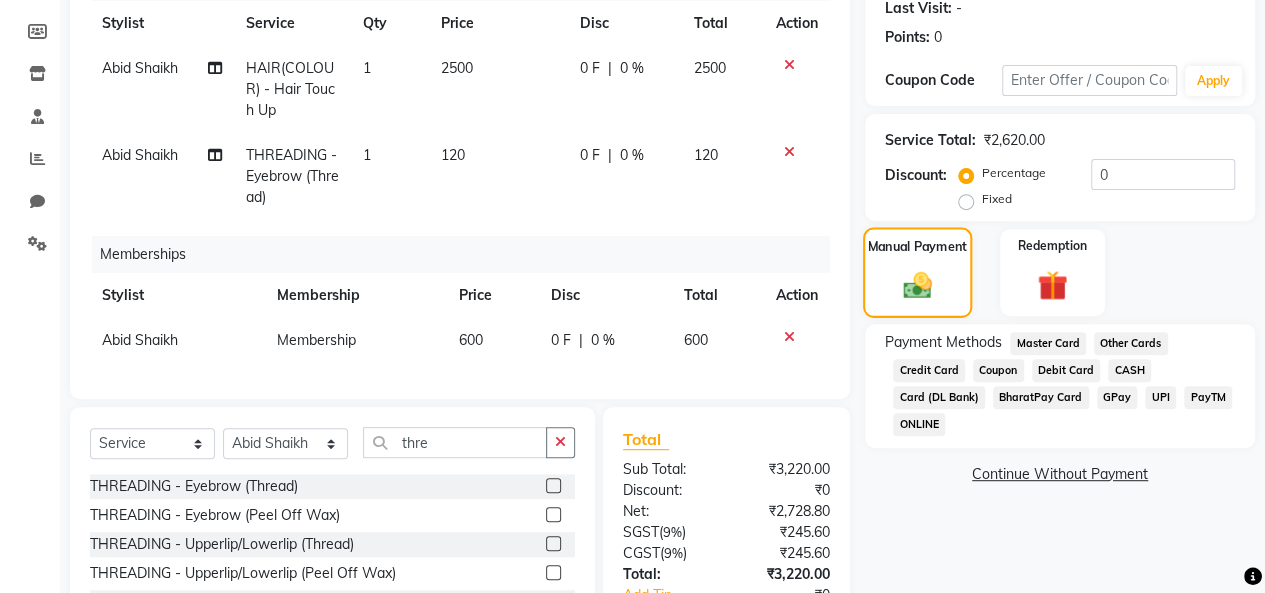 click 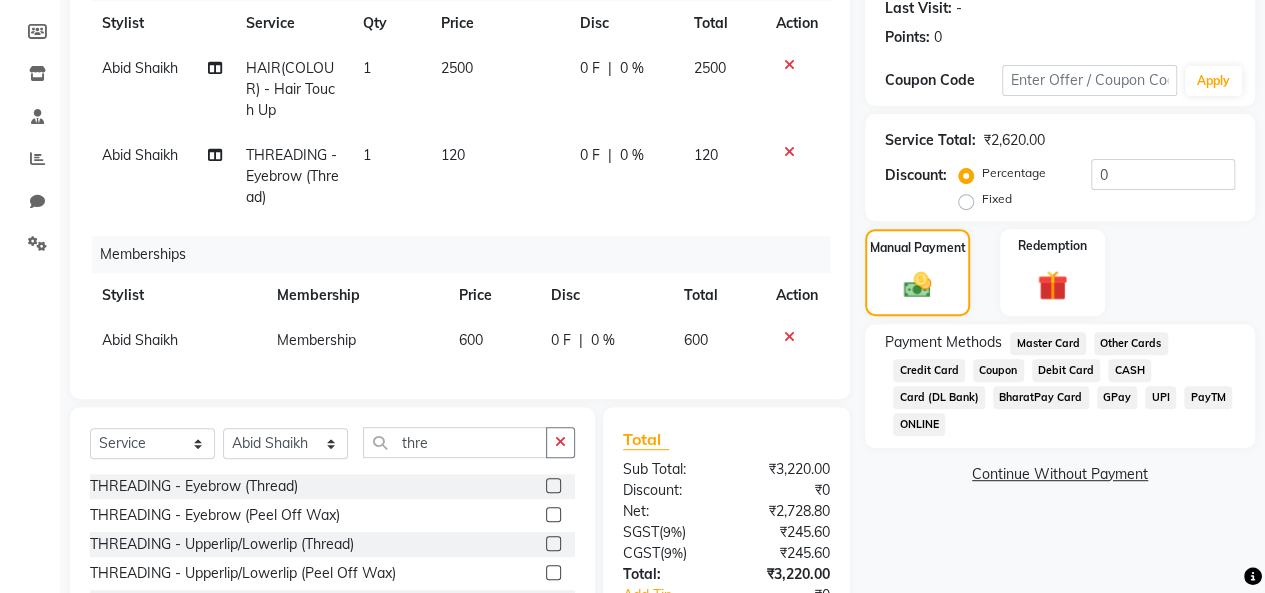 scroll, scrollTop: 437, scrollLeft: 0, axis: vertical 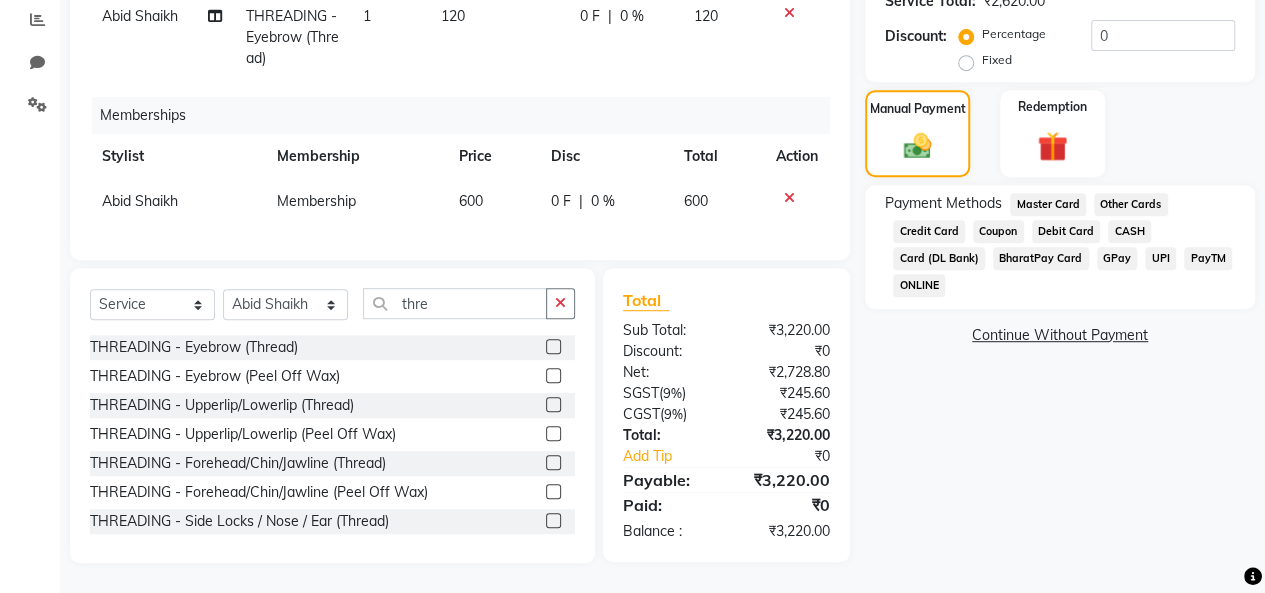 click on "CASH" 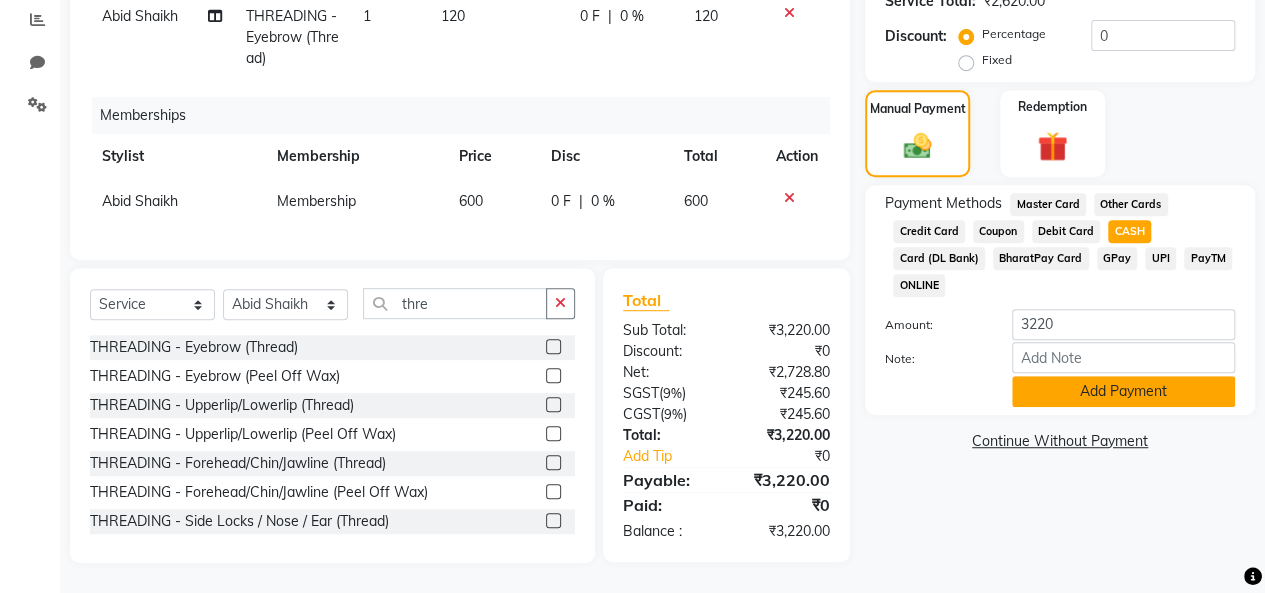 click on "Add Payment" 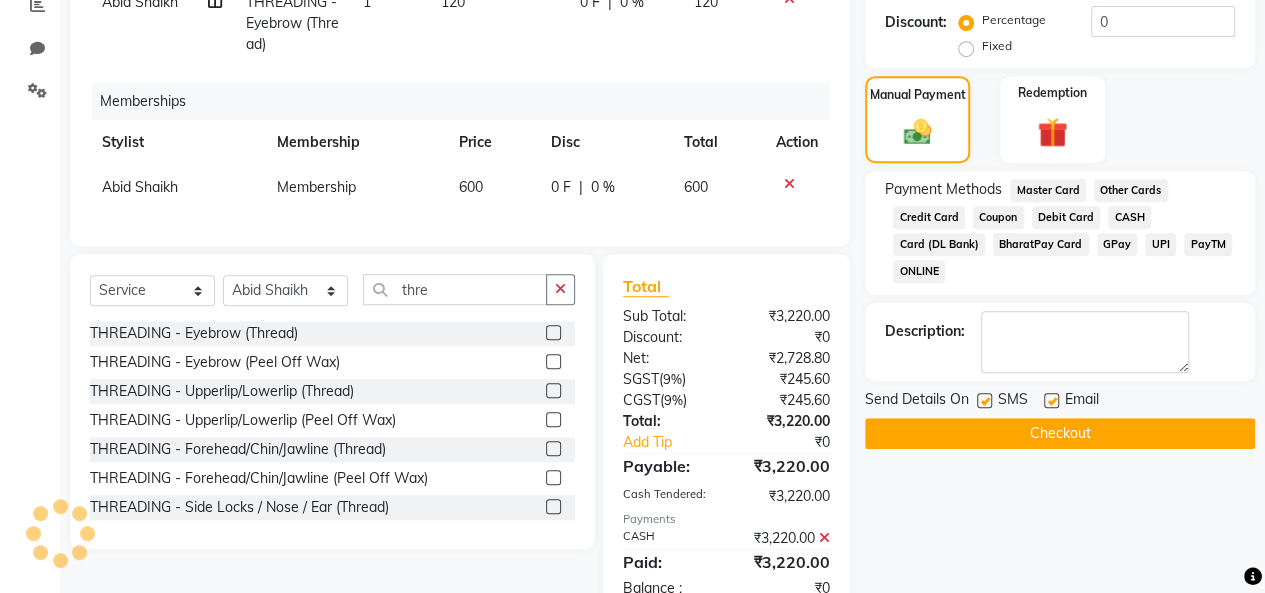 click on "Checkout" 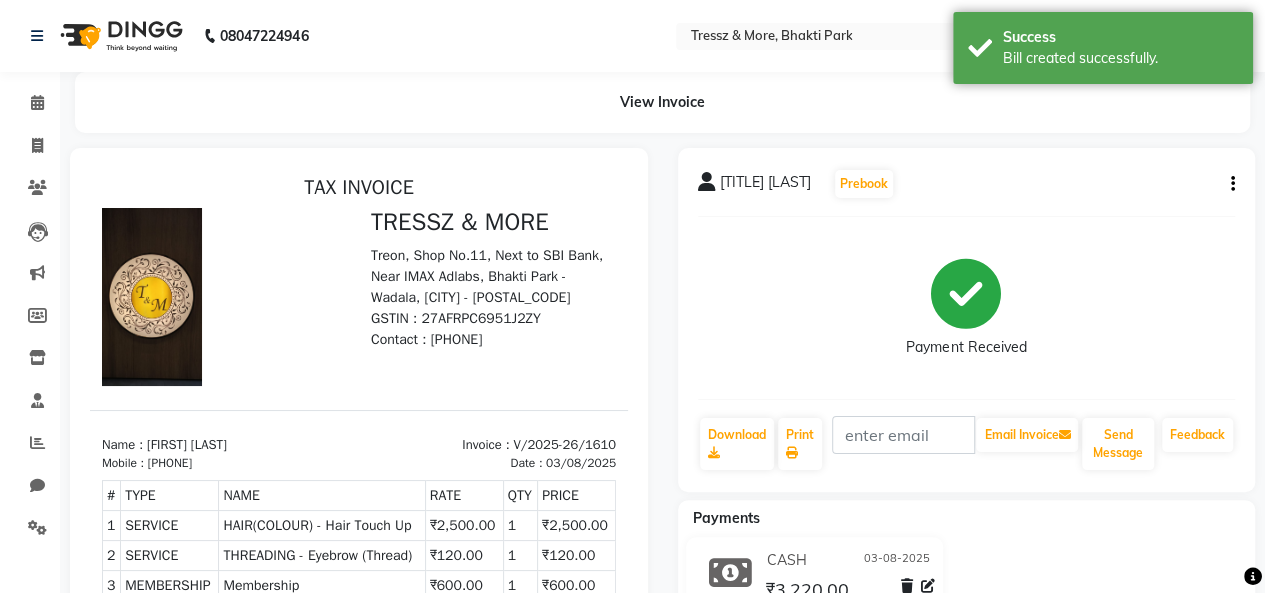 scroll, scrollTop: 0, scrollLeft: 0, axis: both 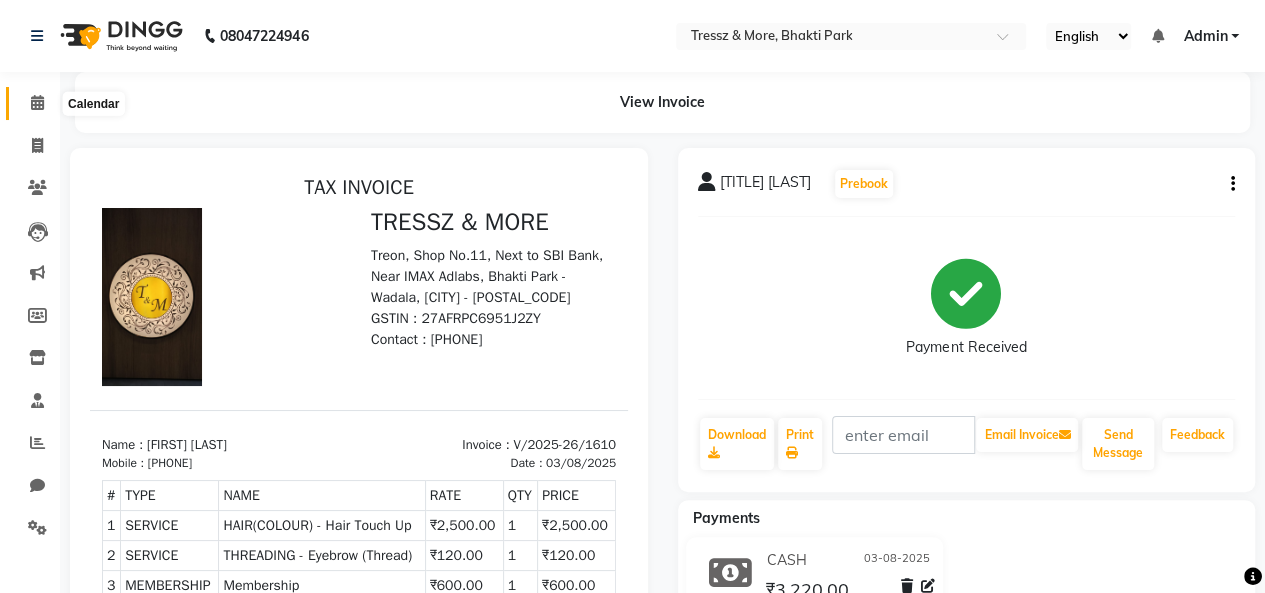 click 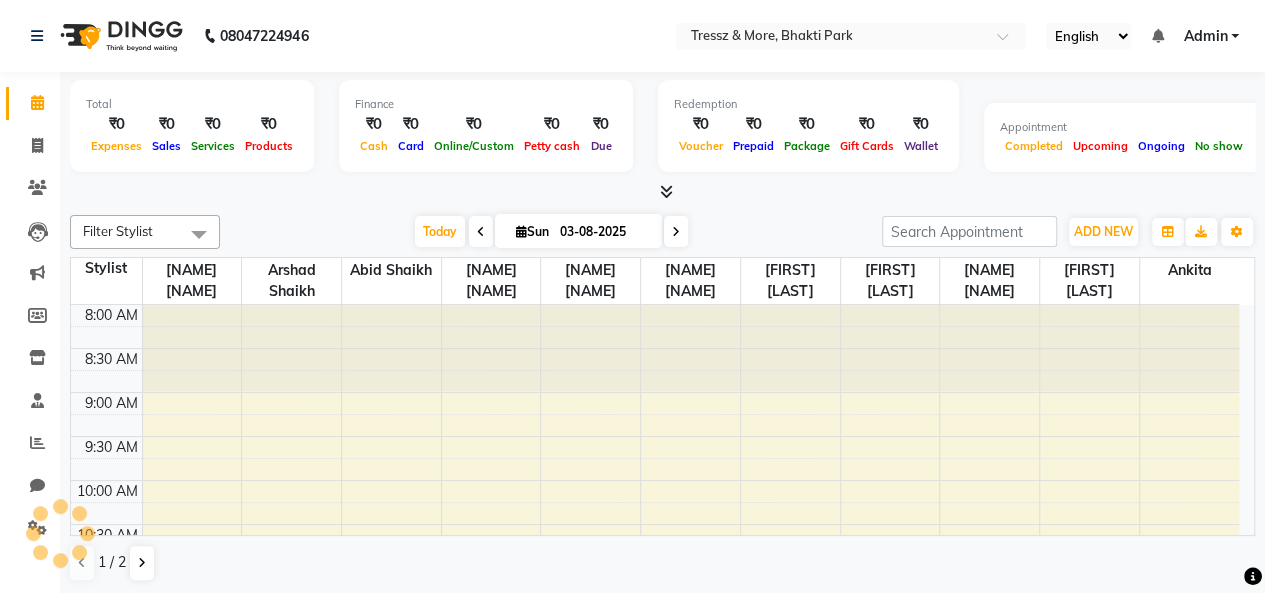 scroll, scrollTop: 694, scrollLeft: 0, axis: vertical 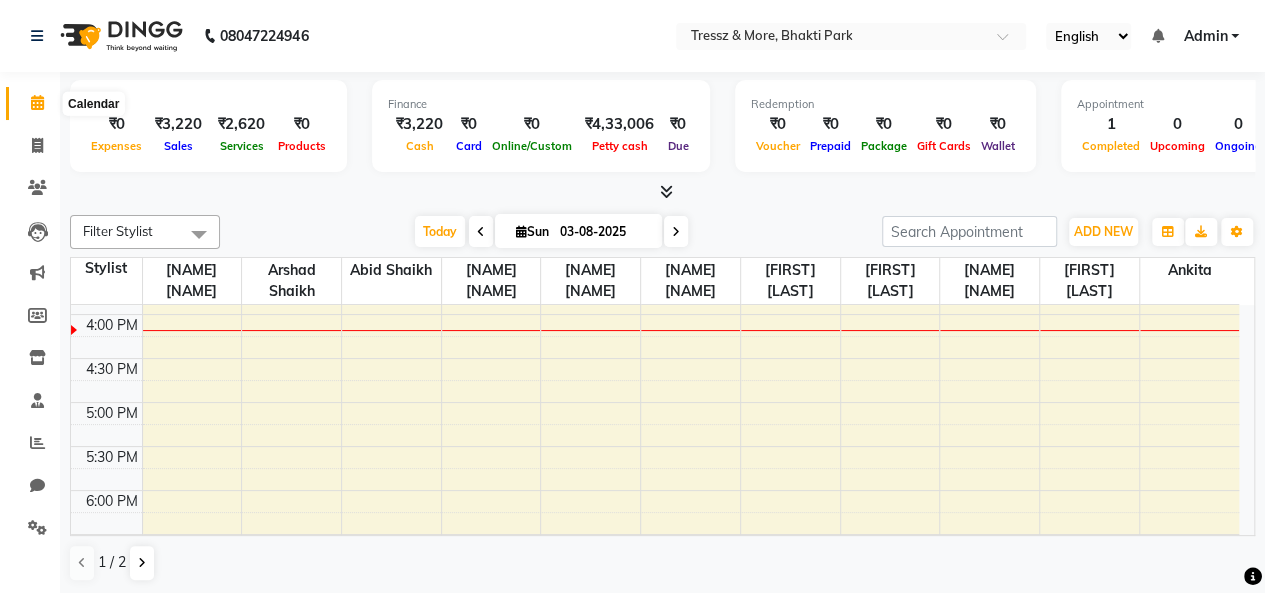 click 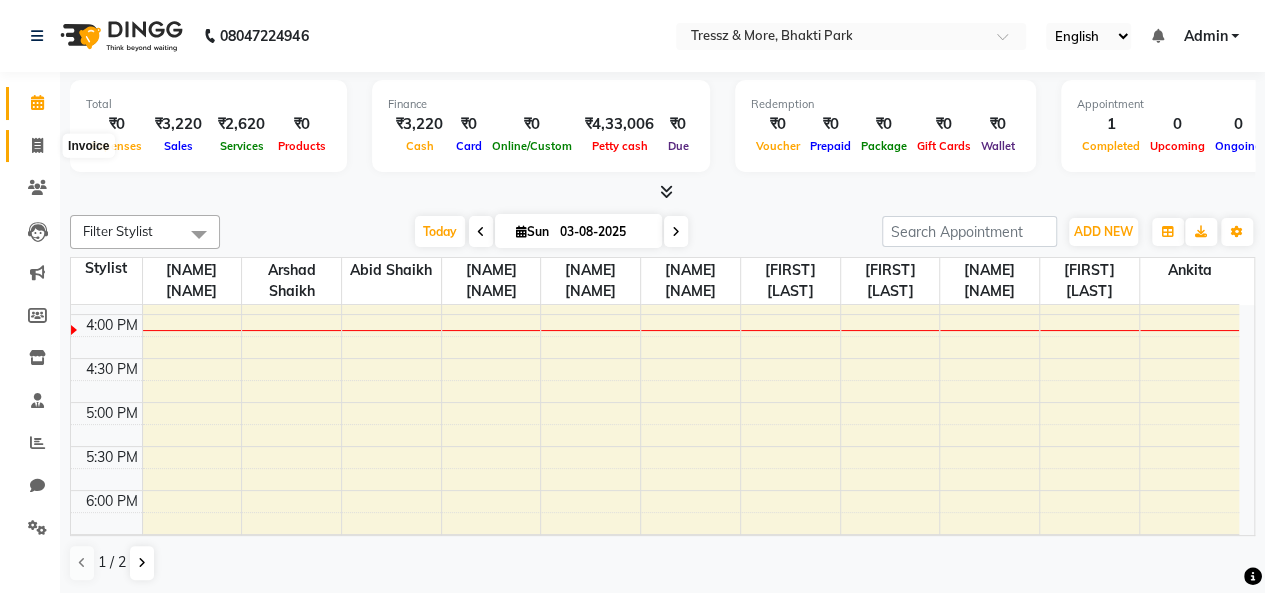 click 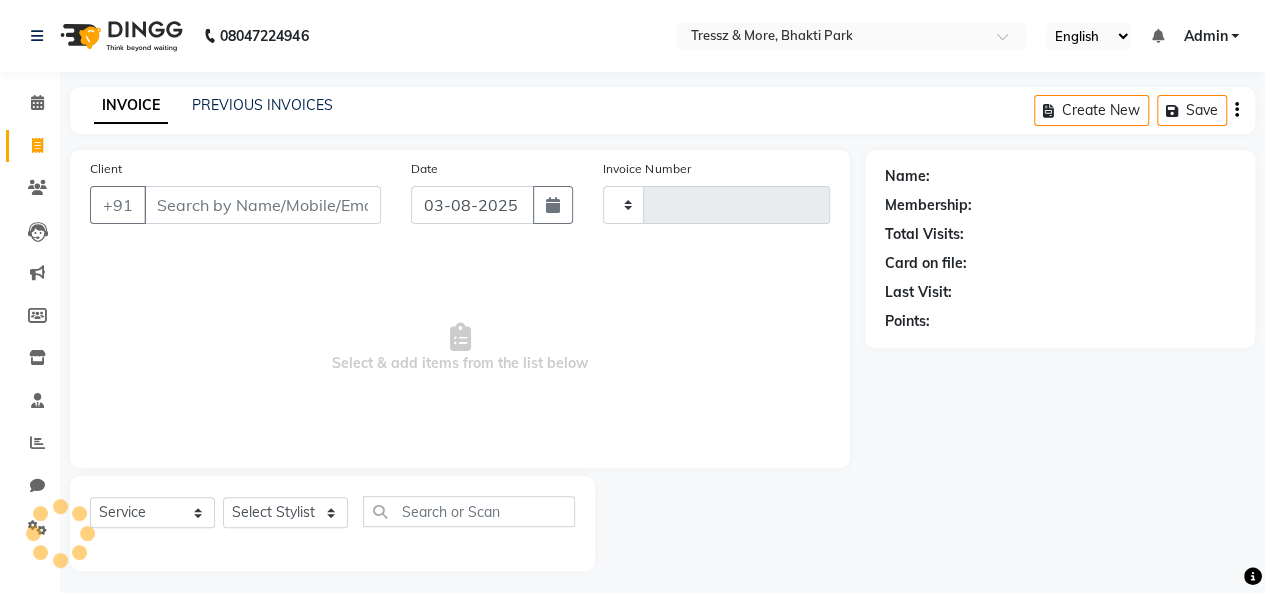 type on "1611" 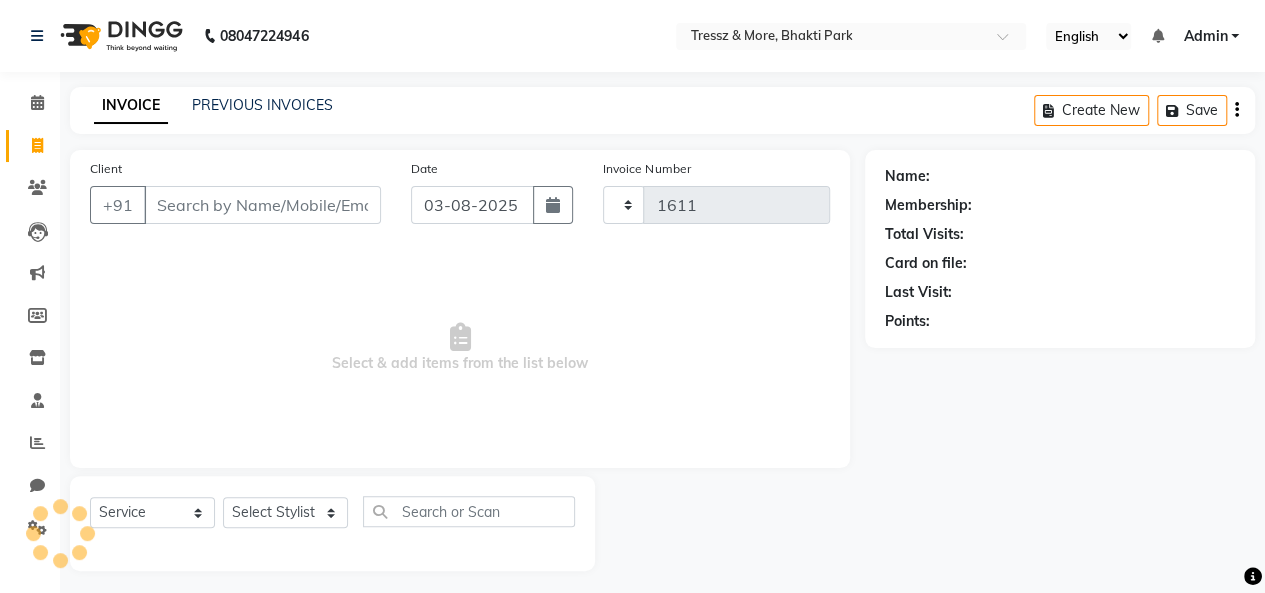 select on "3037" 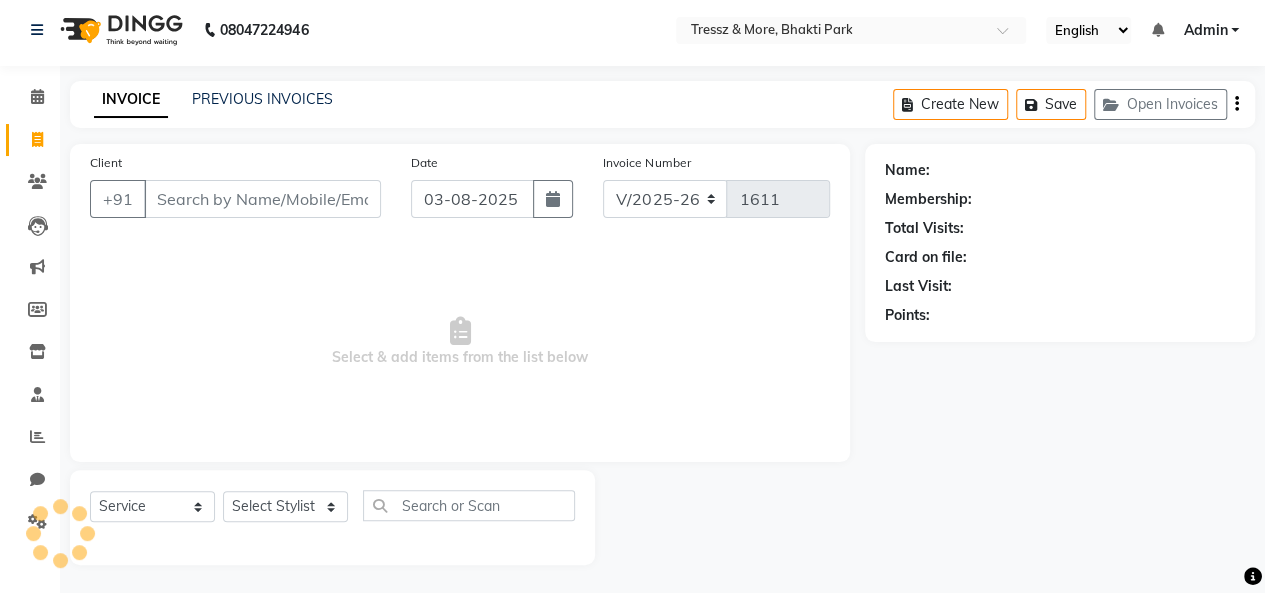 scroll, scrollTop: 0, scrollLeft: 0, axis: both 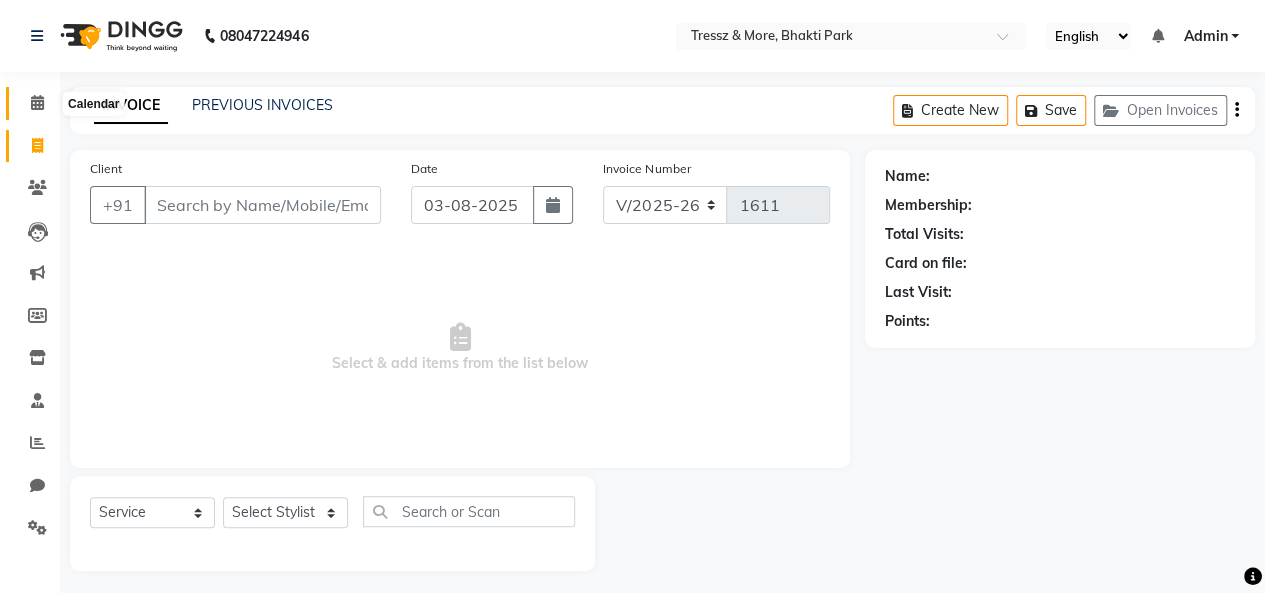 click 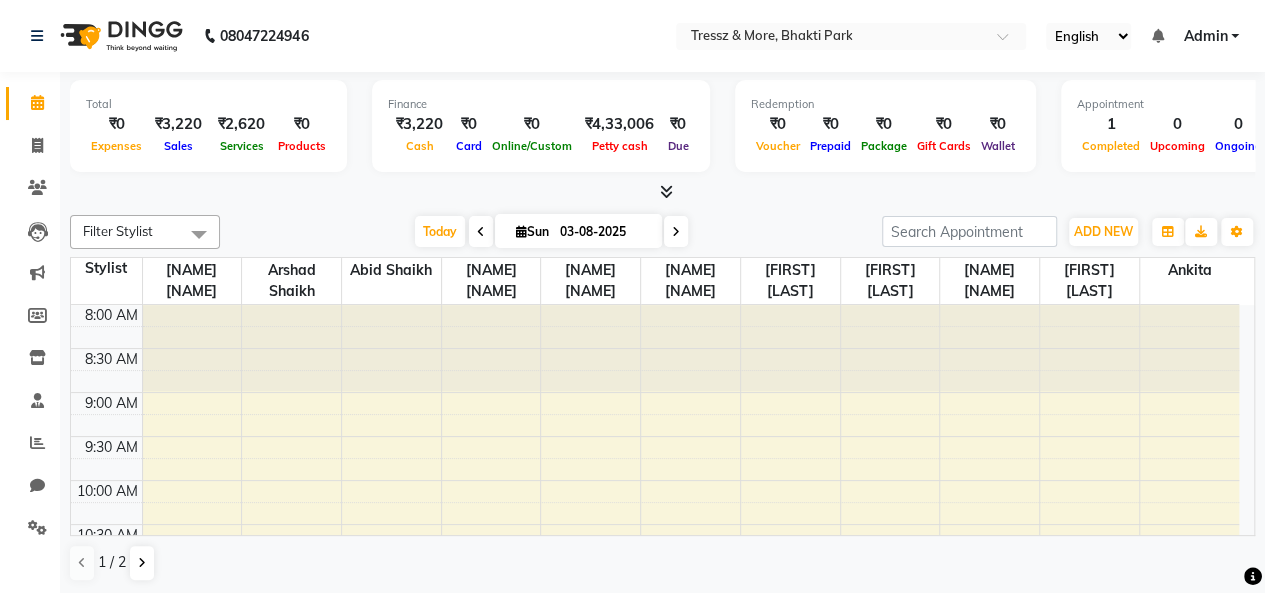 click on "[PHONE] Select Location × Tressz & More, [CITY] English ENGLISH Español العربية मराठी हिंदी ગુજરાતી தமிழ் 中文 Notifications nothing to show Admin Manage Profile Change Password Sign out  Version:3.15.11" 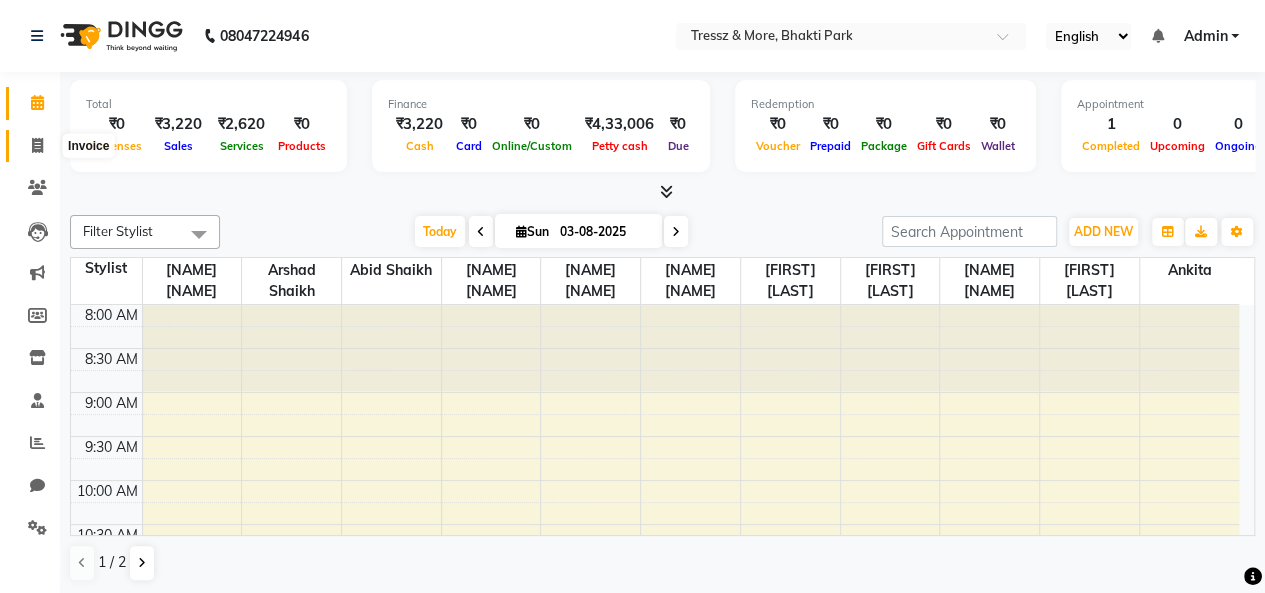 click 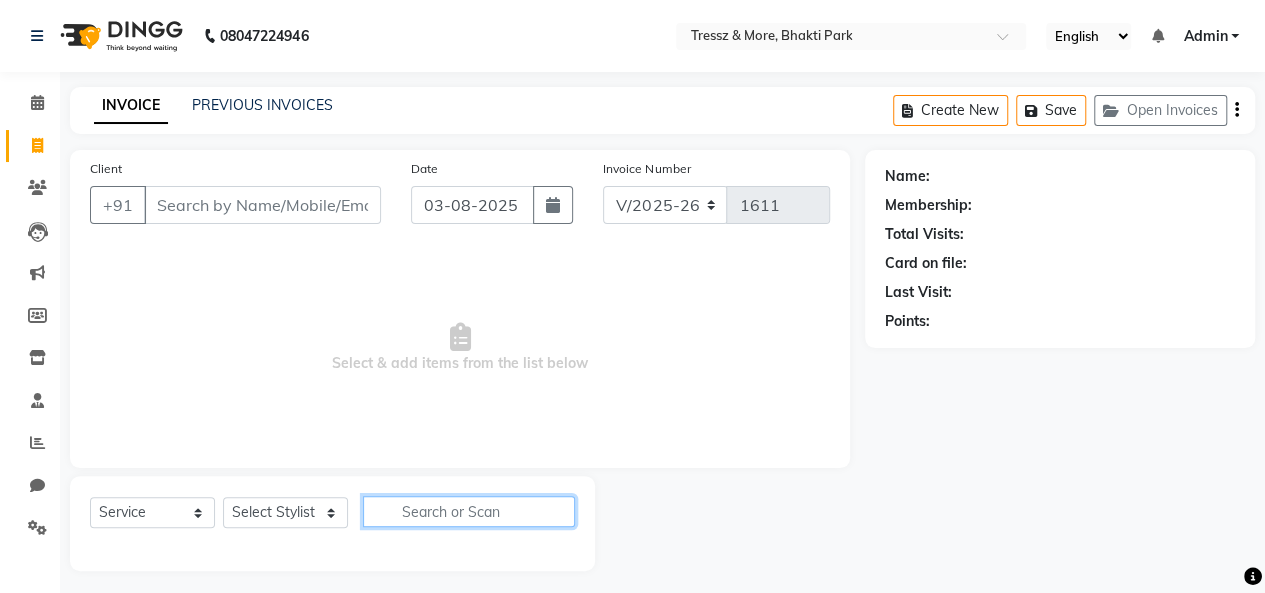 click 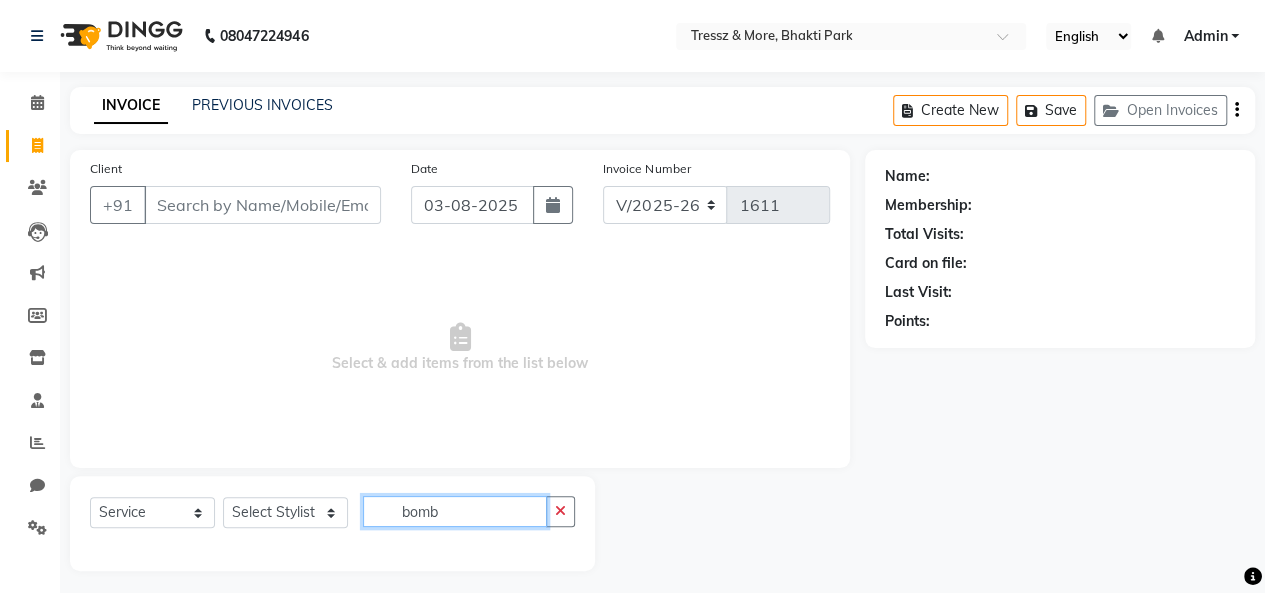 scroll, scrollTop: 7, scrollLeft: 0, axis: vertical 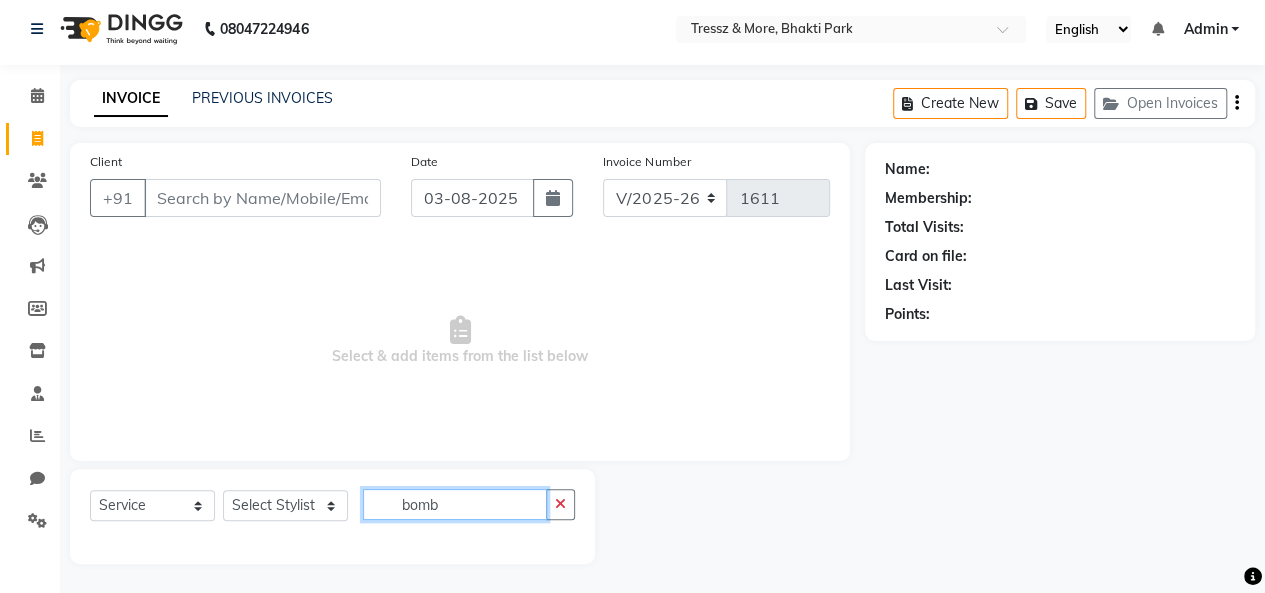 type on "bomb" 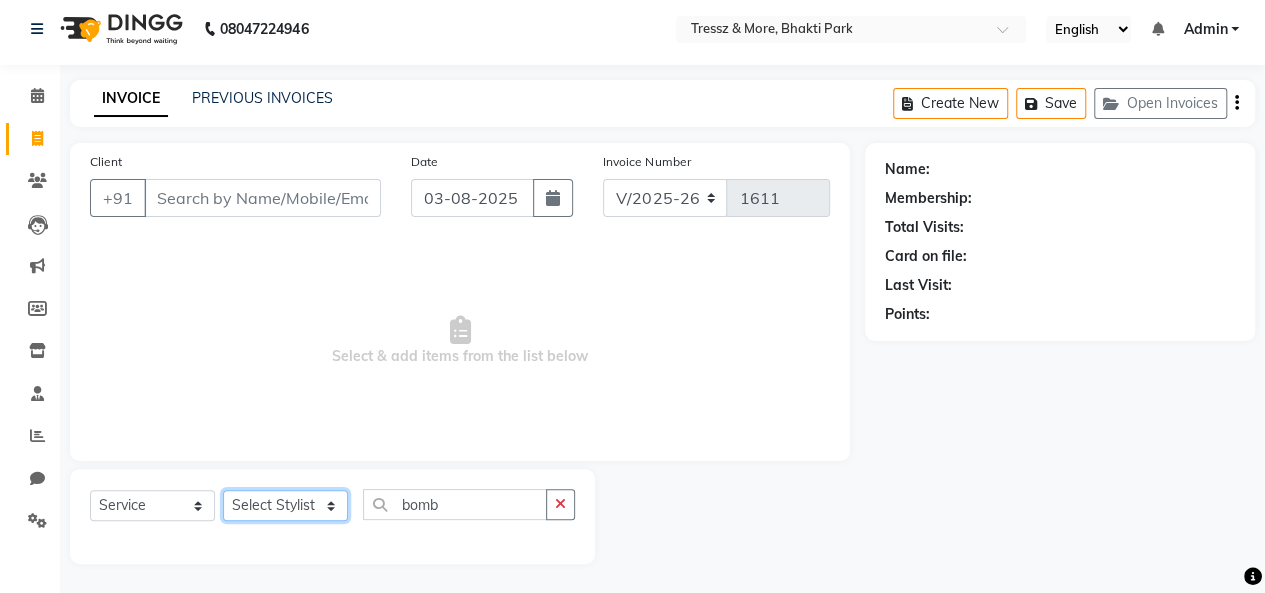 click on "Select Stylist [NAME] [NAME] [NAME] [NAME] [NAME] [NAME] [NAME] [NAME] [NAME] [NAME] [NAME] [NAME]" 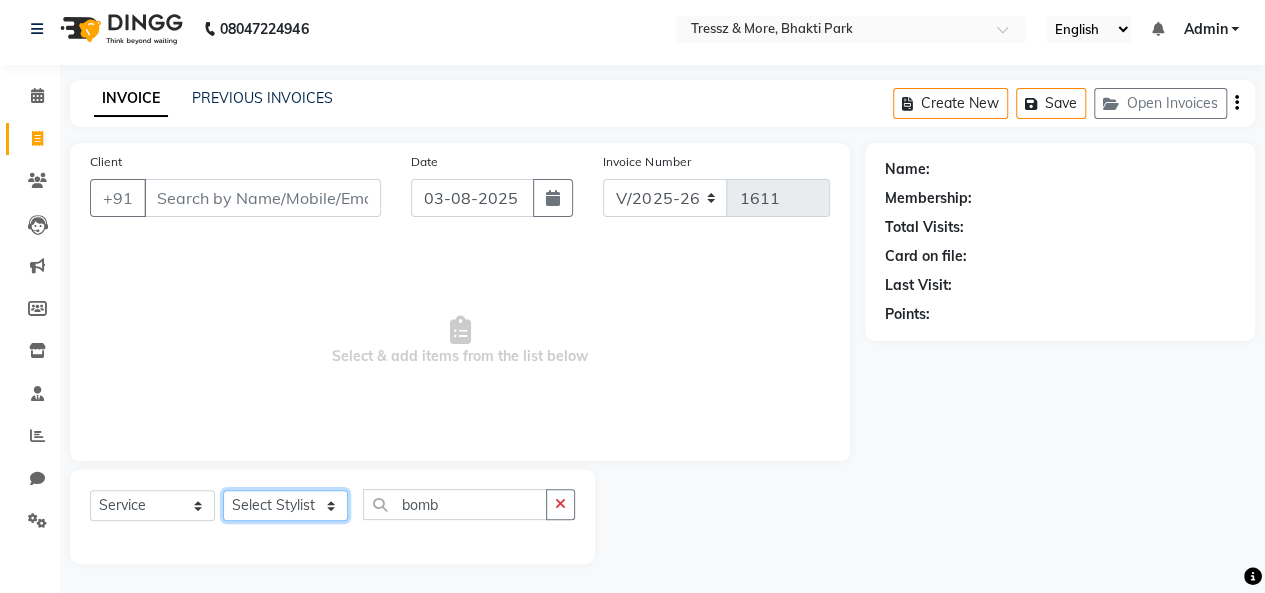 select on "72136" 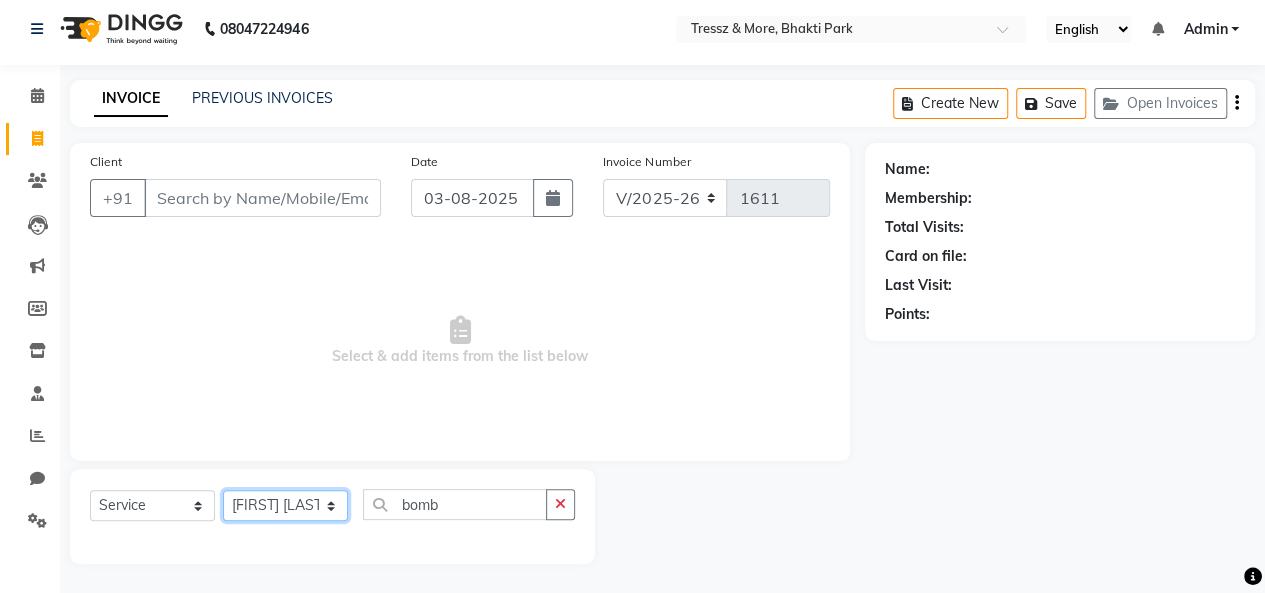 click on "Select Stylist [NAME] [NAME] [NAME] [NAME] [NAME] [NAME] [NAME] [NAME] [NAME] [NAME] [NAME] [NAME]" 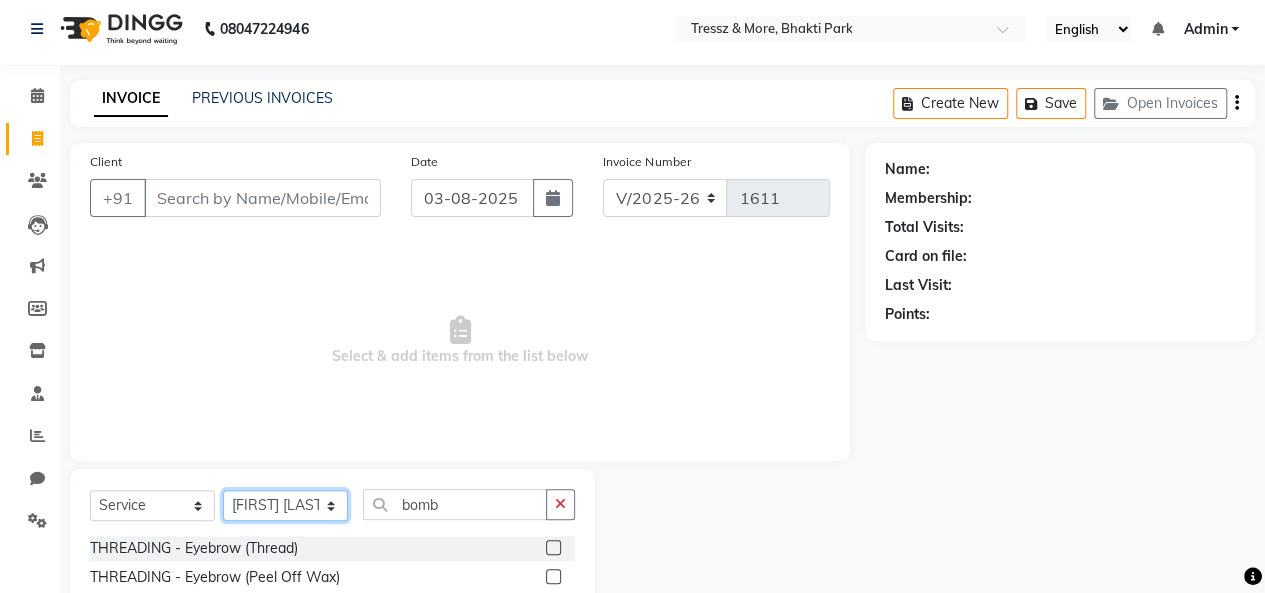 scroll, scrollTop: 207, scrollLeft: 0, axis: vertical 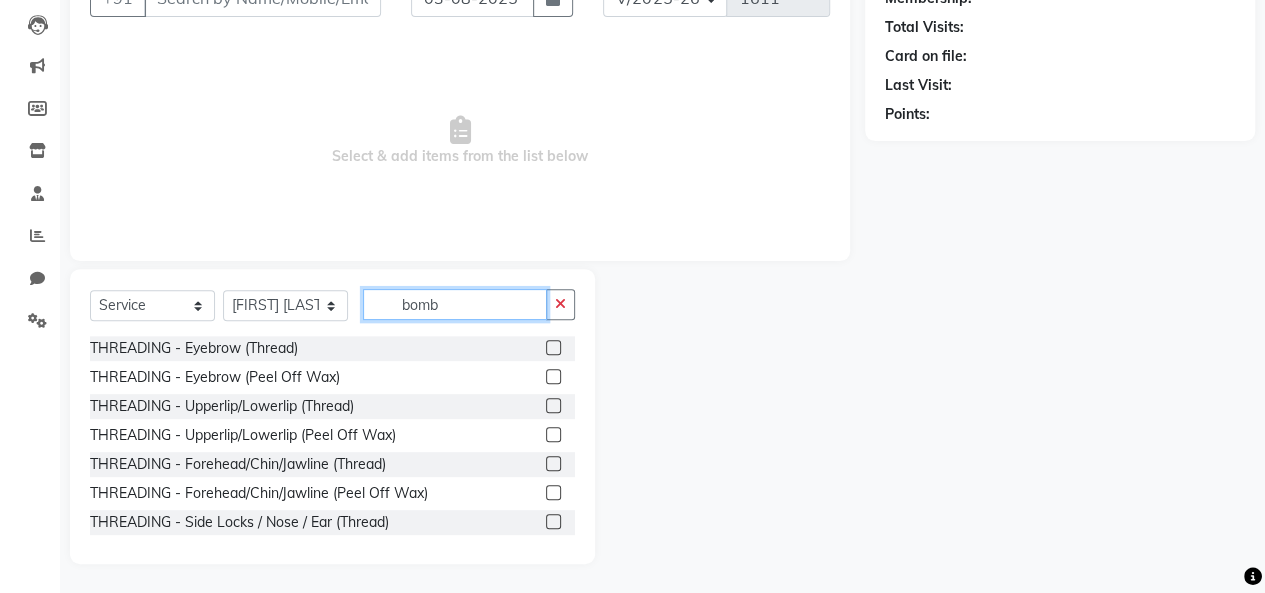 click on "bomb" 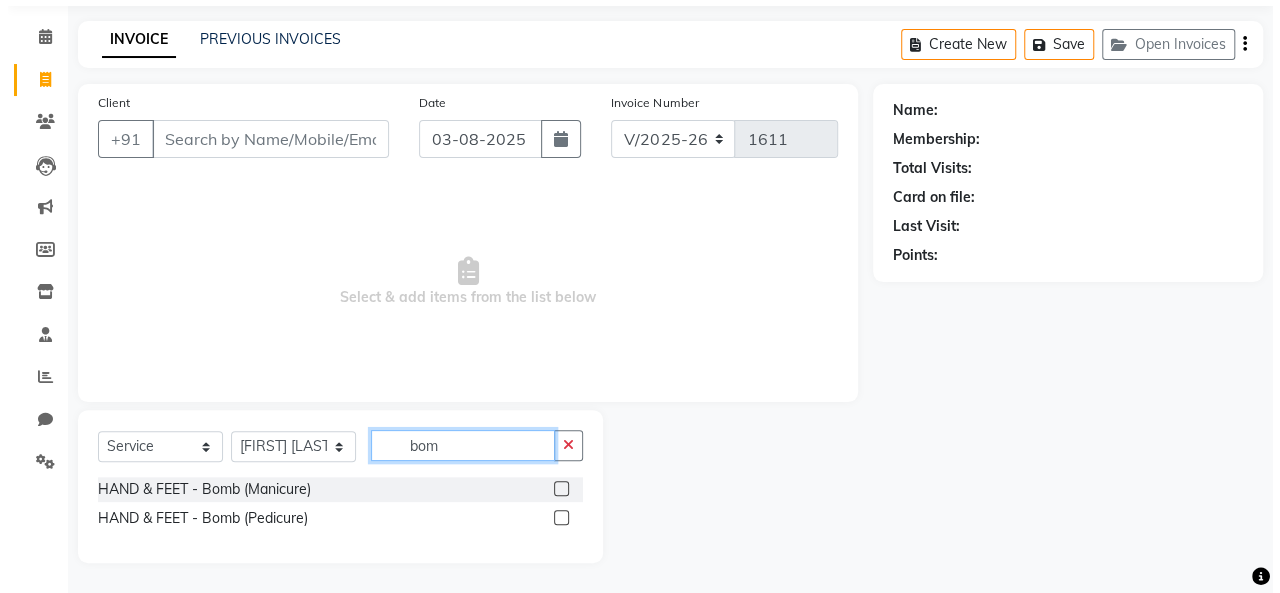 scroll, scrollTop: 65, scrollLeft: 0, axis: vertical 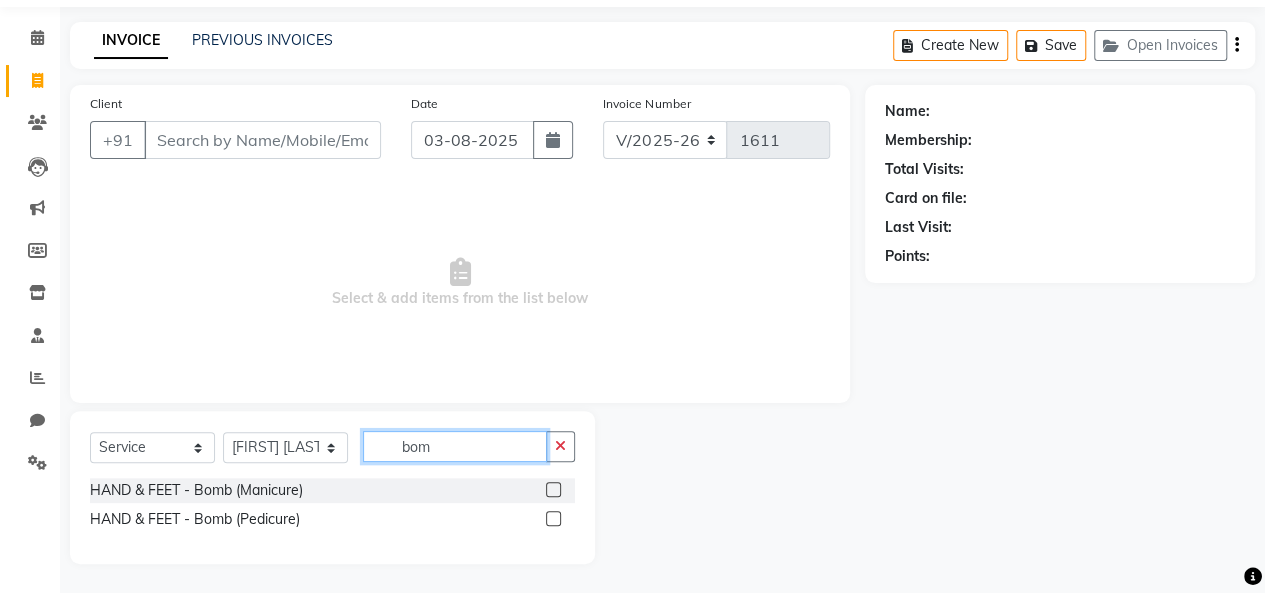 type on "bomb" 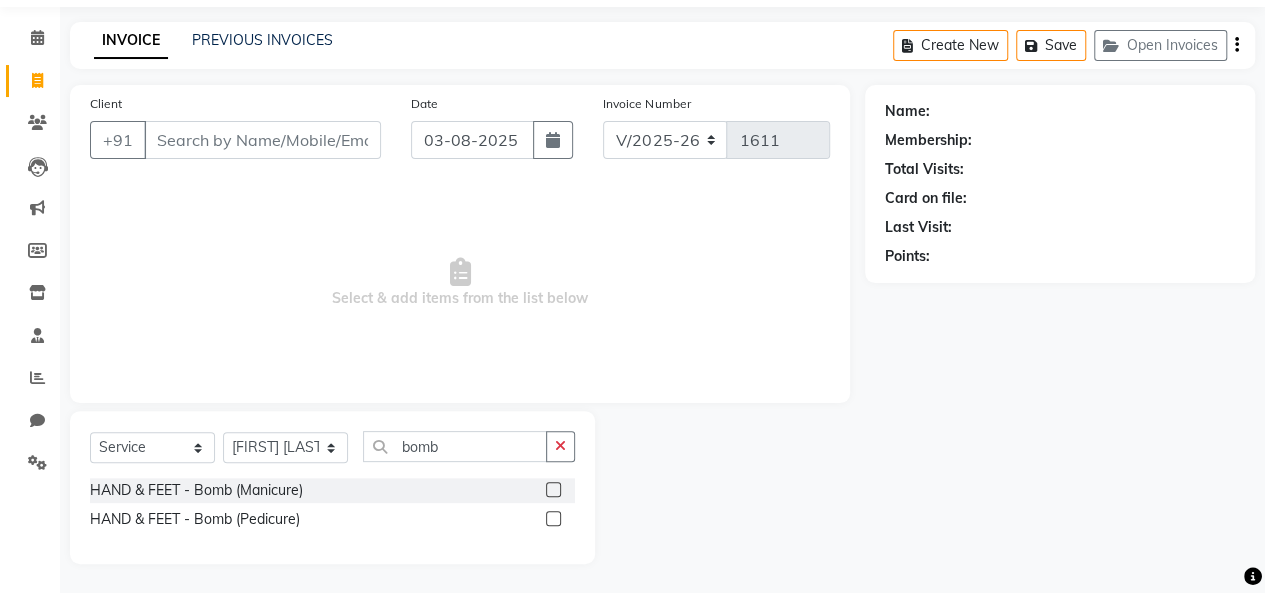 click 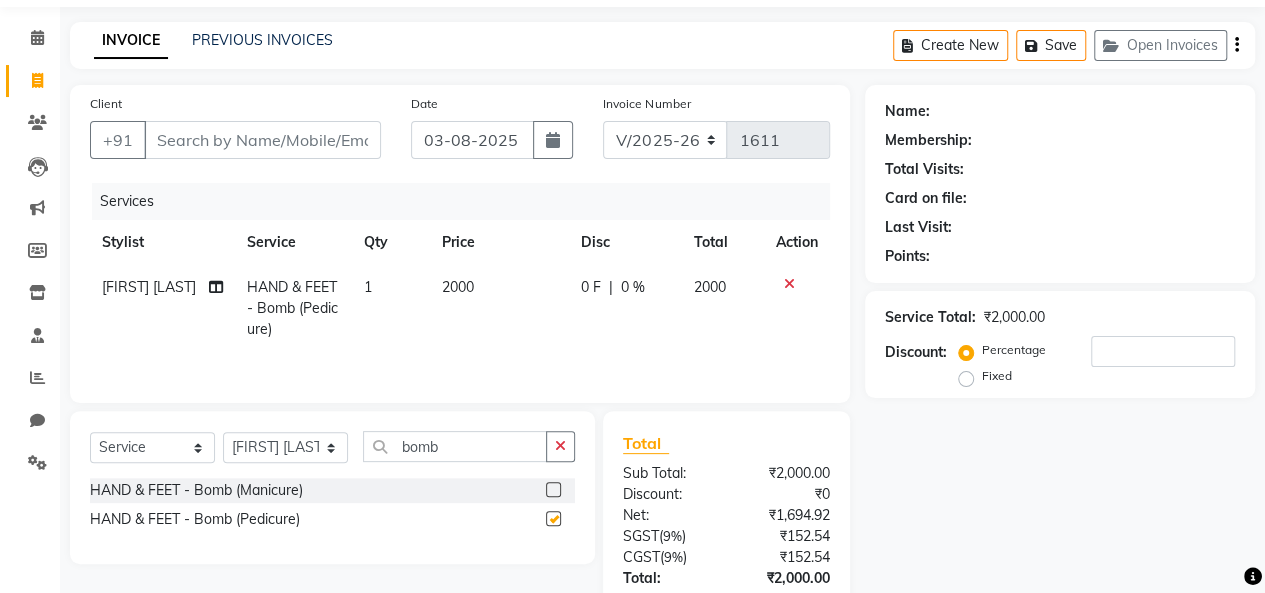 checkbox on "false" 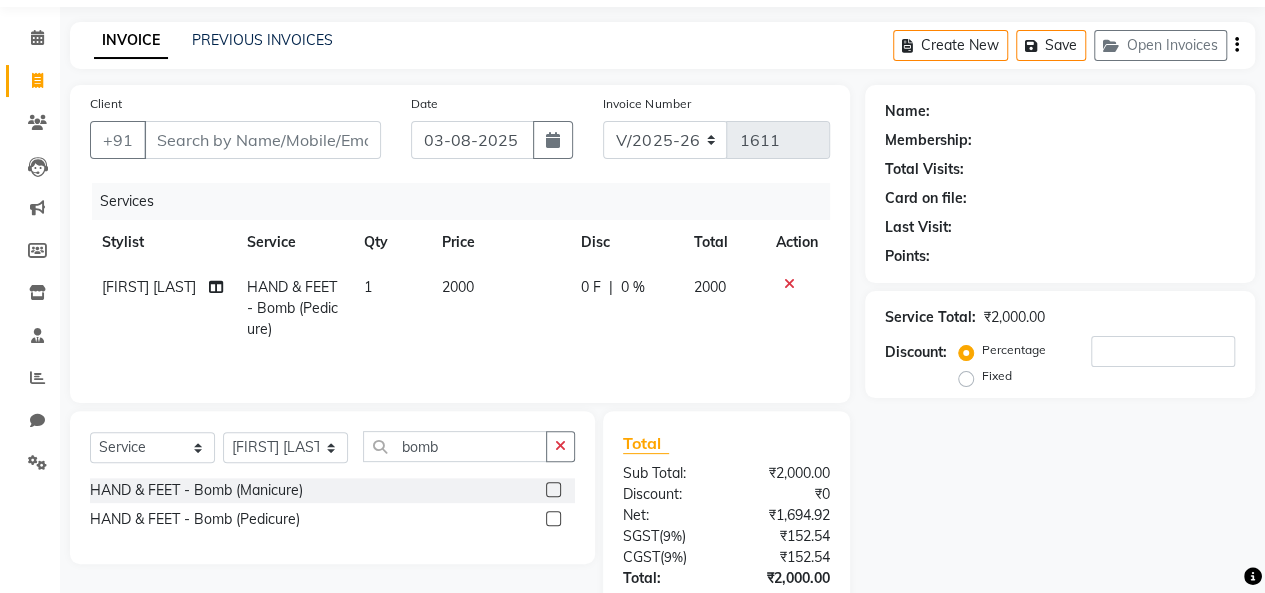 click 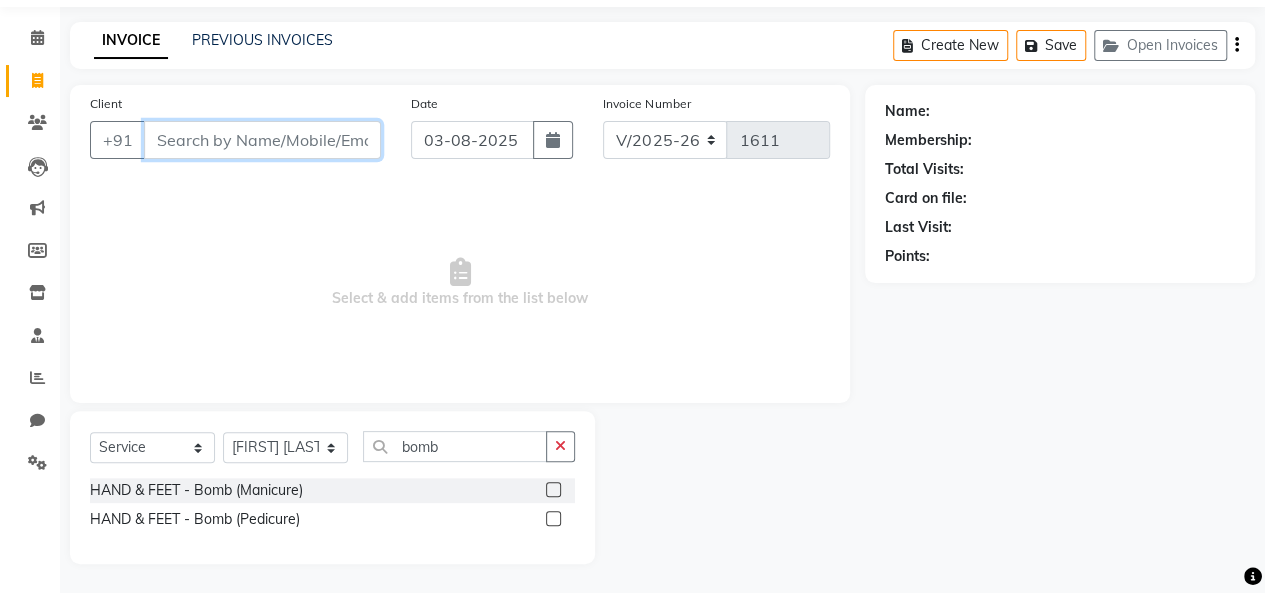 click on "Client" at bounding box center (262, 140) 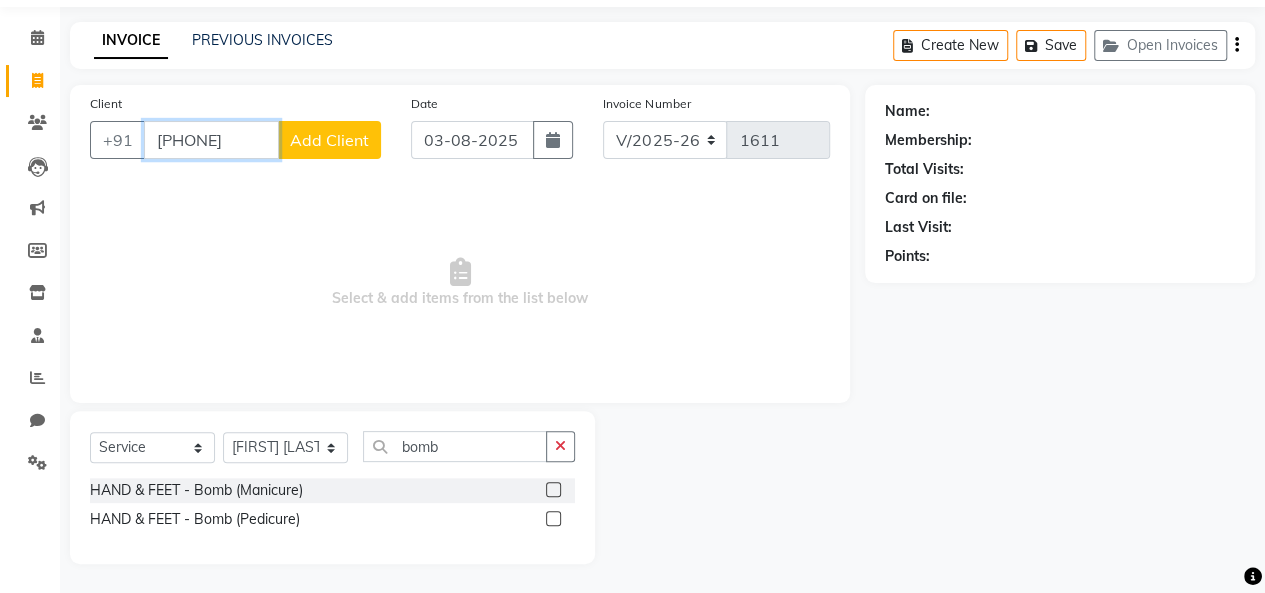 type on "[PHONE]" 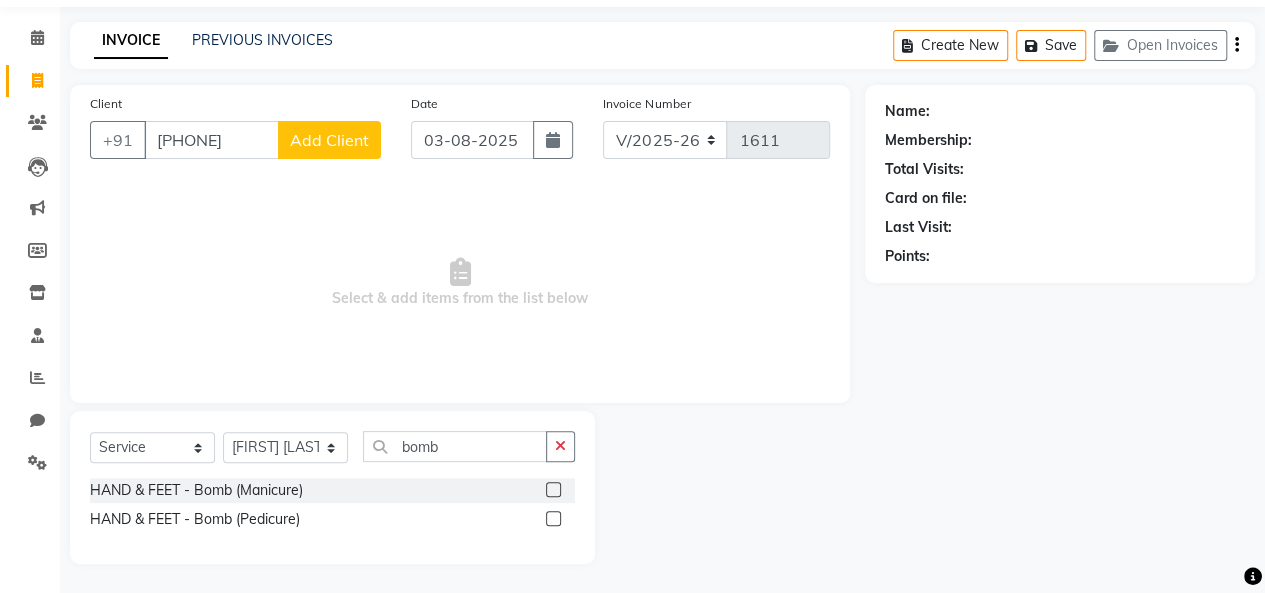 click on "Add Client" 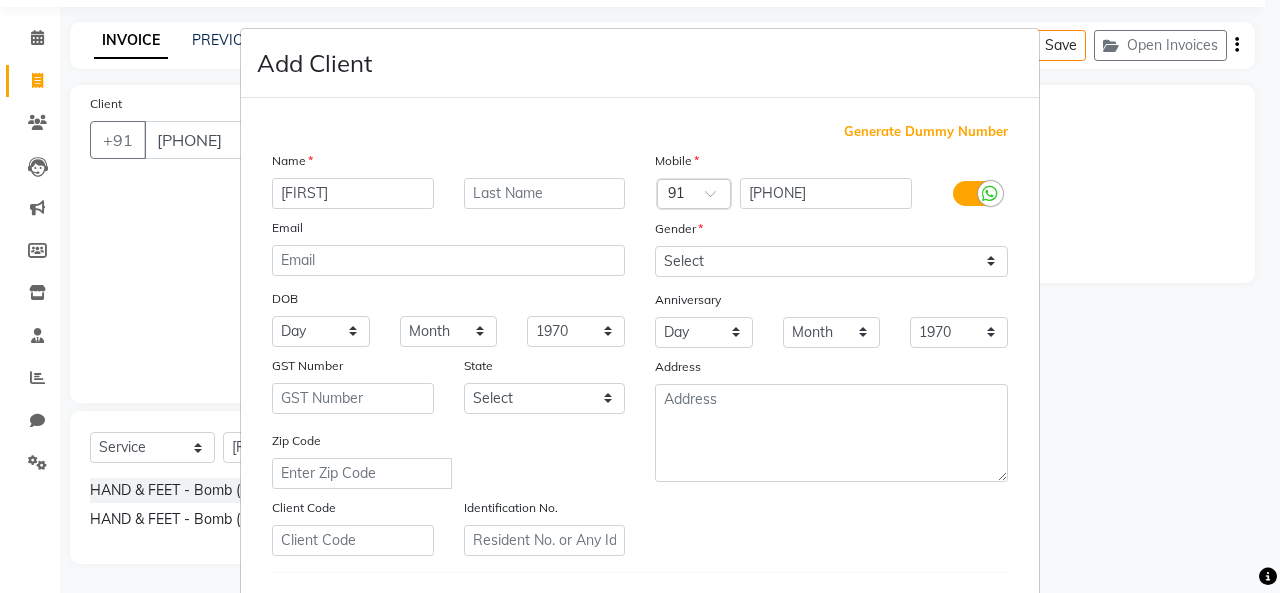 type on "[FIRST]" 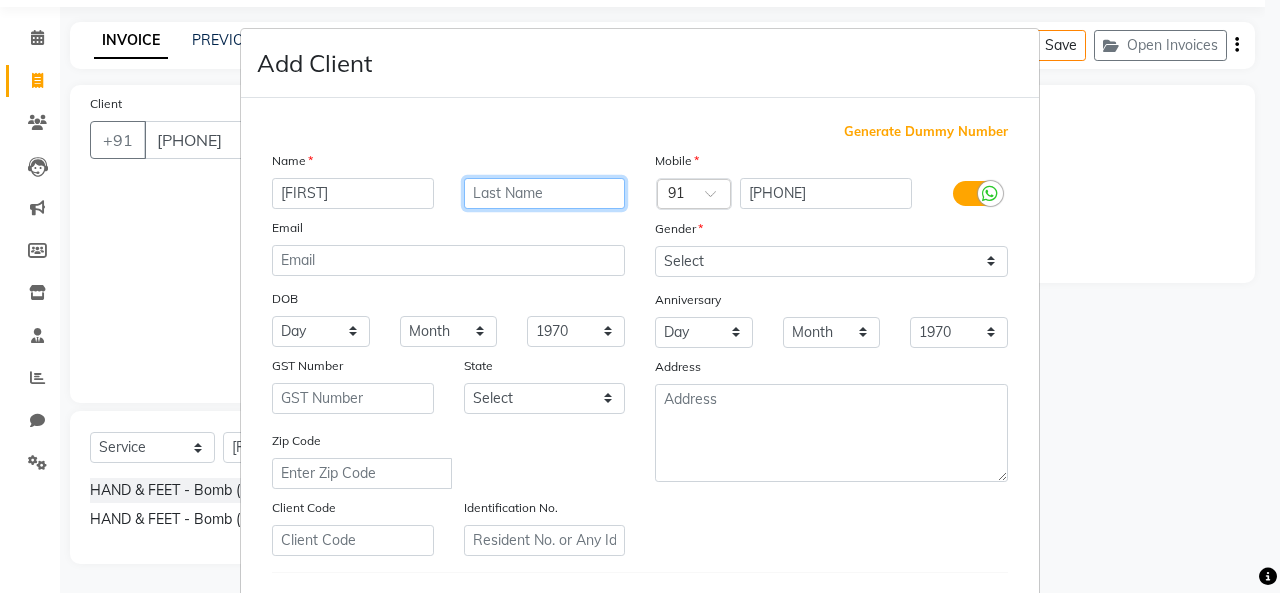 click at bounding box center [545, 193] 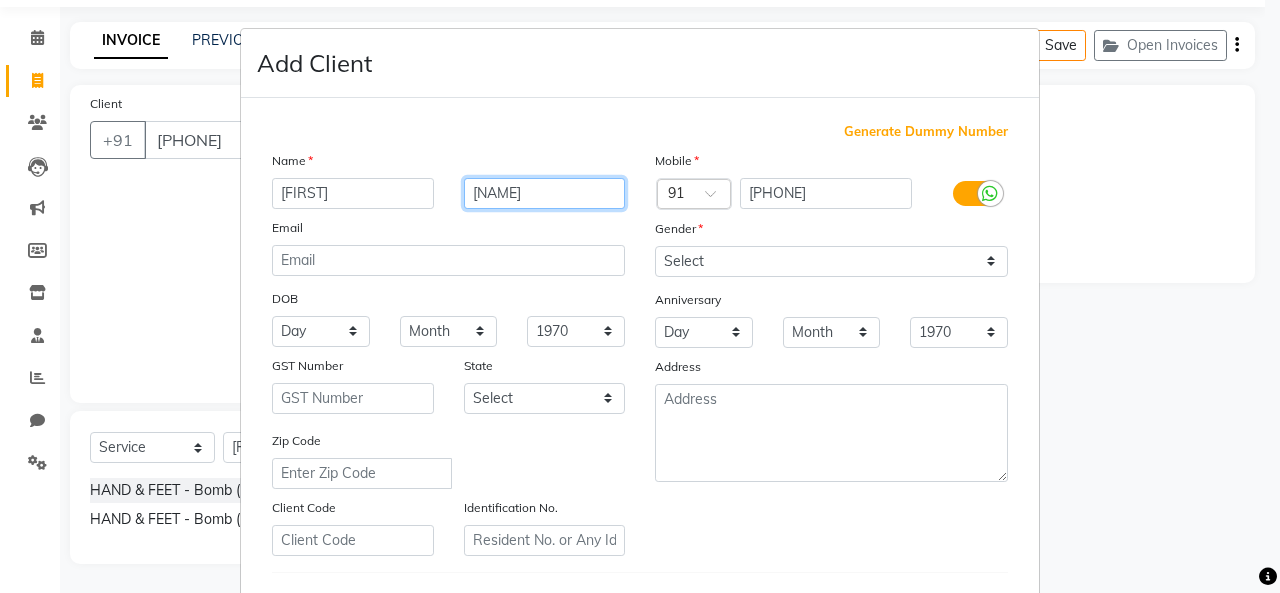 type on "[NAME]" 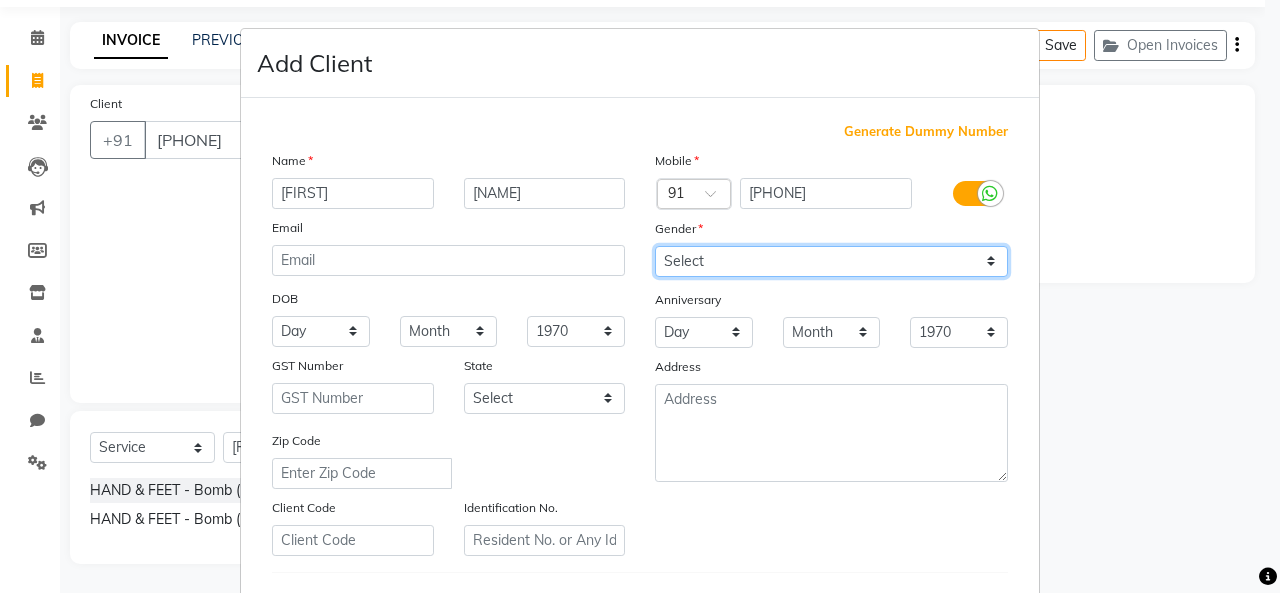 drag, startPoint x: 707, startPoint y: 262, endPoint x: 700, endPoint y: 274, distance: 13.892444 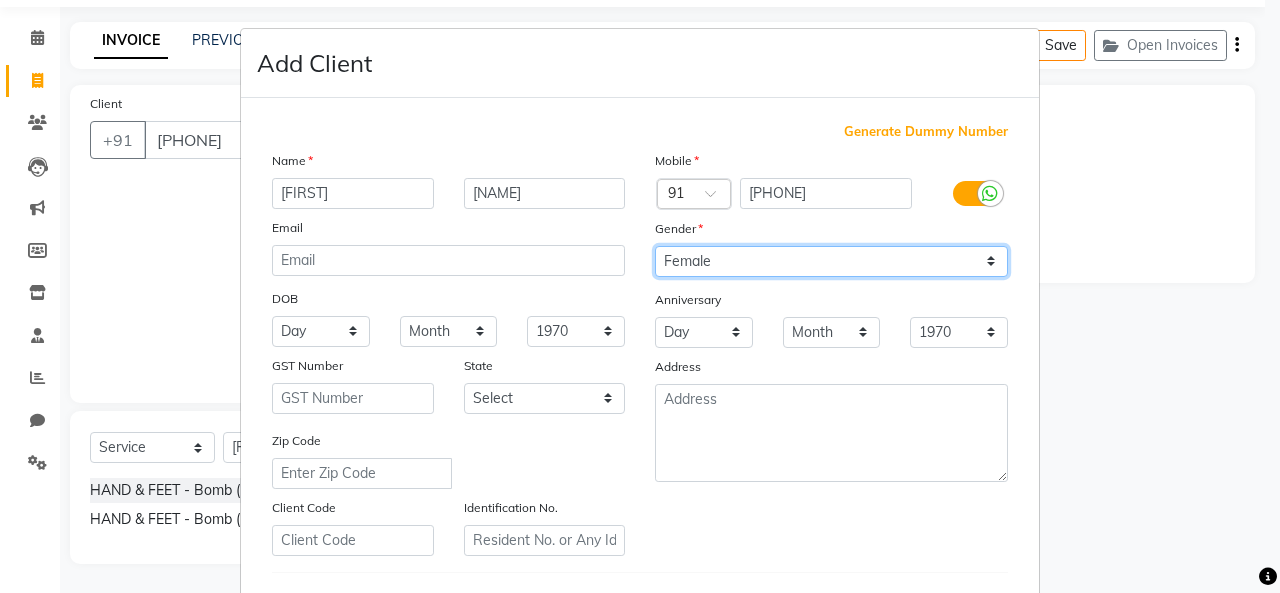 click on "Select Male Female Other Prefer Not To Say" at bounding box center [831, 261] 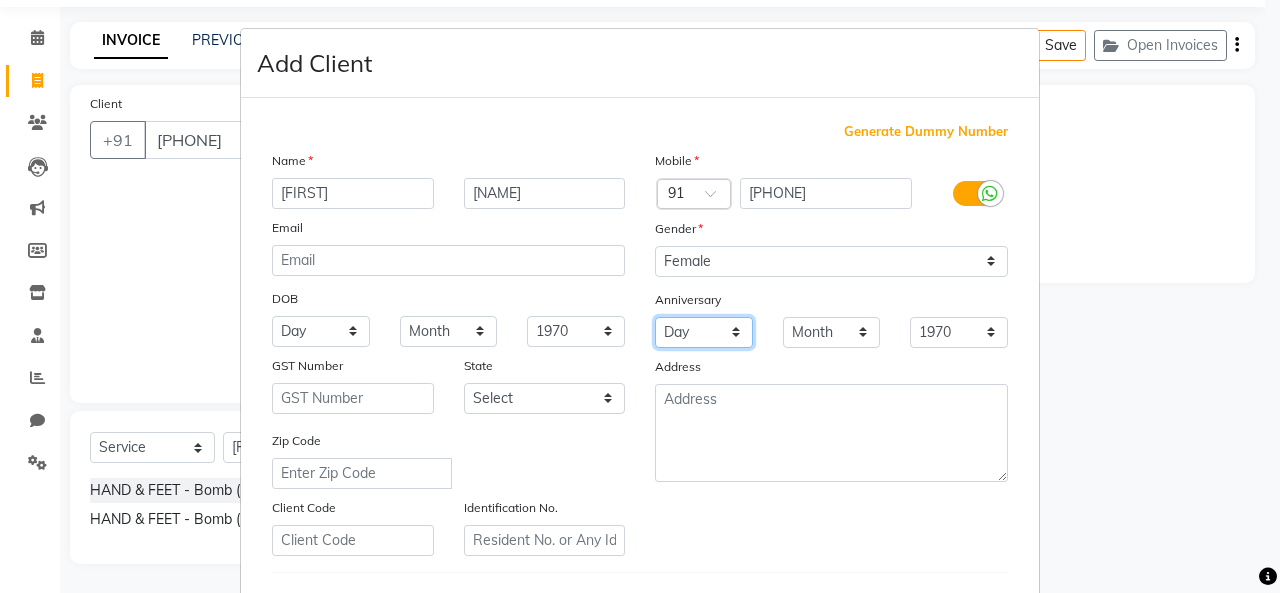 click on "Day 01 02 03 04 05 06 07 08 09 10 11 12 13 14 15 16 17 18 19 20 21 22 23 24 25 26 27 28 29 30 31" at bounding box center (704, 332) 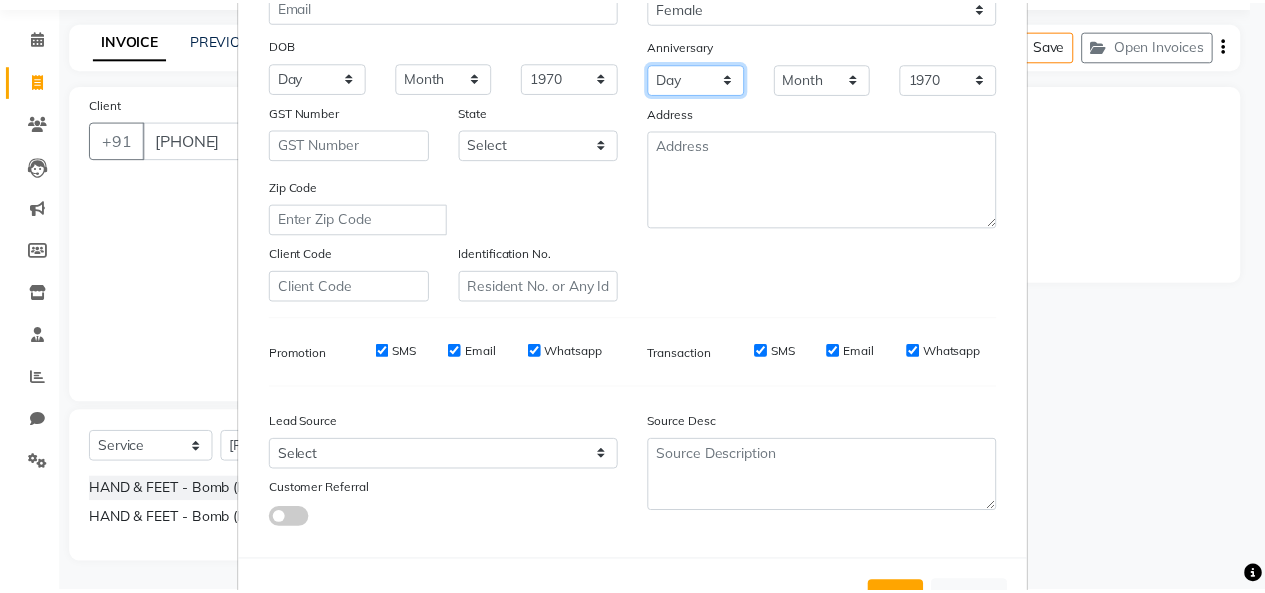 scroll, scrollTop: 326, scrollLeft: 0, axis: vertical 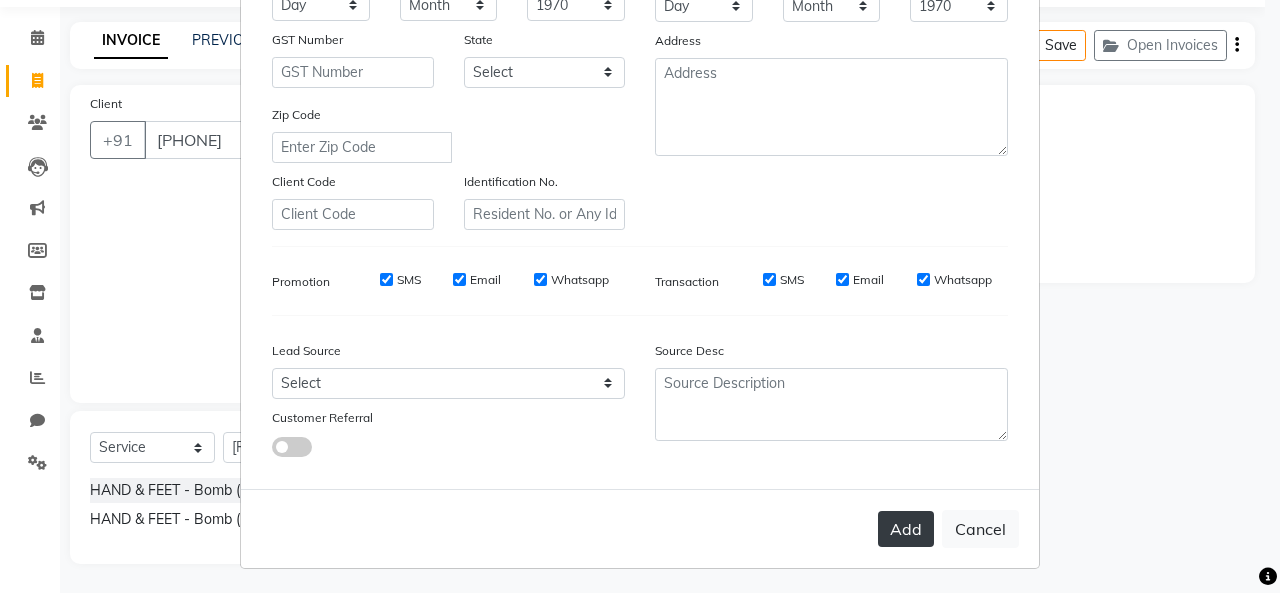 click on "Add" at bounding box center [906, 529] 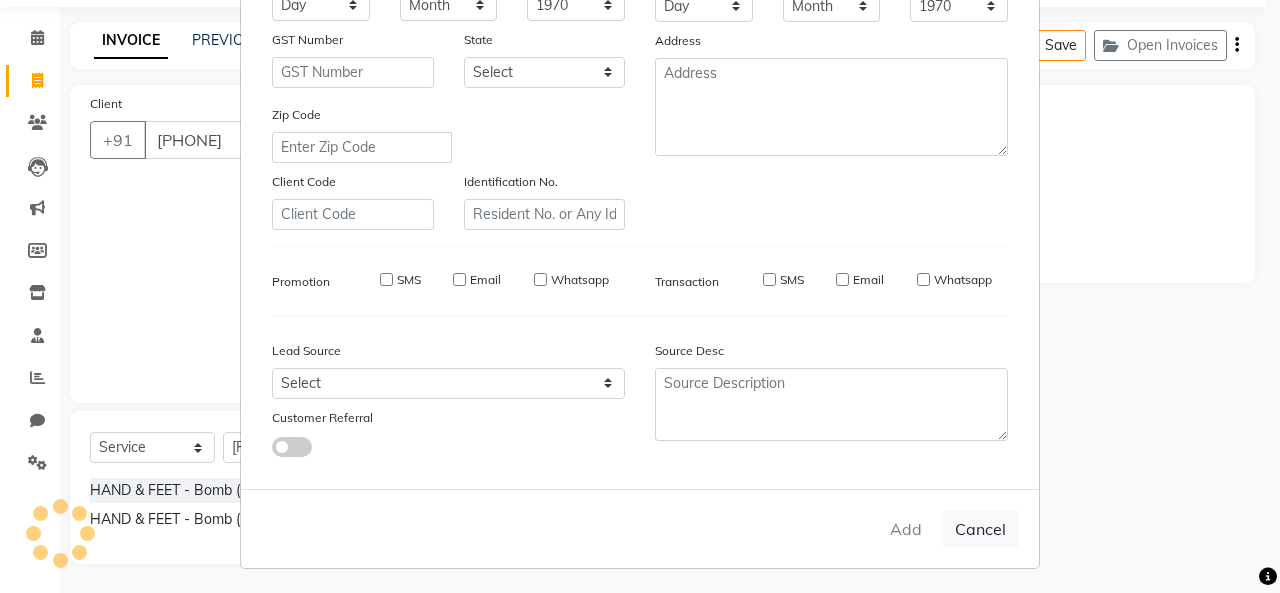type 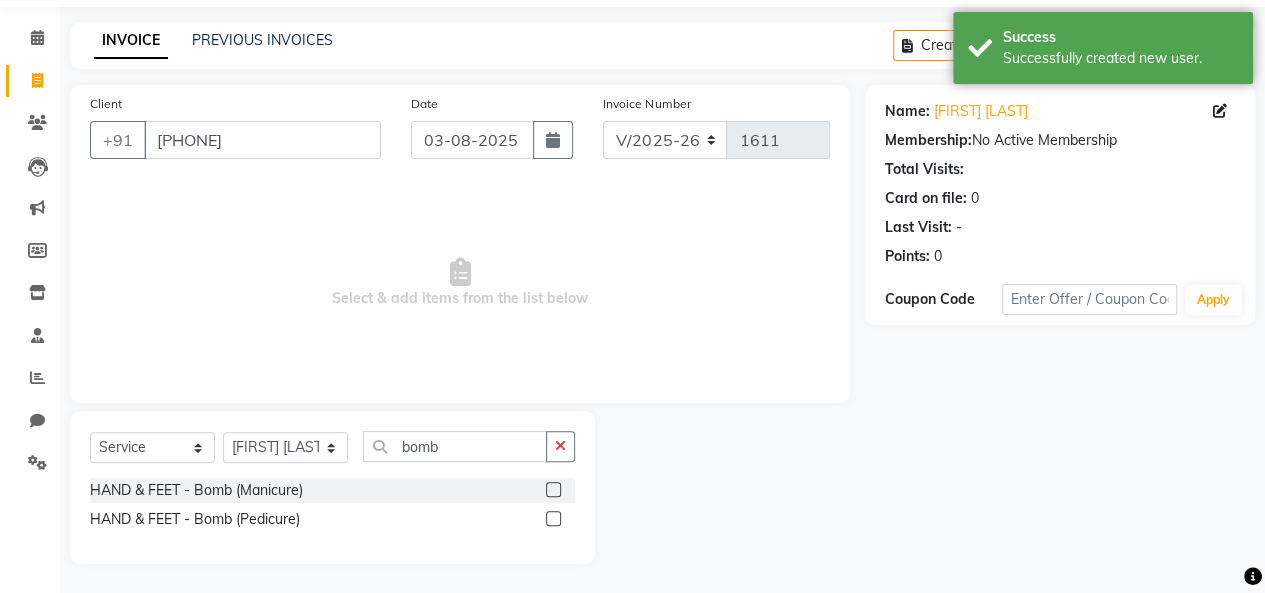 click 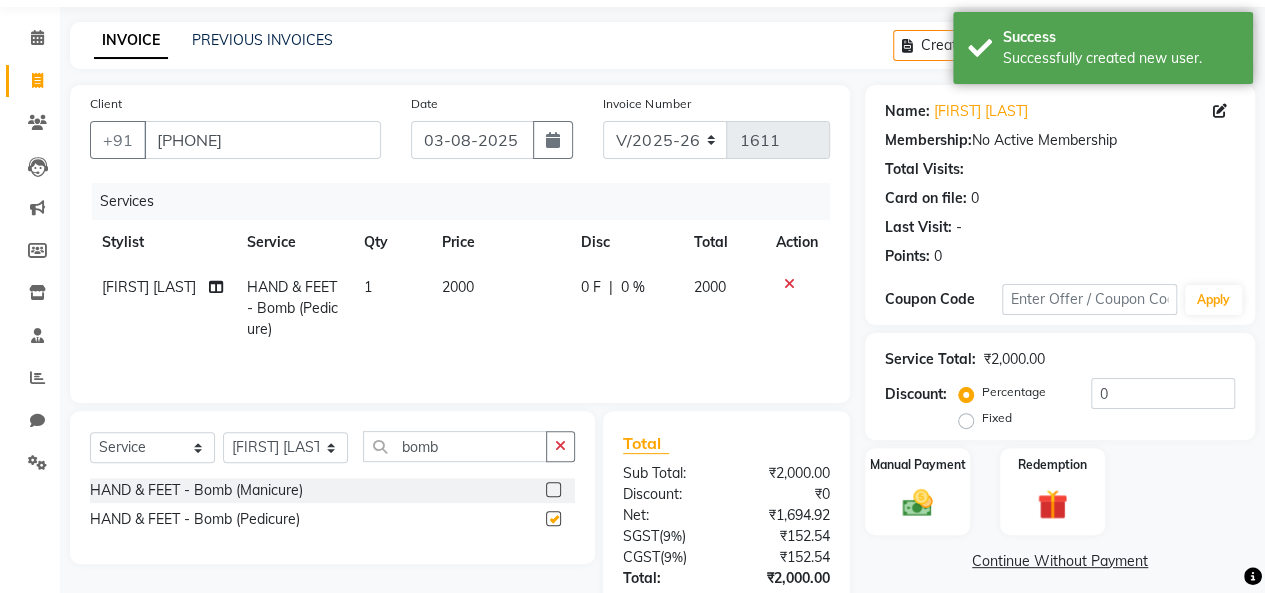 checkbox on "false" 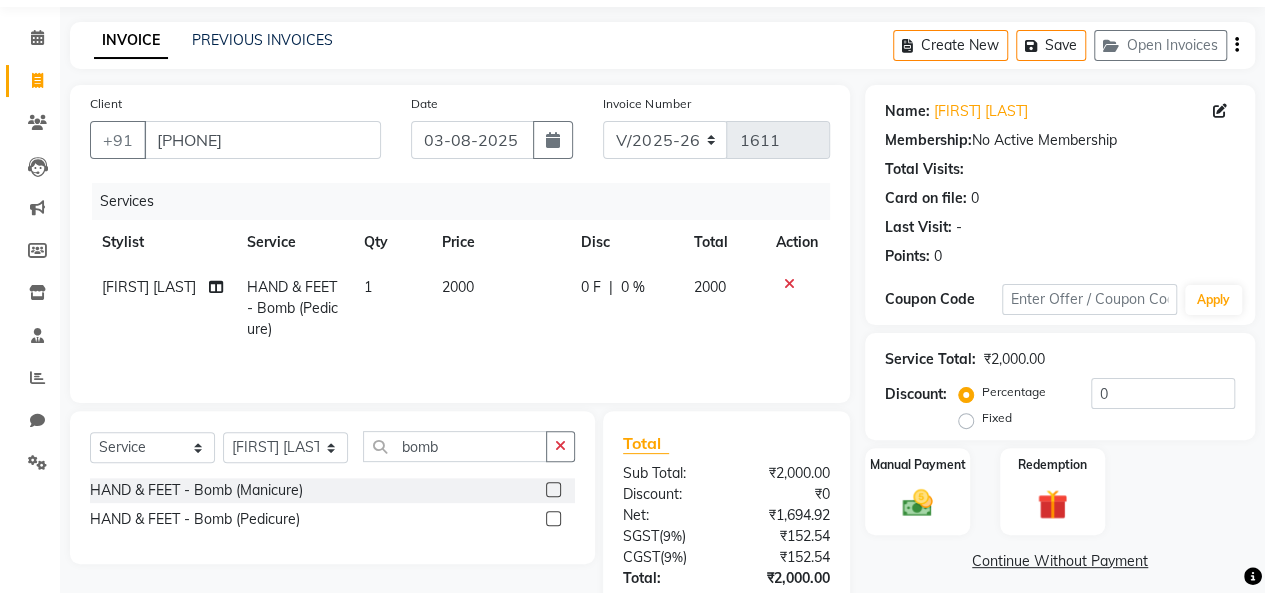 click 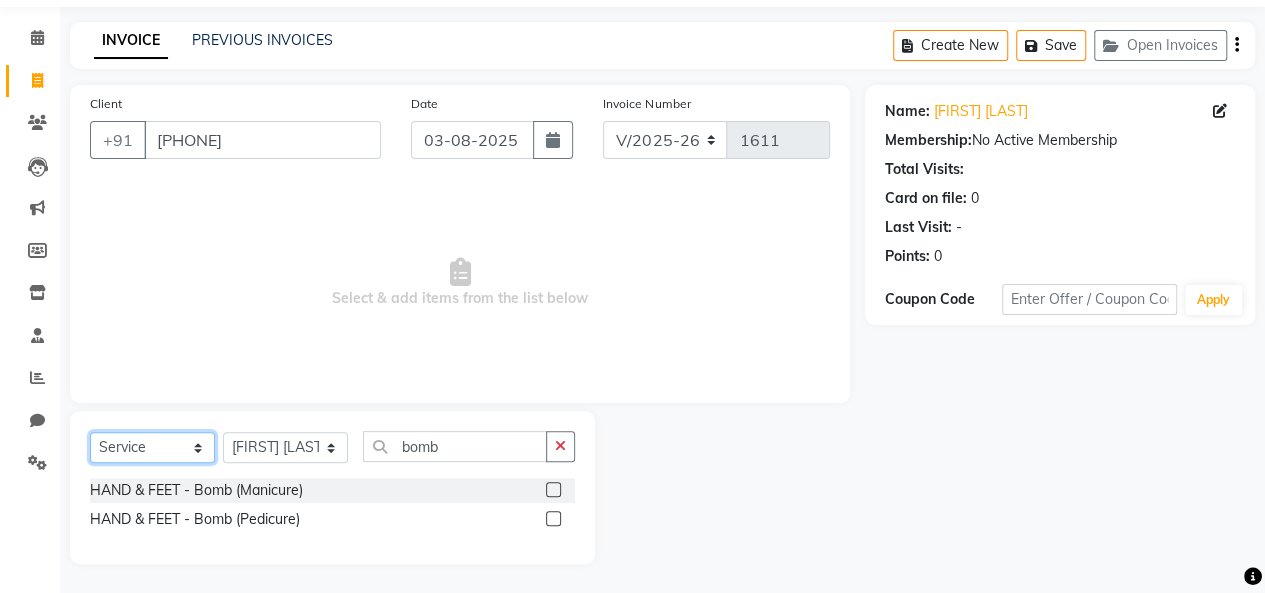 click on "Select  Service  Product  Membership  Package Voucher Prepaid Gift Card" 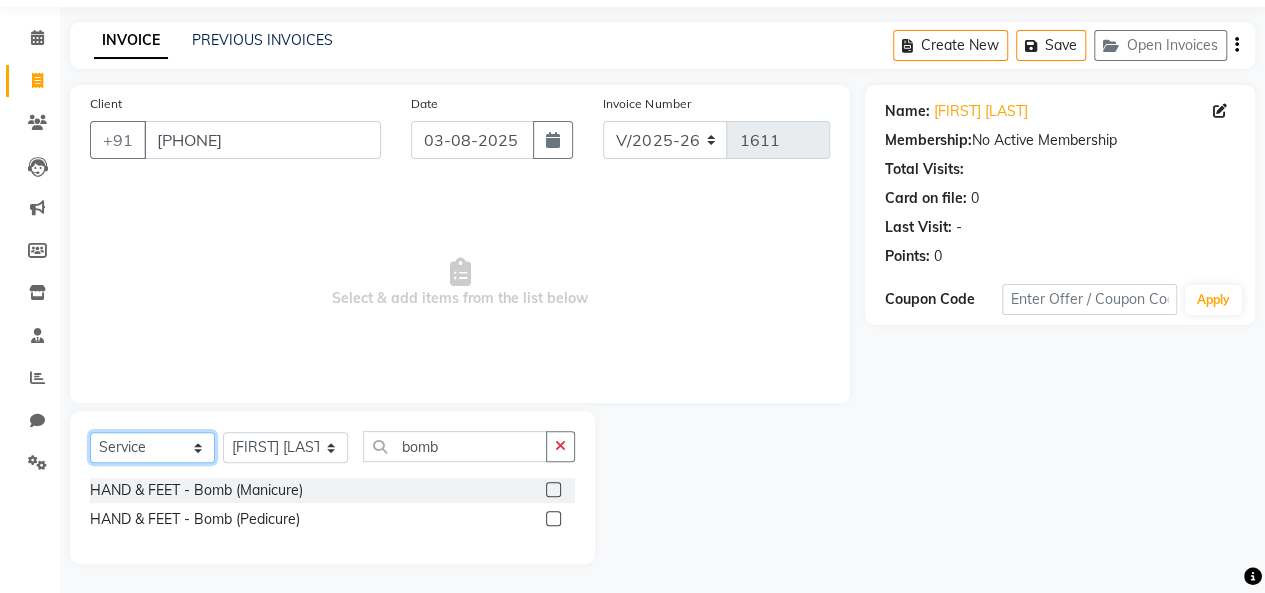 select on "membership" 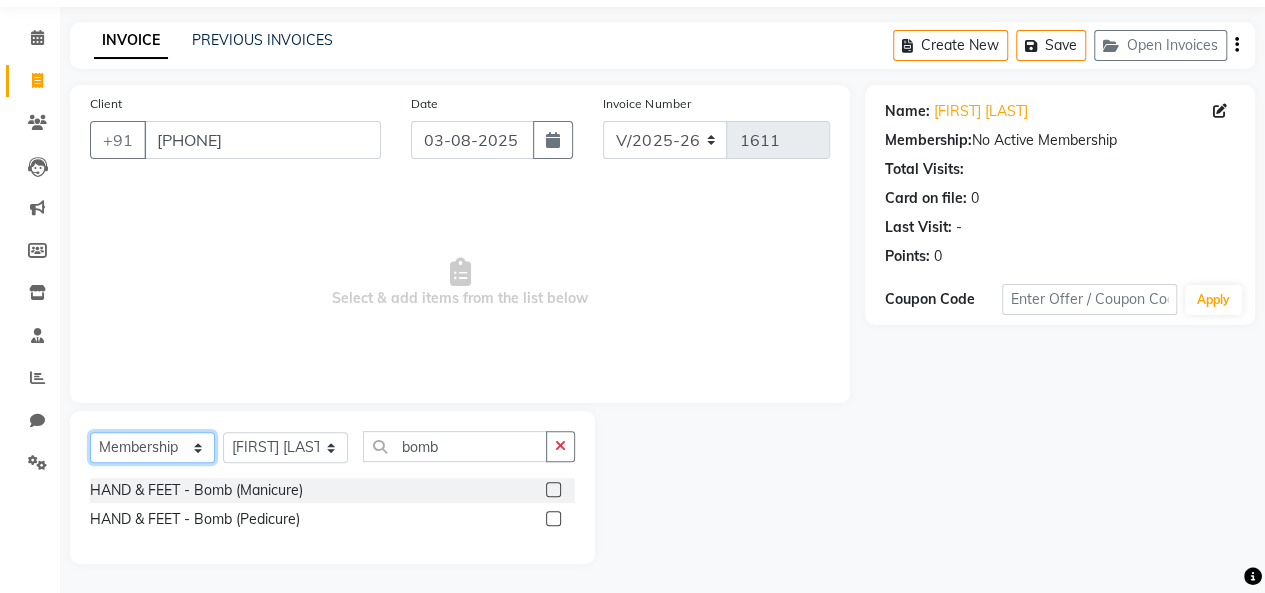 click on "Select  Service  Product  Membership  Package Voucher Prepaid Gift Card" 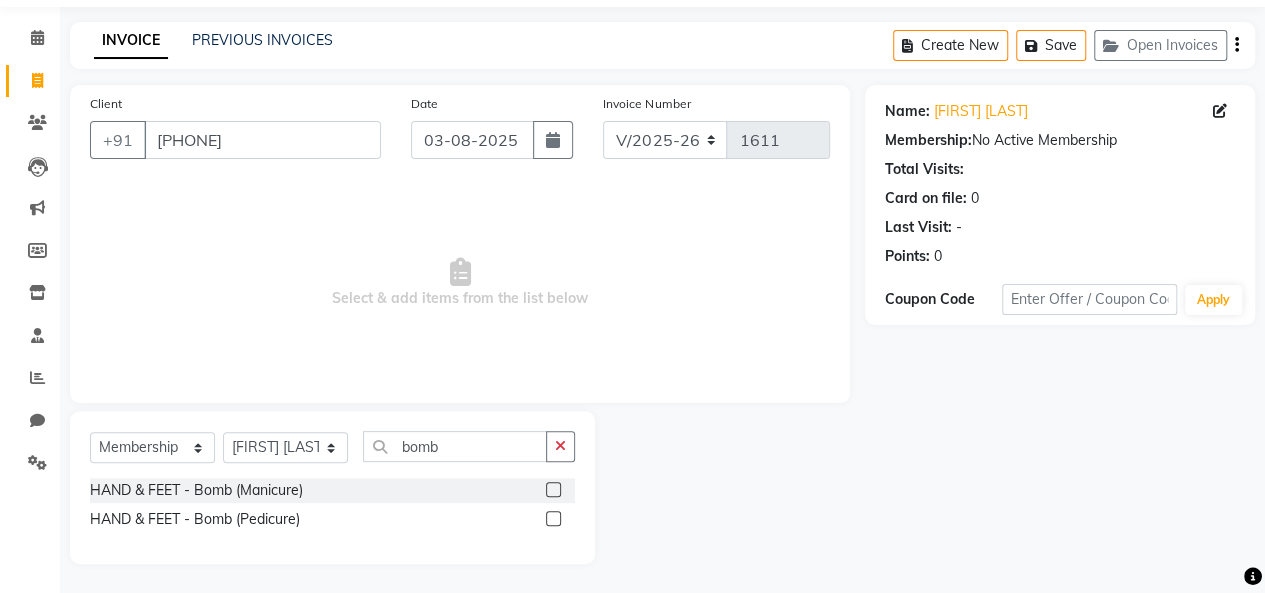 click on "Select & add items from the list below" at bounding box center [460, 283] 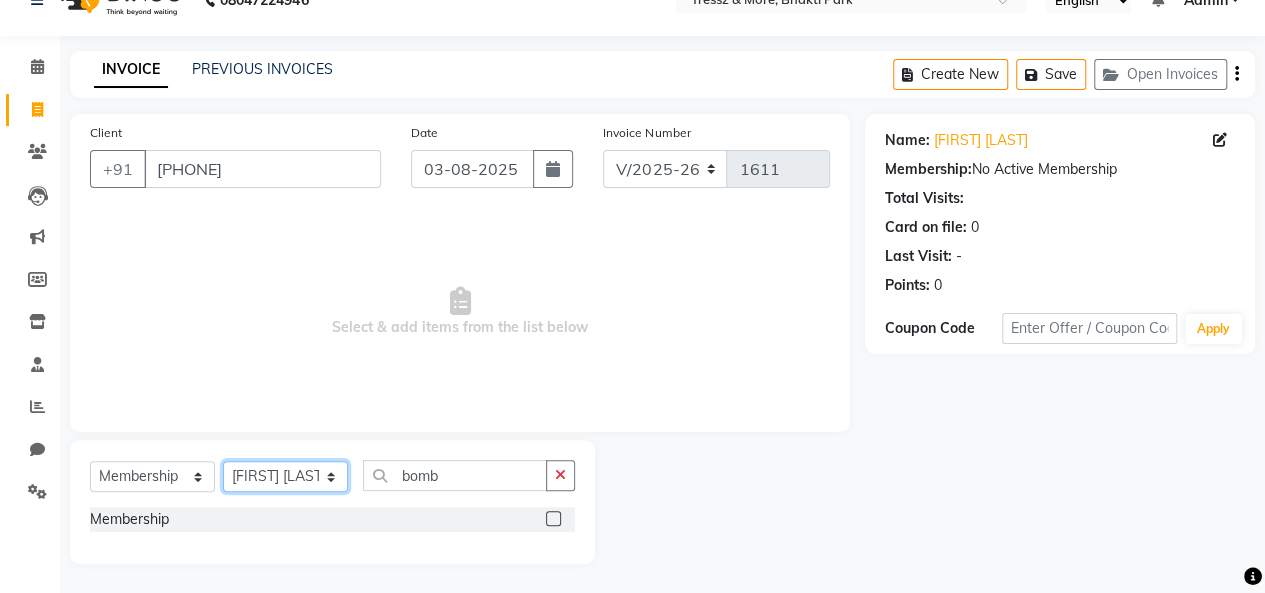 click on "Select Stylist [NAME] [NAME] [NAME] [NAME] [NAME] [NAME] [NAME] [NAME] [NAME] [NAME] [NAME] [NAME]" 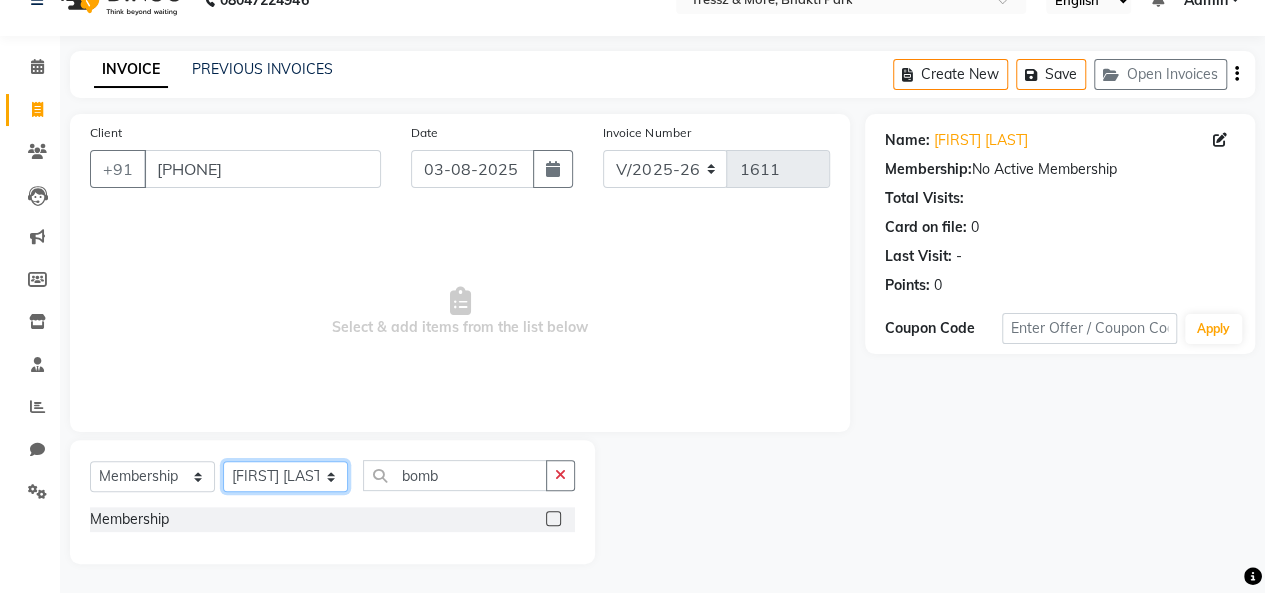 select on "86702" 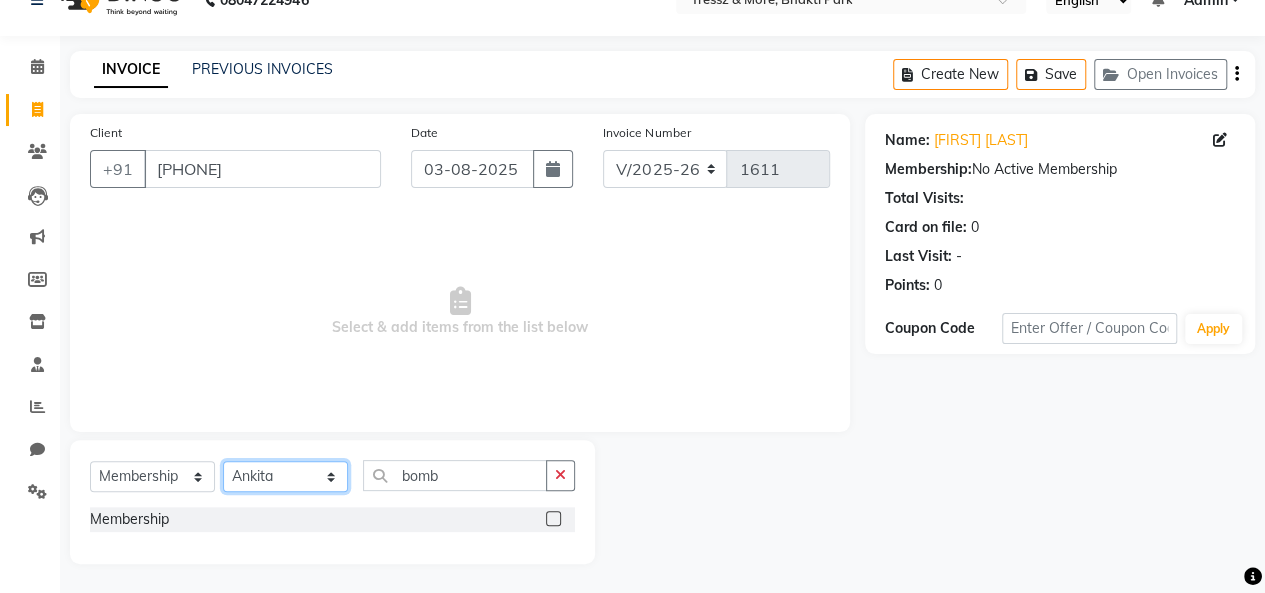 click on "Select Stylist [NAME] [NAME] [NAME] [NAME] [NAME] [NAME] [NAME] [NAME] [NAME] [NAME] [NAME] [NAME]" 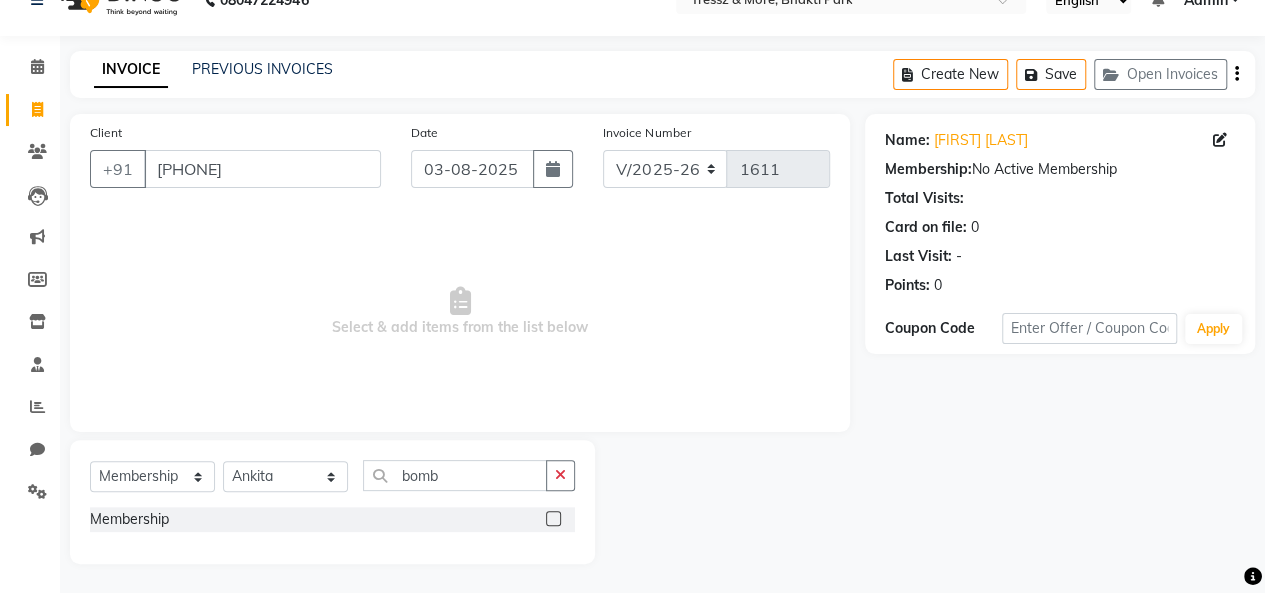 click 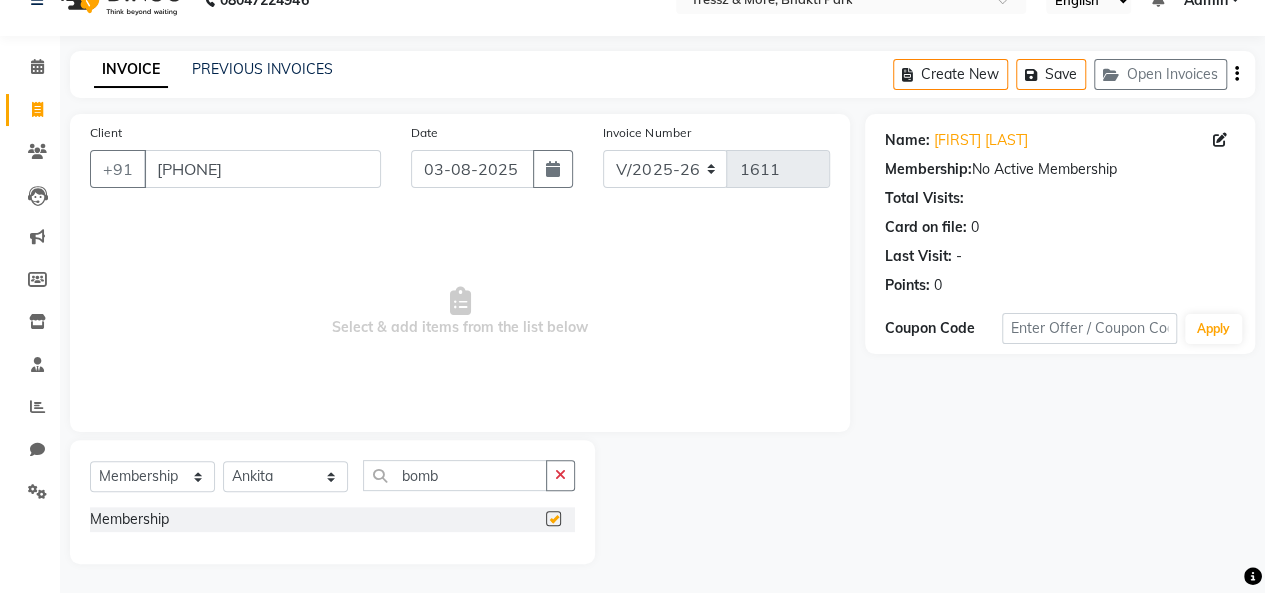 select on "select" 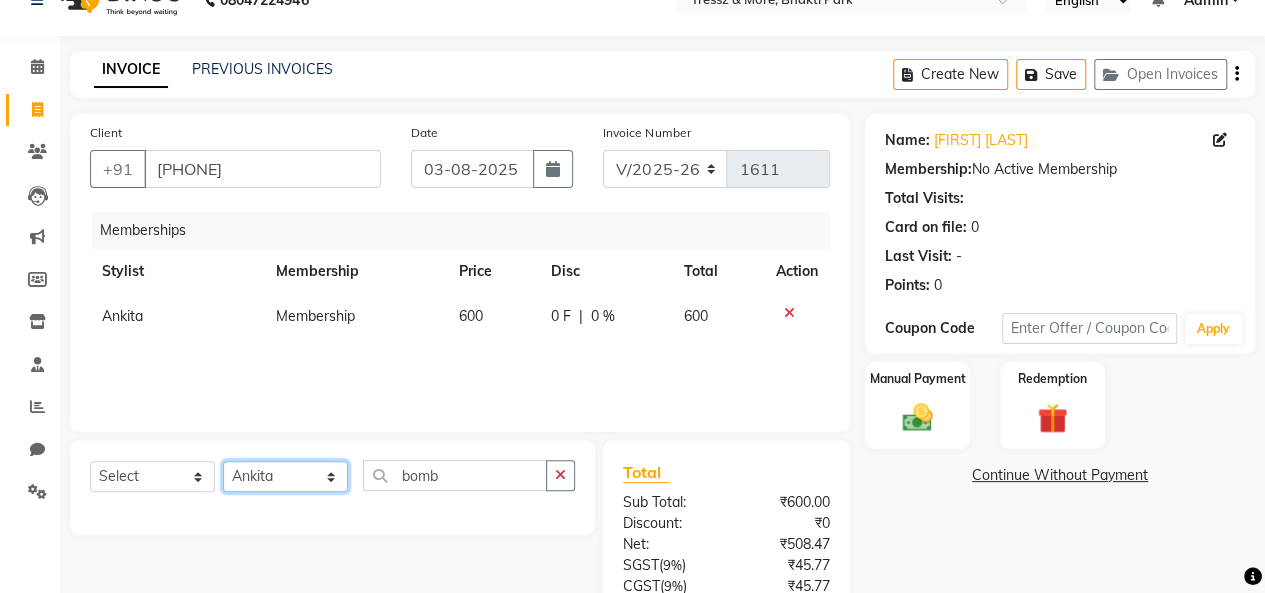 click on "Select Stylist [NAME] [NAME] [NAME] [NAME] [NAME] [NAME] [NAME] [NAME] [NAME] [NAME] [NAME] [NAME]" 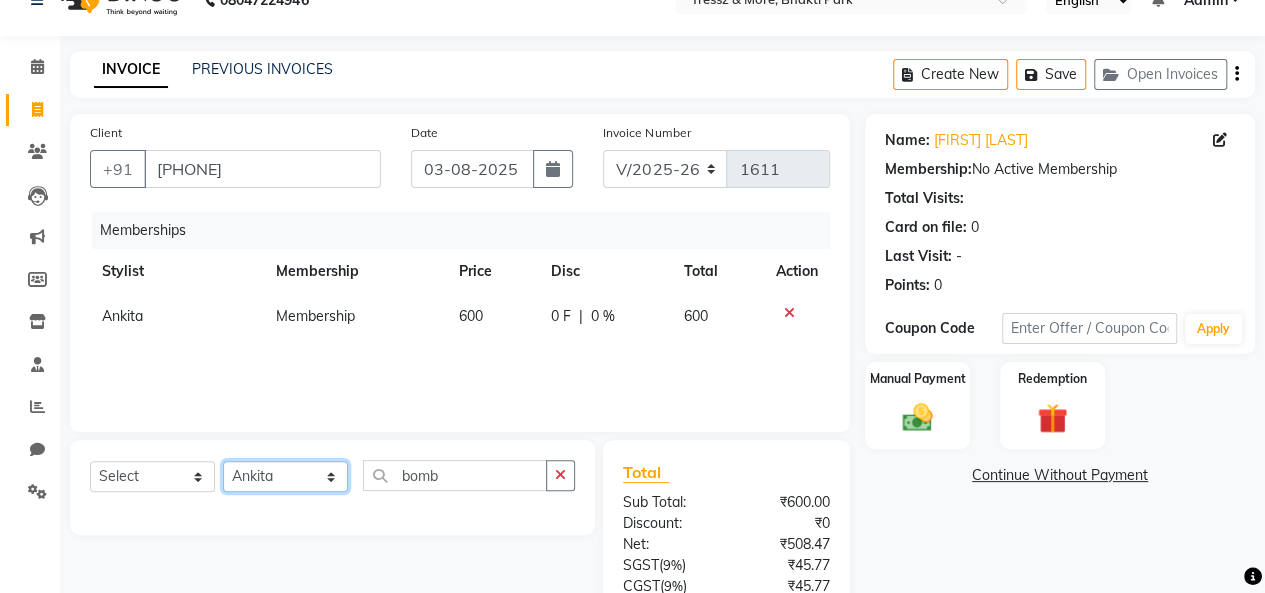 click on "Select Stylist [NAME] [NAME] [NAME] [NAME] [NAME] [NAME] [NAME] [NAME] [NAME] [NAME] [NAME] [NAME]" 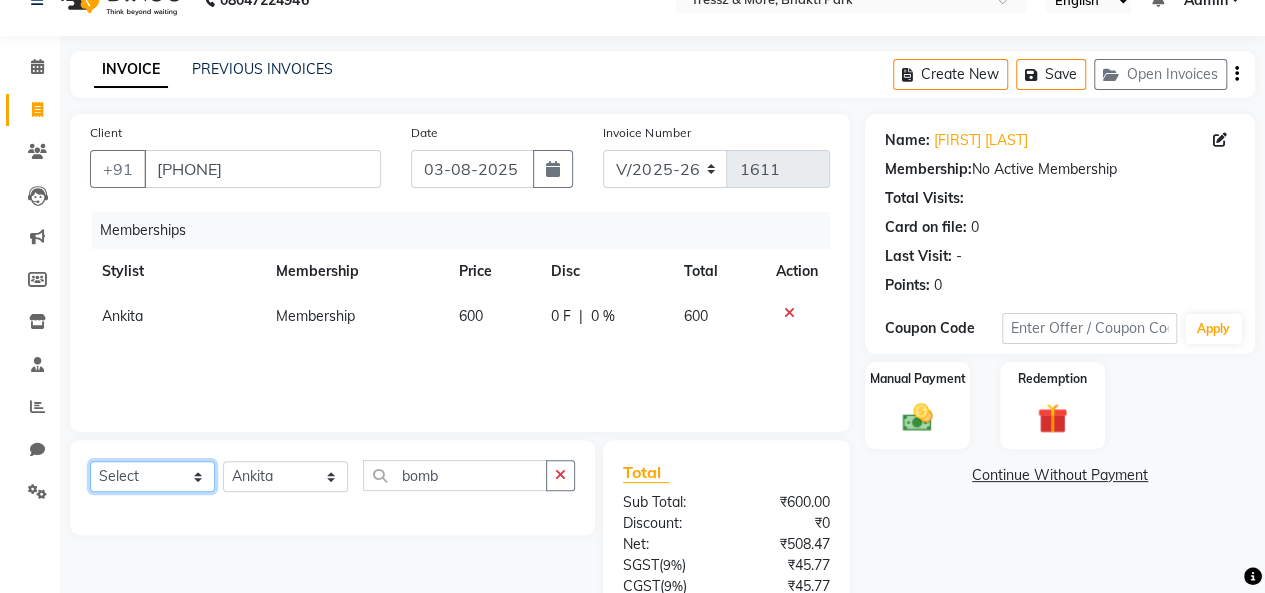 click on "Select  Service  Product  Package Voucher Prepaid Gift Card" 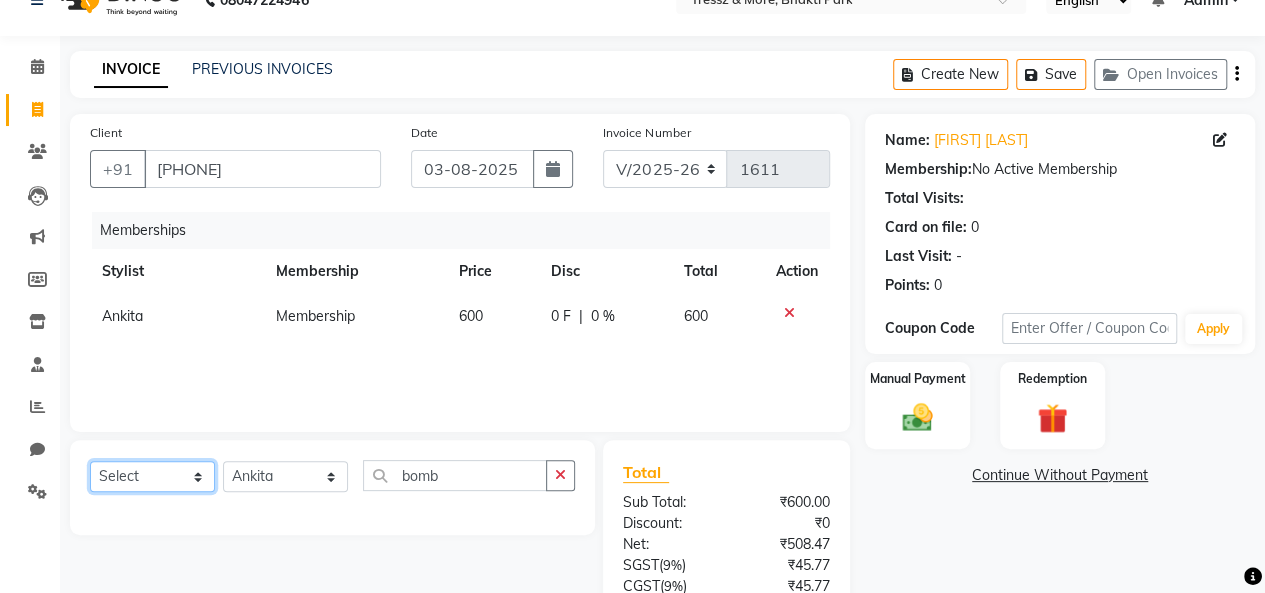 select on "service" 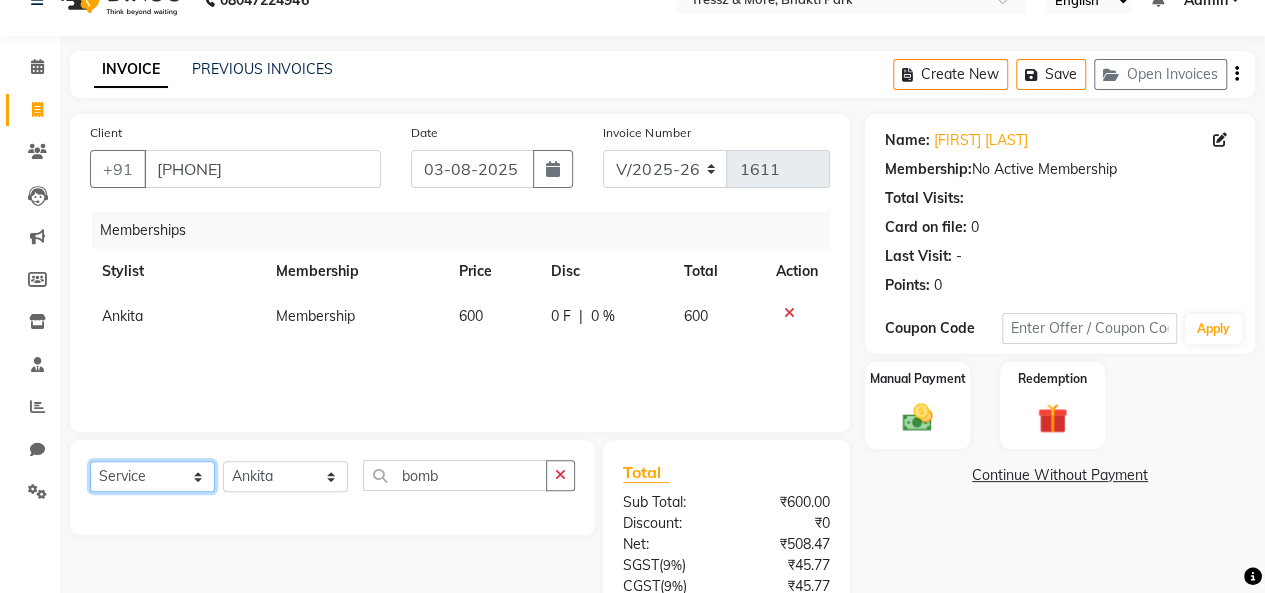 click on "Select  Service  Product  Package Voucher Prepaid Gift Card" 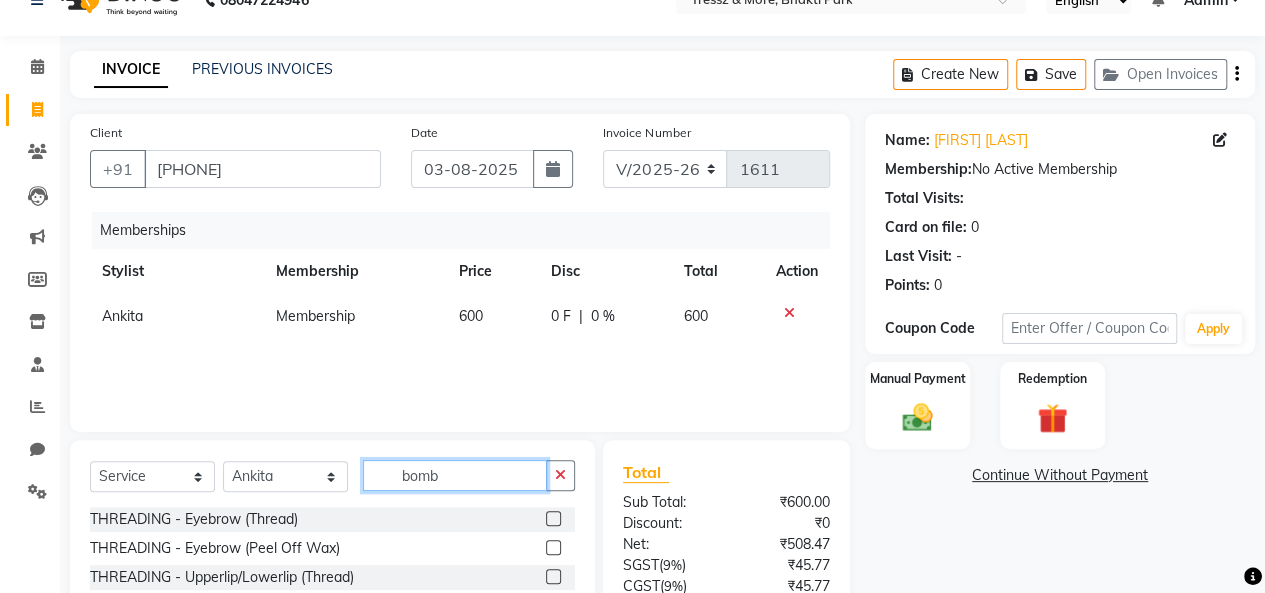 click on "bomb" 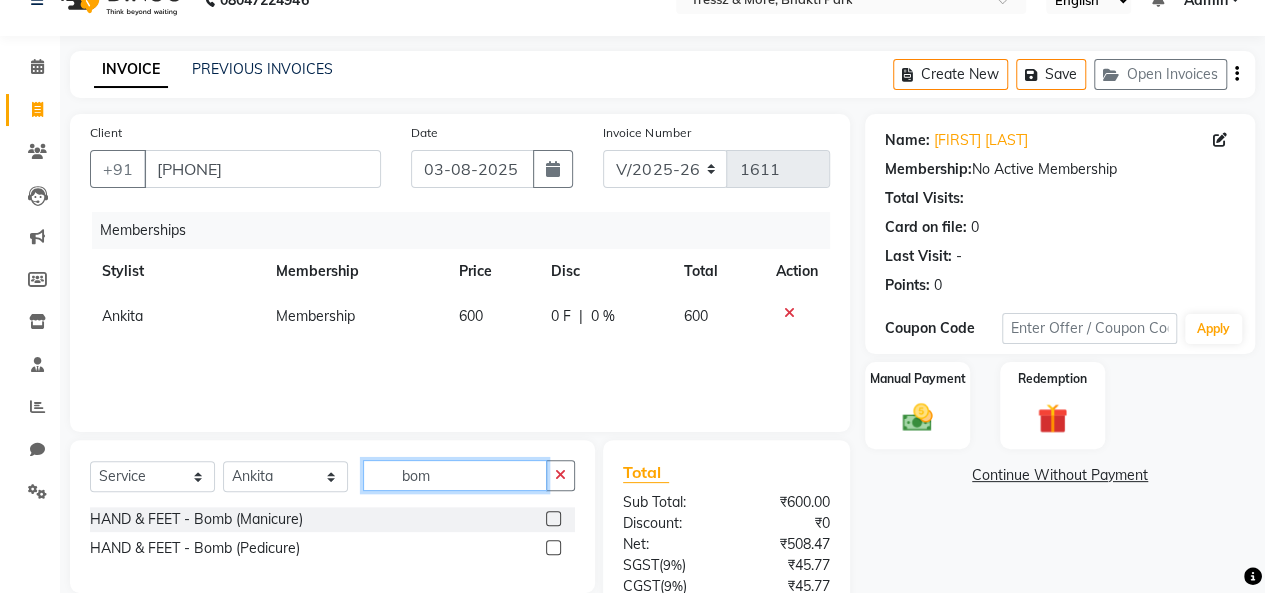 type on "bomb" 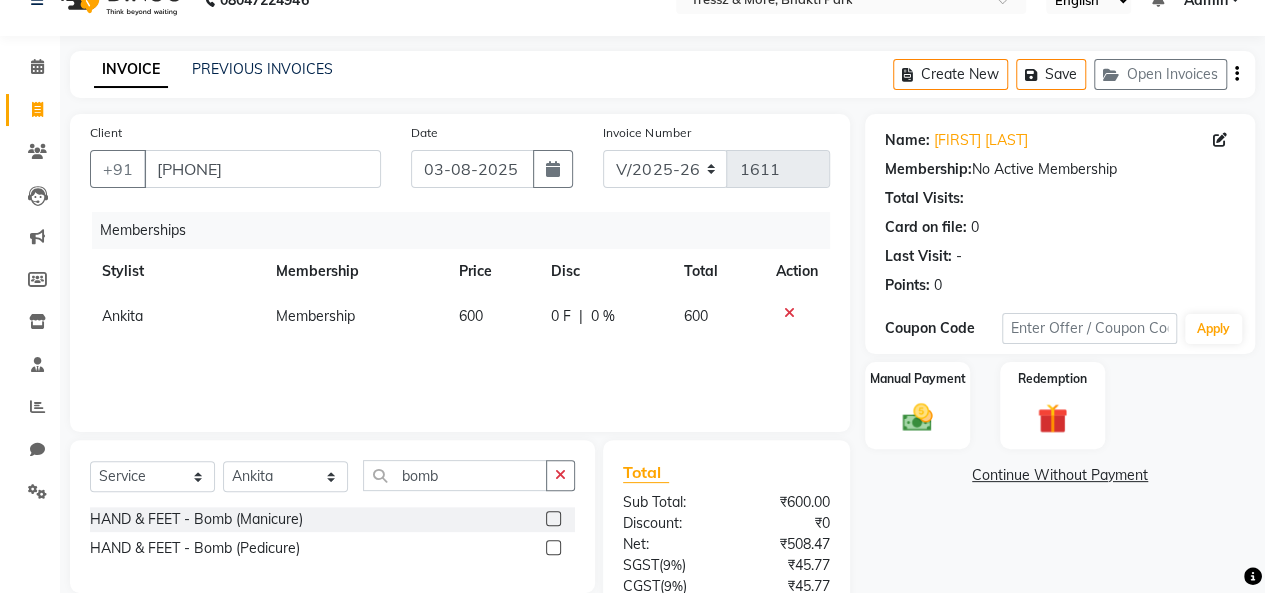 click 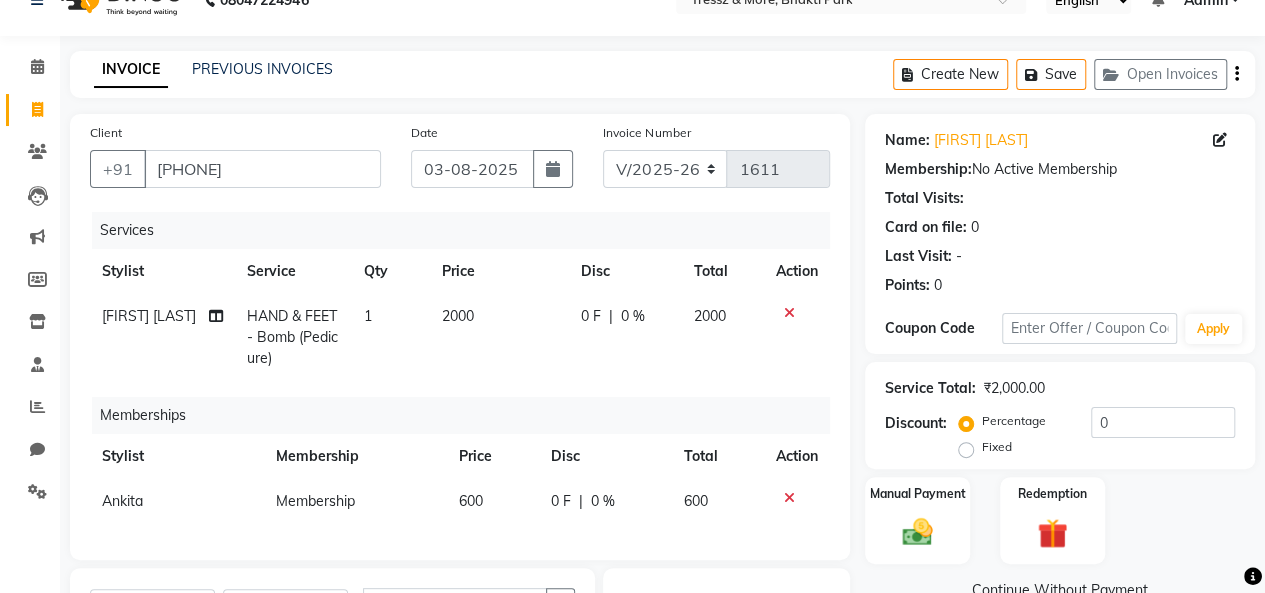 checkbox on "false" 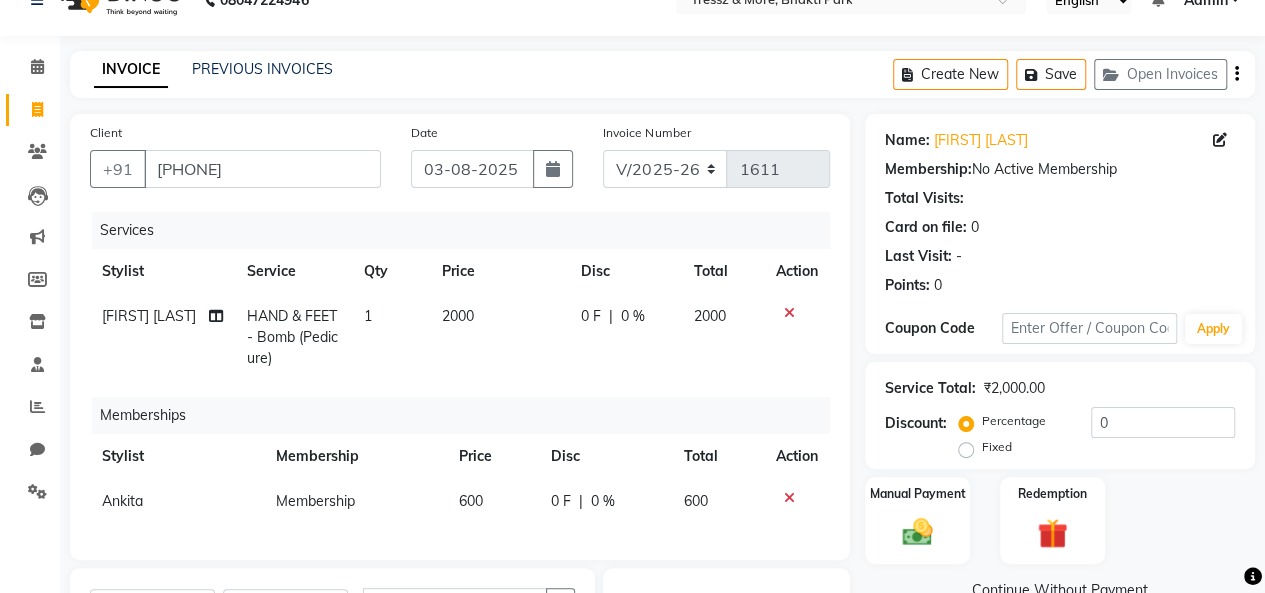 click on "2000" 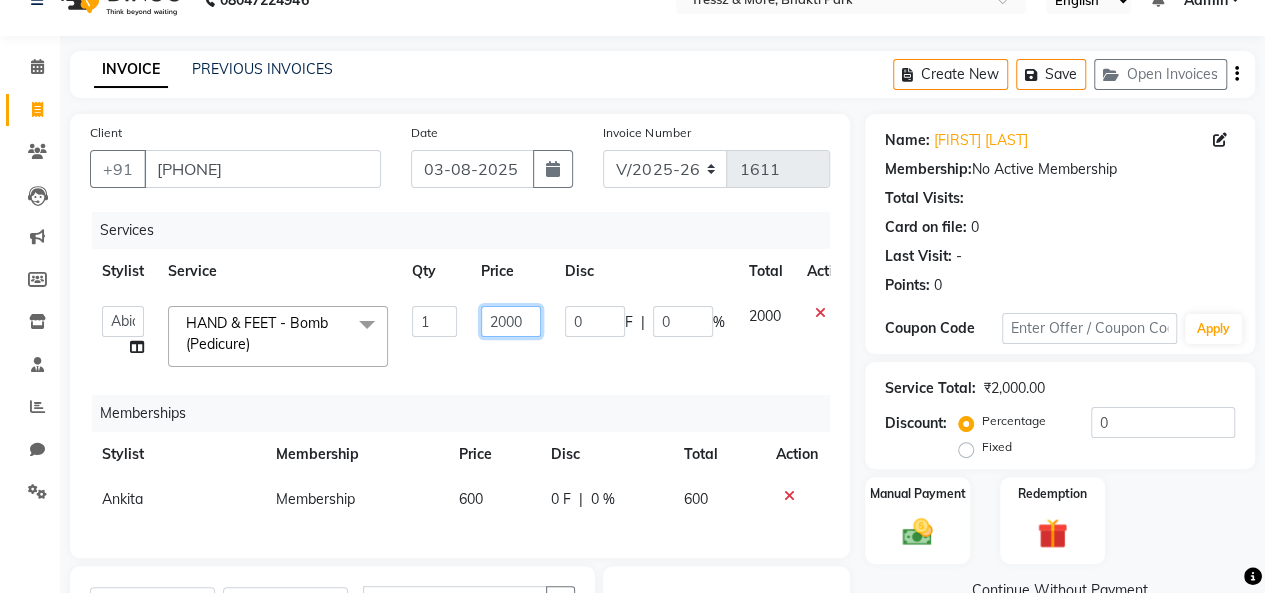 click on "2000" 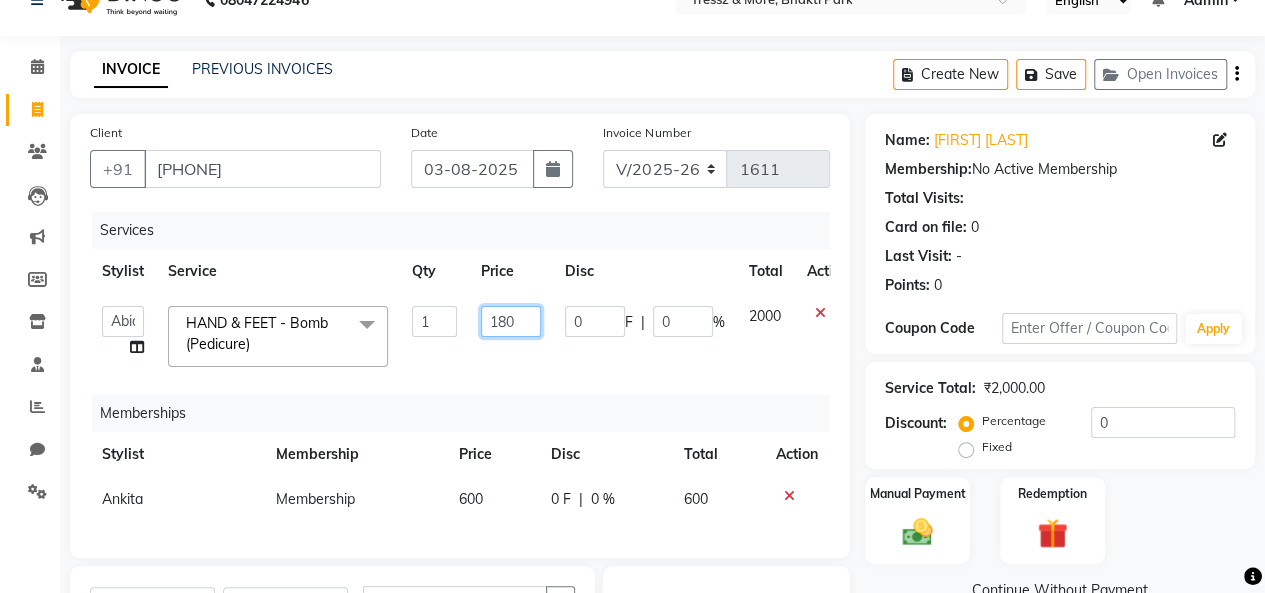 type on "1800" 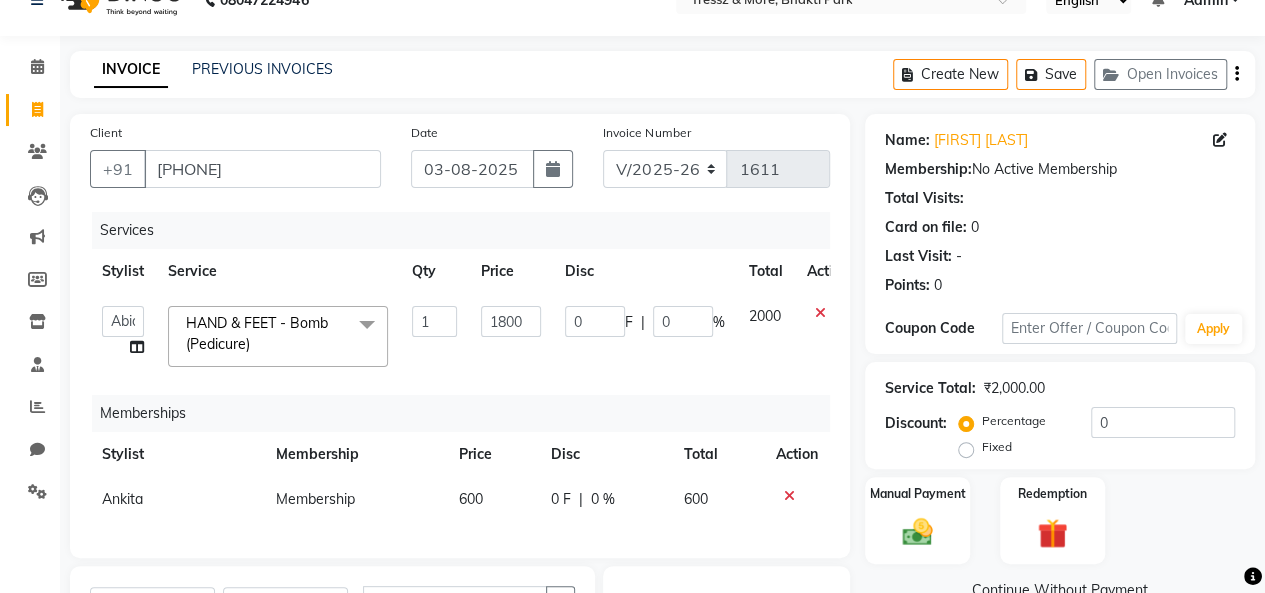 click on "1800" 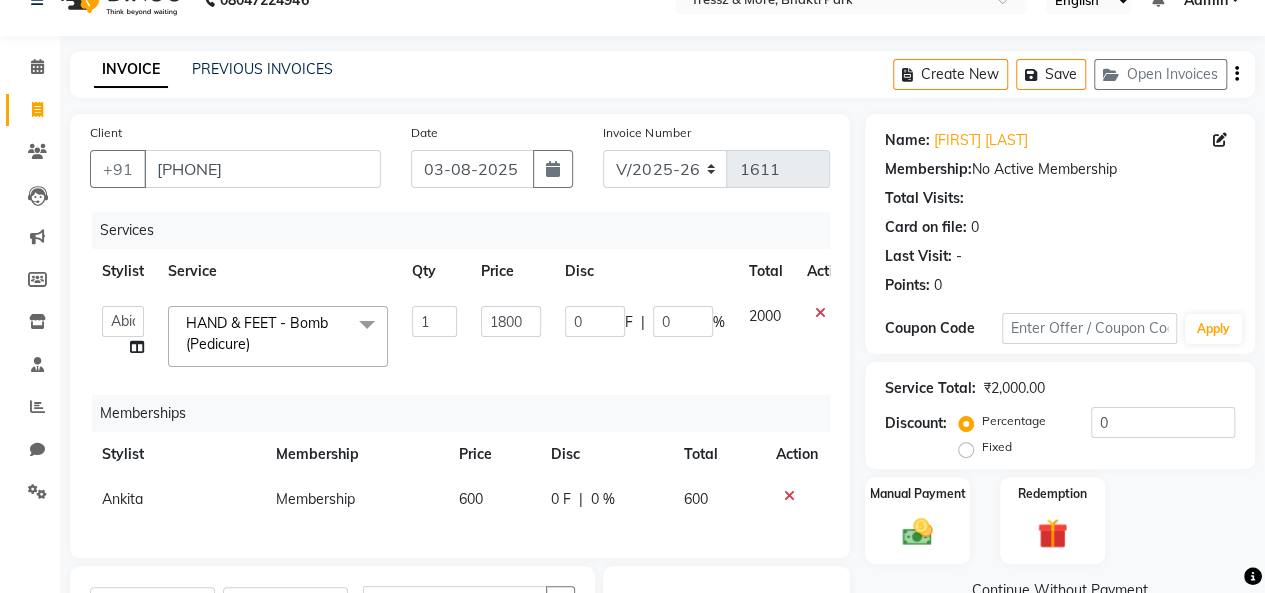 select on "[PHONE]" 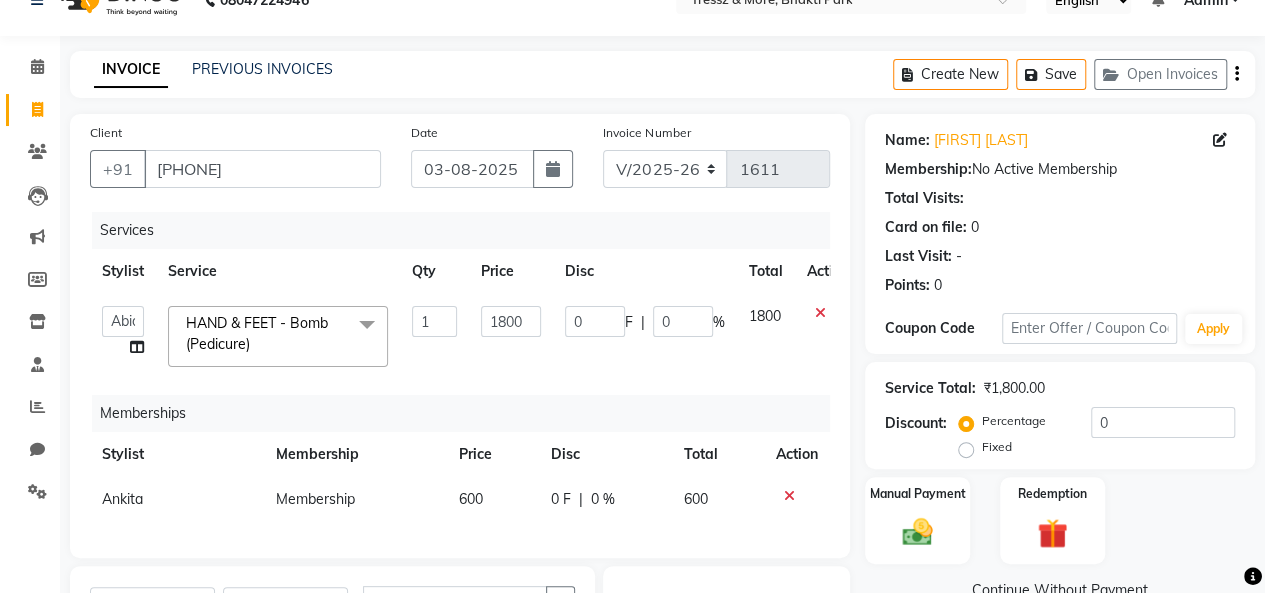 scroll, scrollTop: 336, scrollLeft: 0, axis: vertical 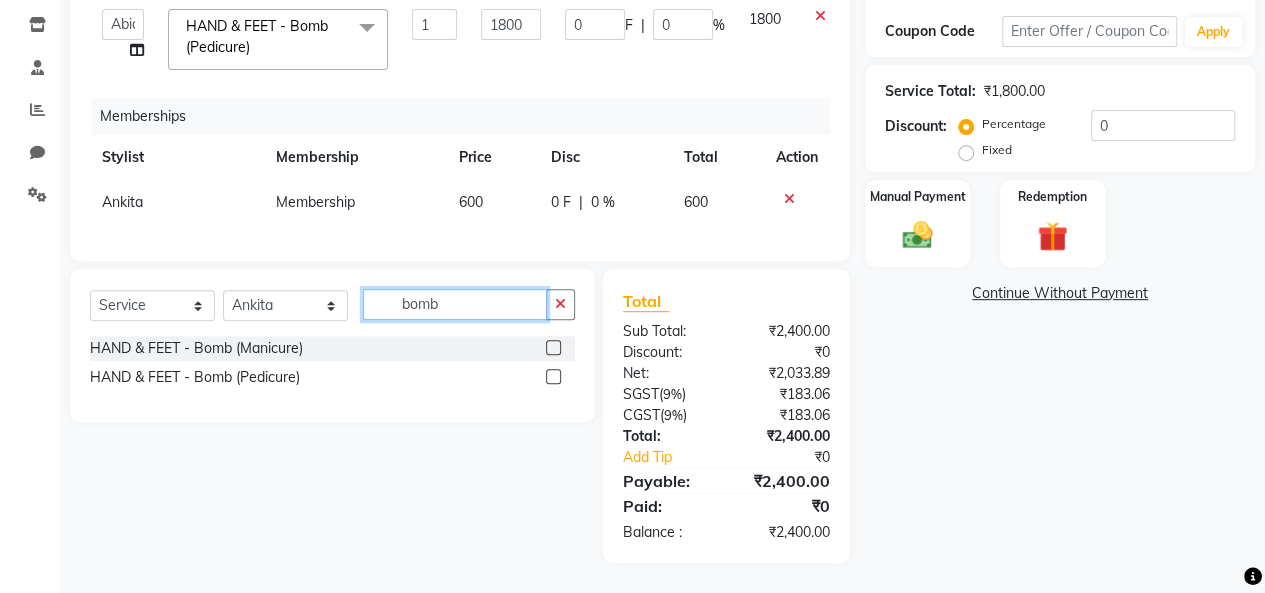 click on "bomb" 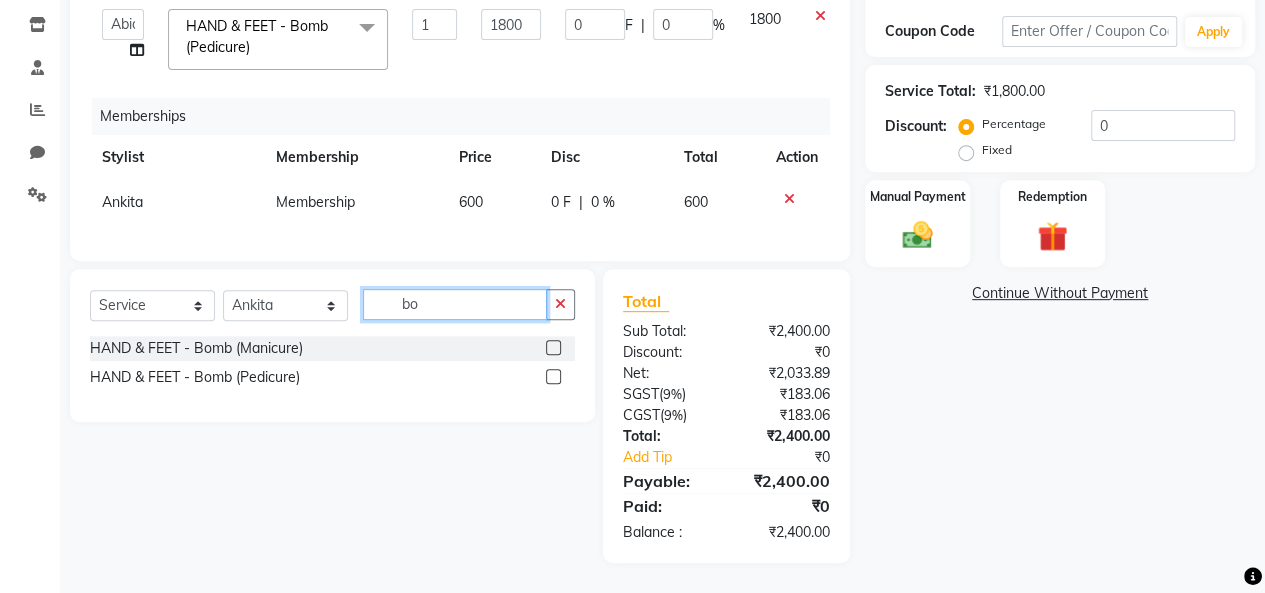 type on "b" 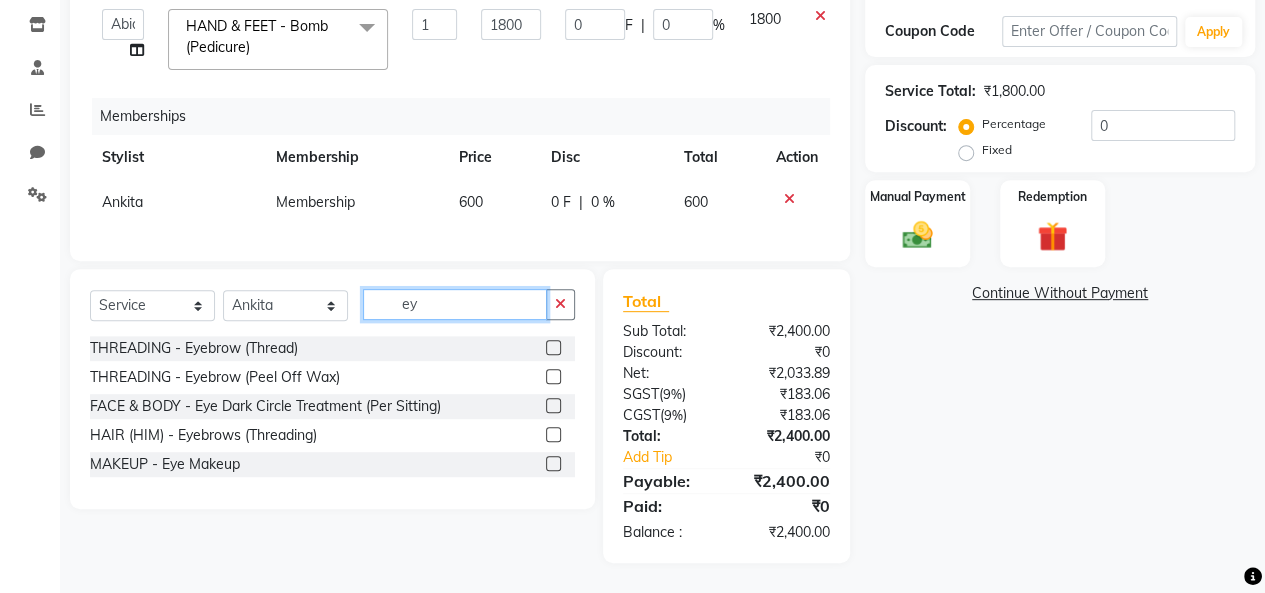 type on "e" 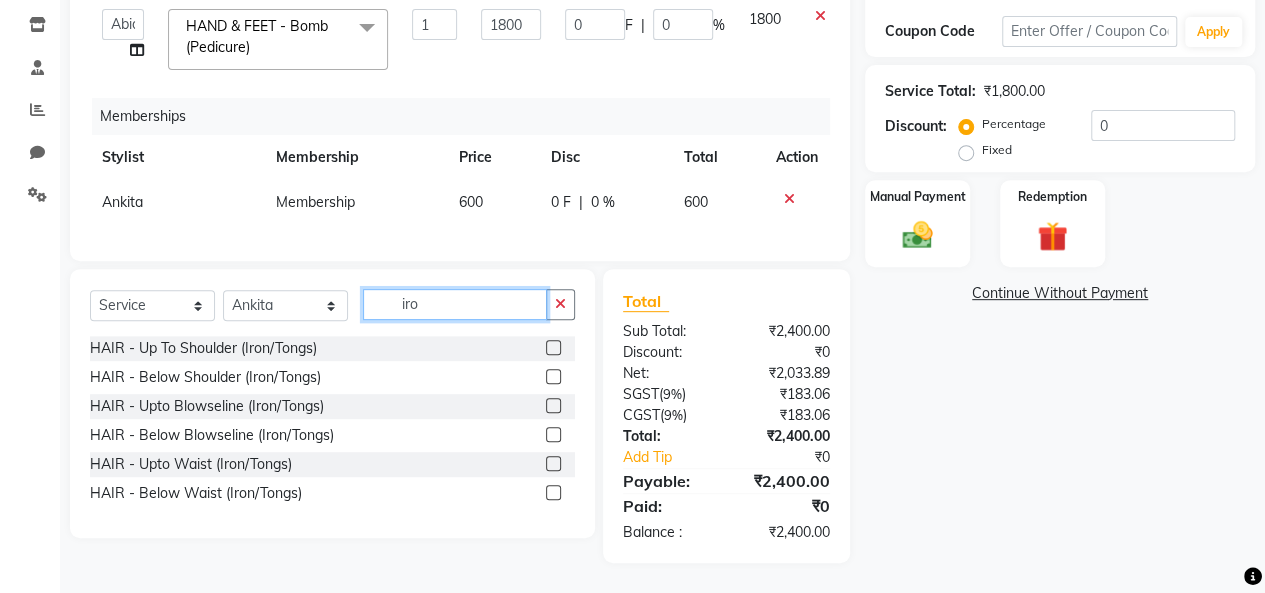 type on "iro" 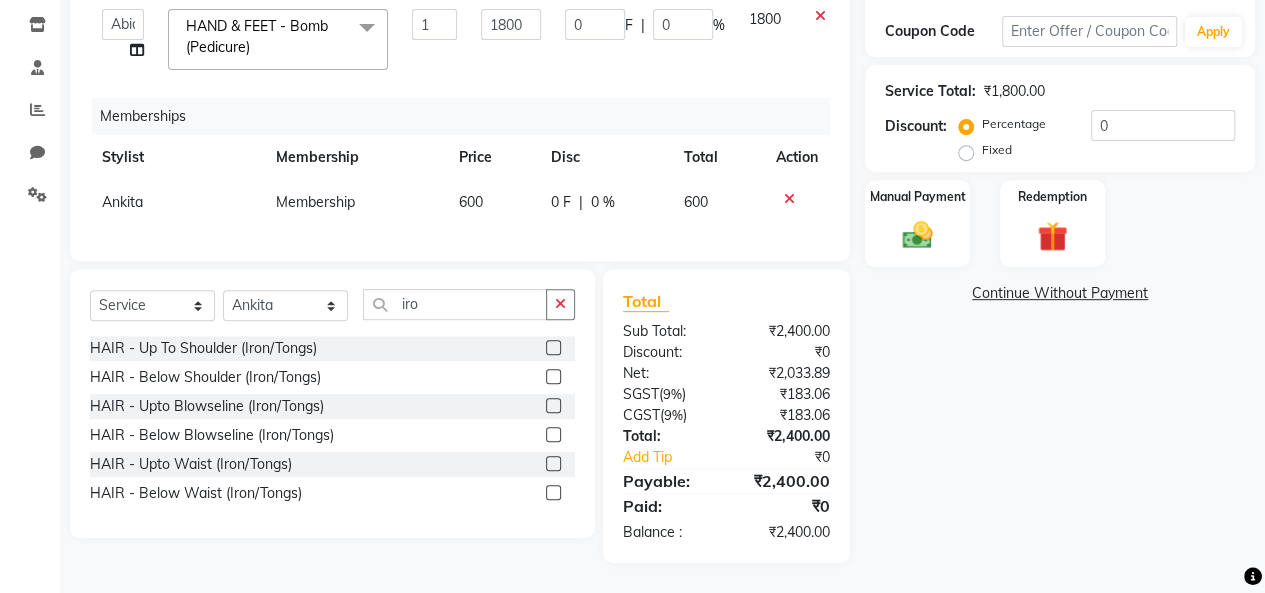 click 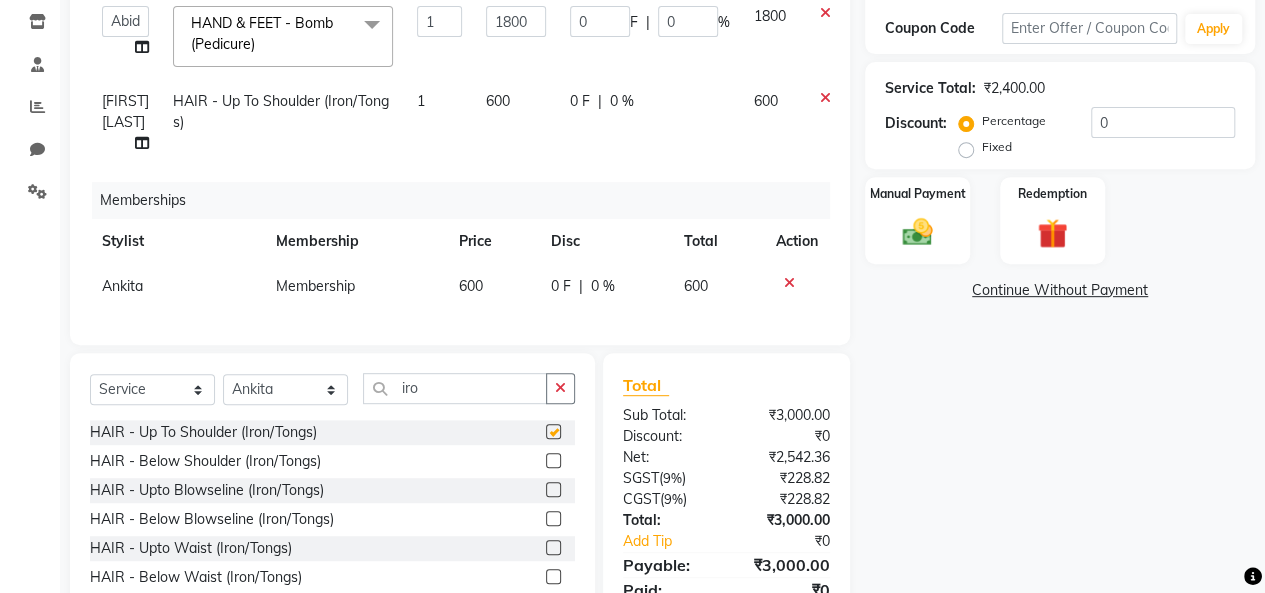 checkbox on "false" 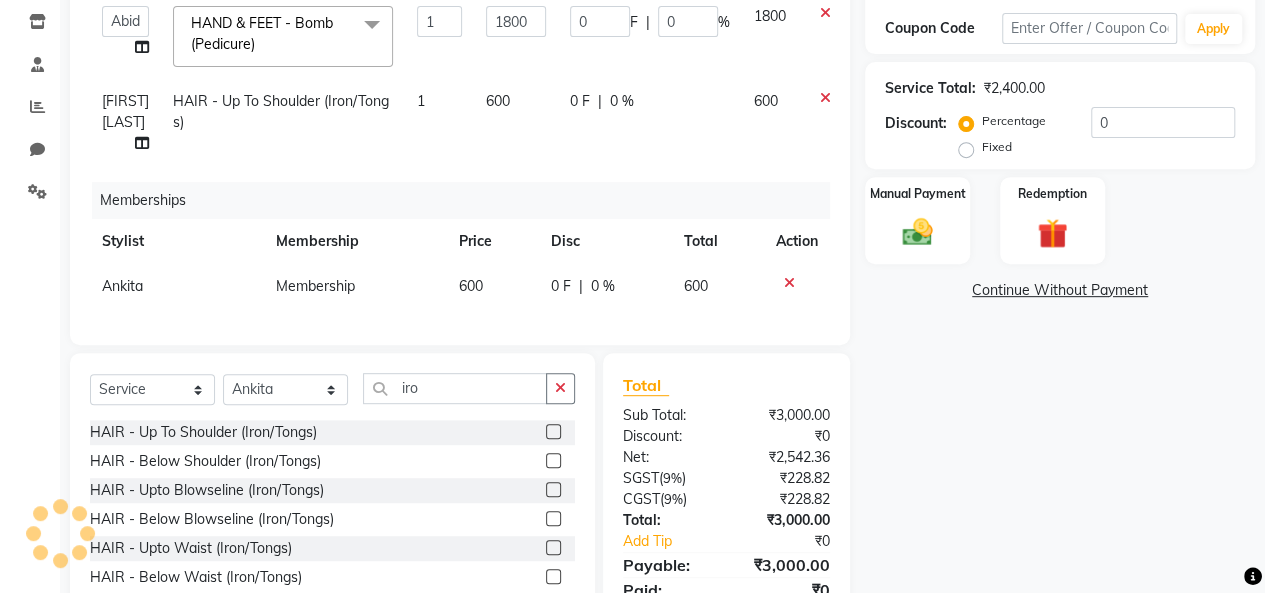 scroll, scrollTop: 236, scrollLeft: 0, axis: vertical 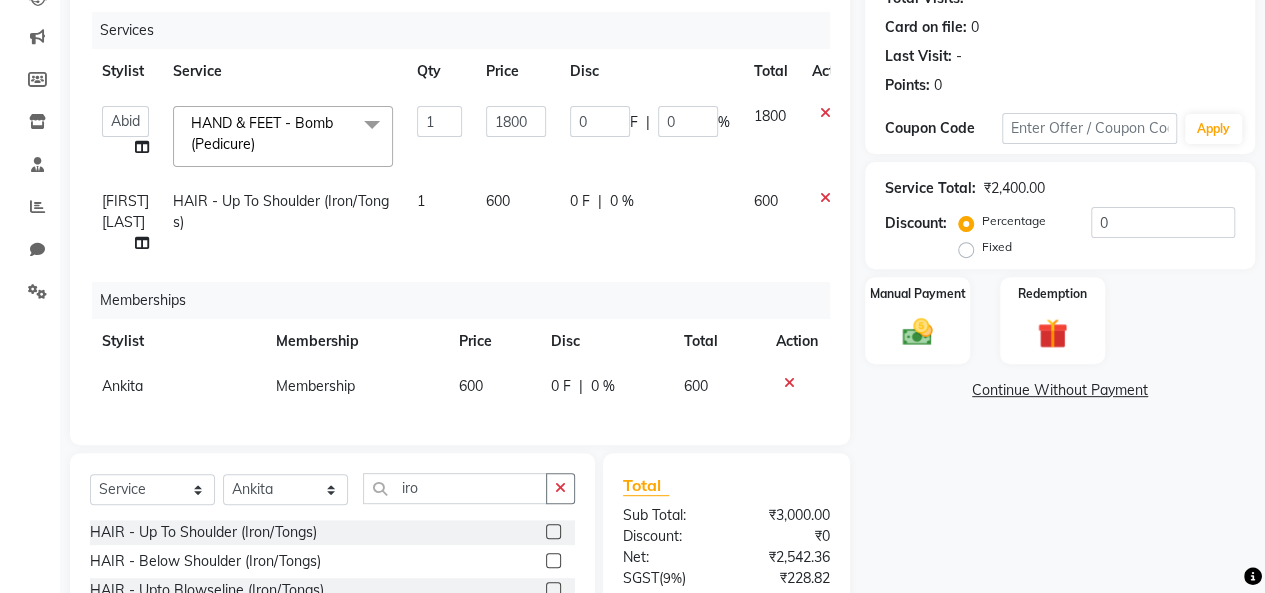 click on "600" 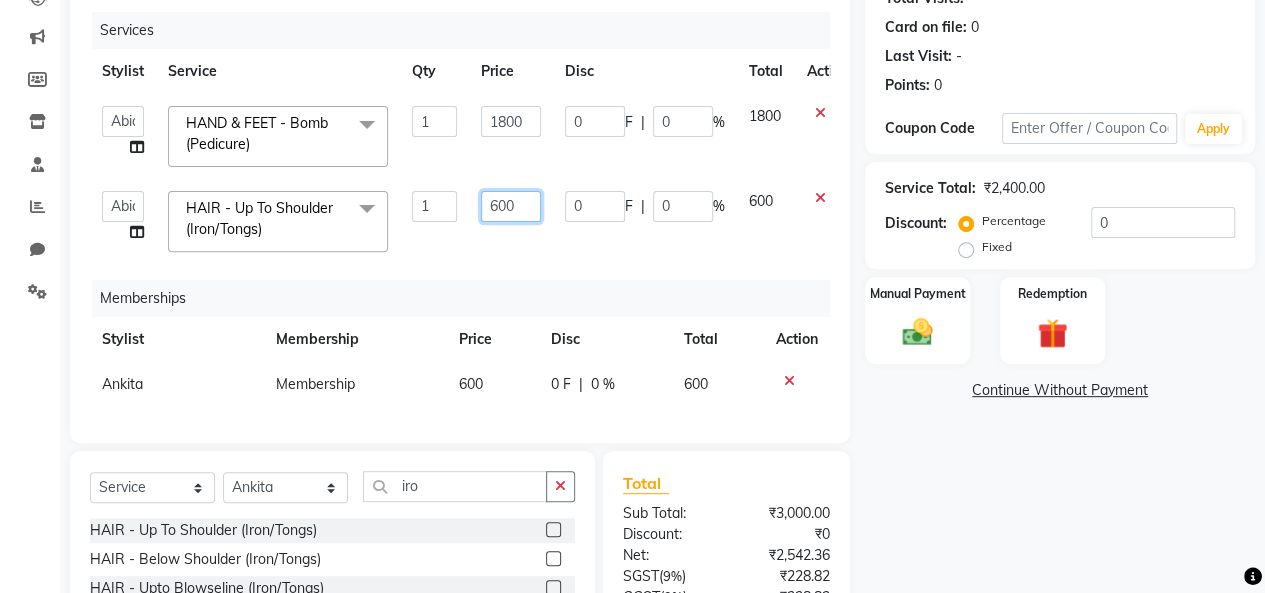 drag, startPoint x: 504, startPoint y: 207, endPoint x: 573, endPoint y: 207, distance: 69 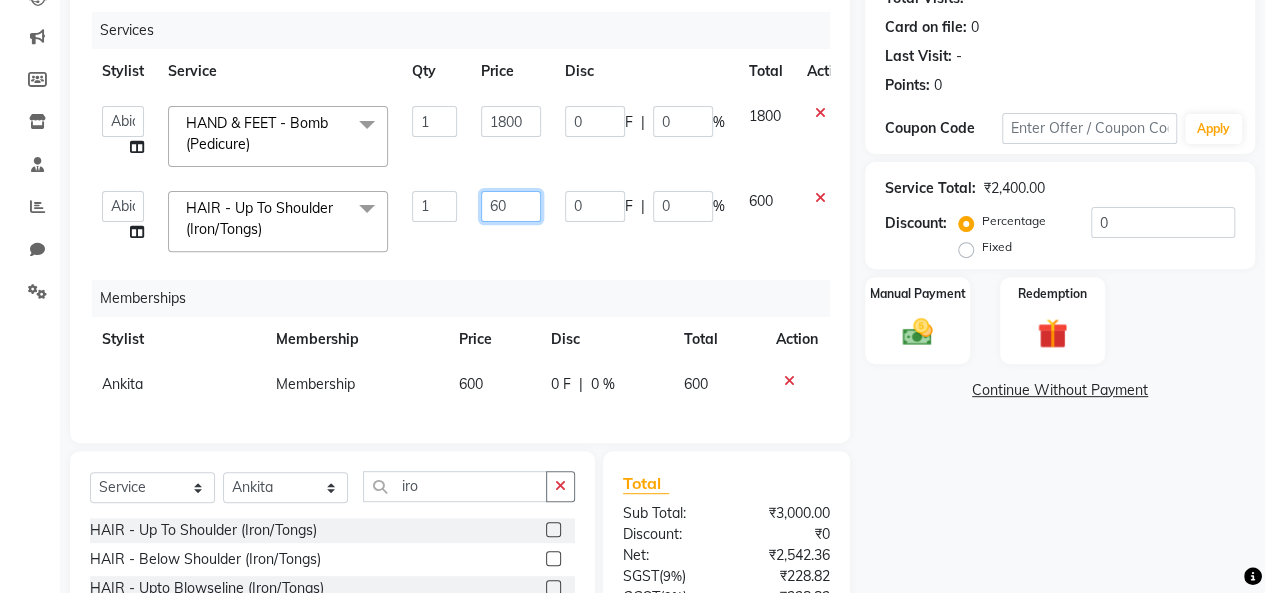 type on "650" 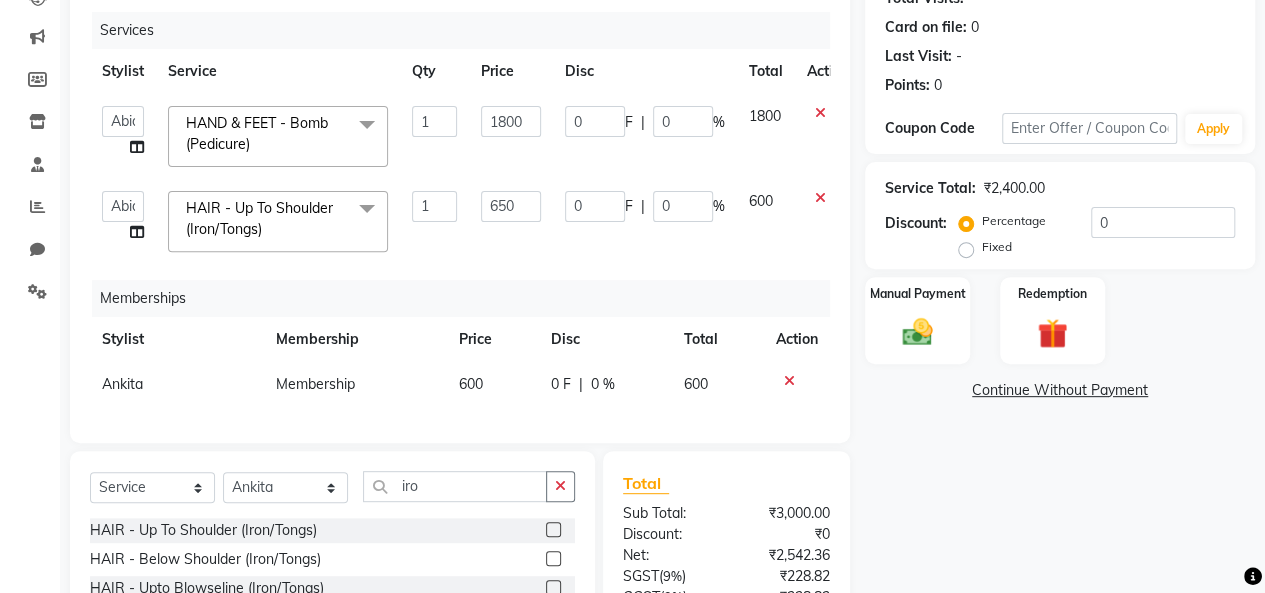 click on "0 F | 0 %" 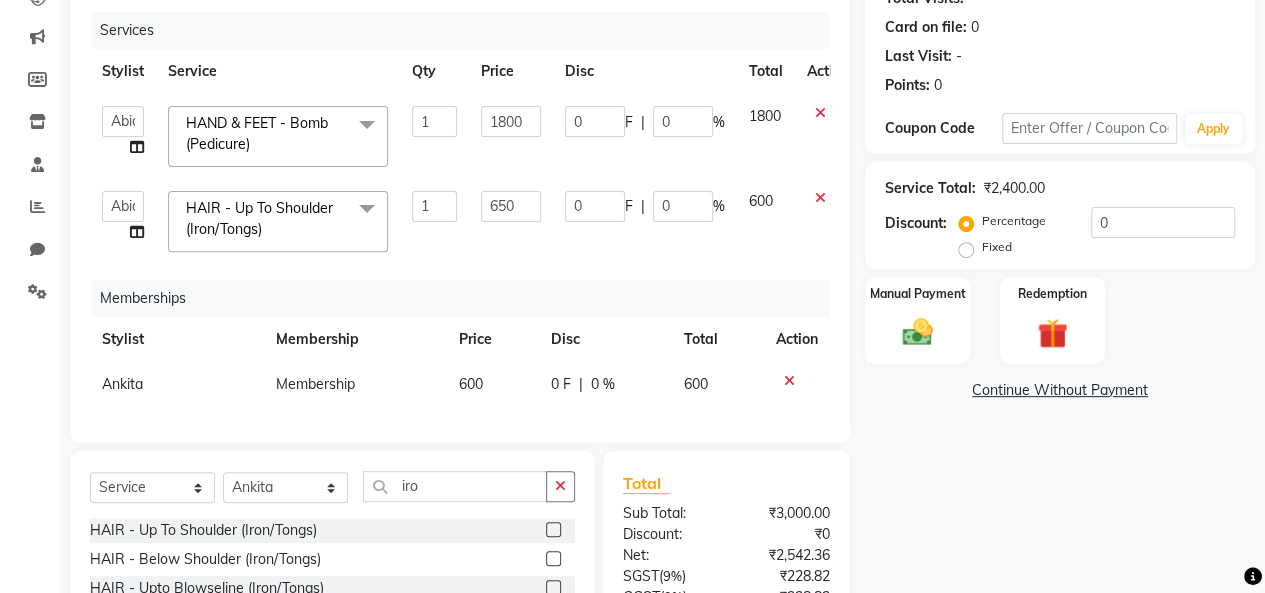 select on "[PHONE]" 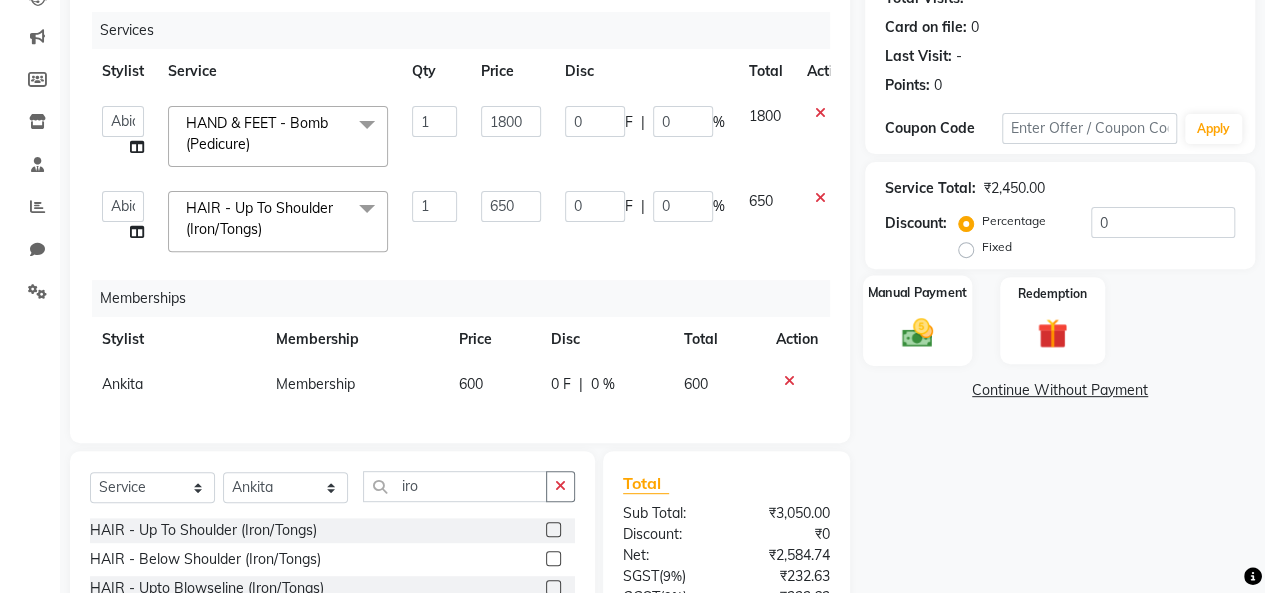 click on "Manual Payment" 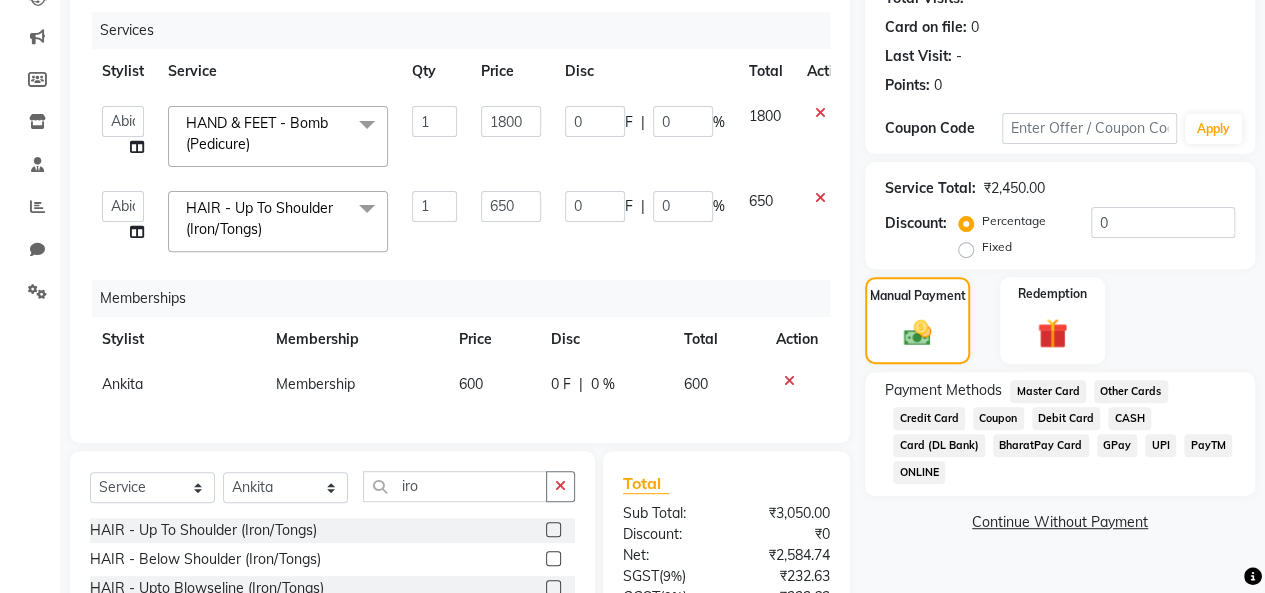 click on "CASH" 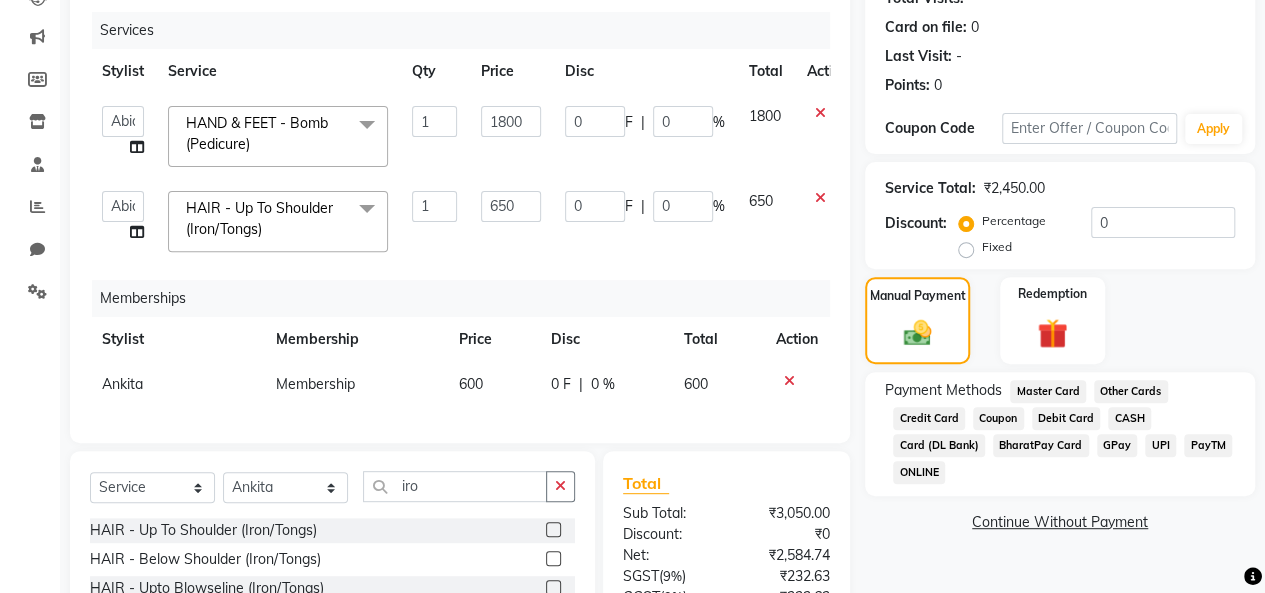 click on "CASH" 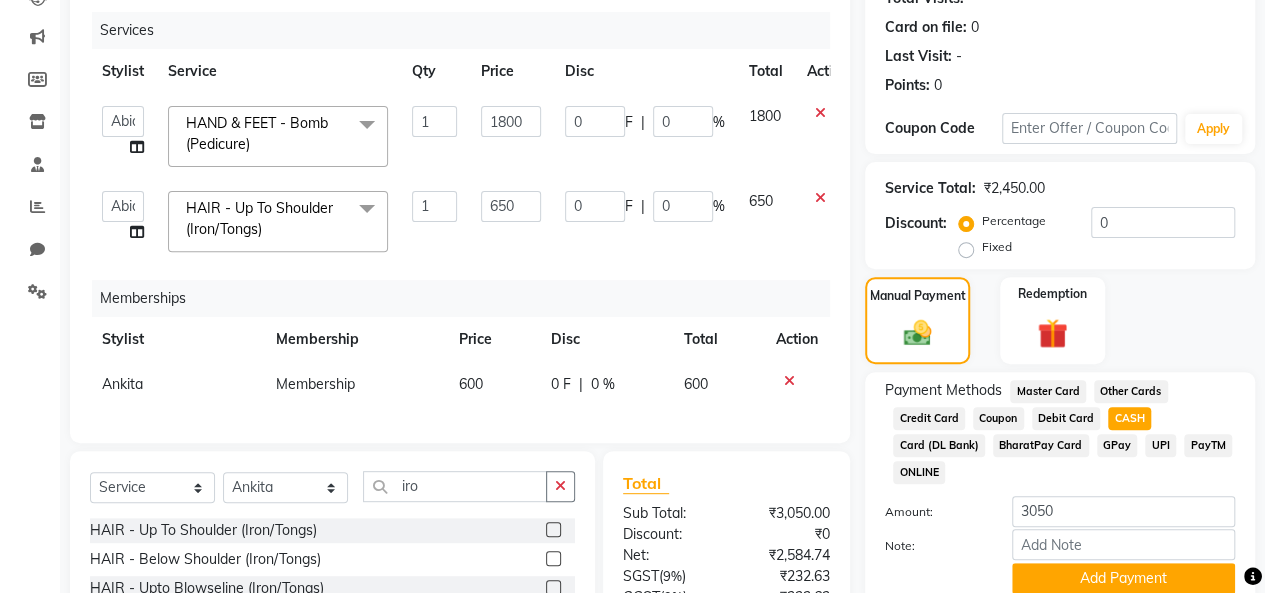 scroll, scrollTop: 430, scrollLeft: 0, axis: vertical 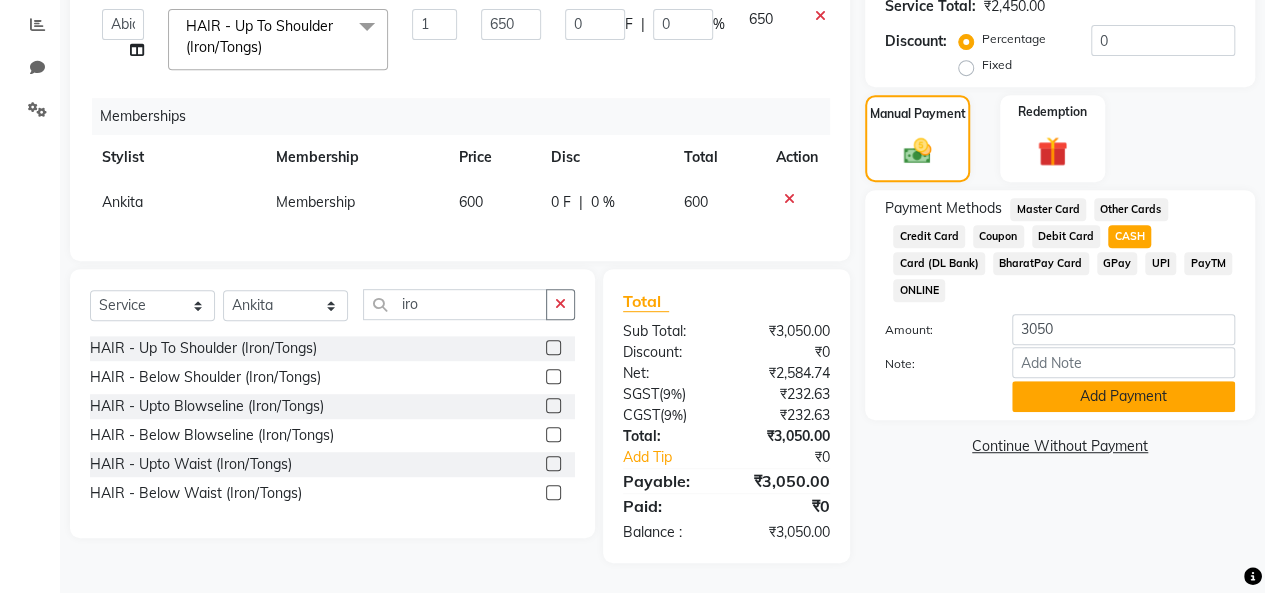 click on "Add Payment" 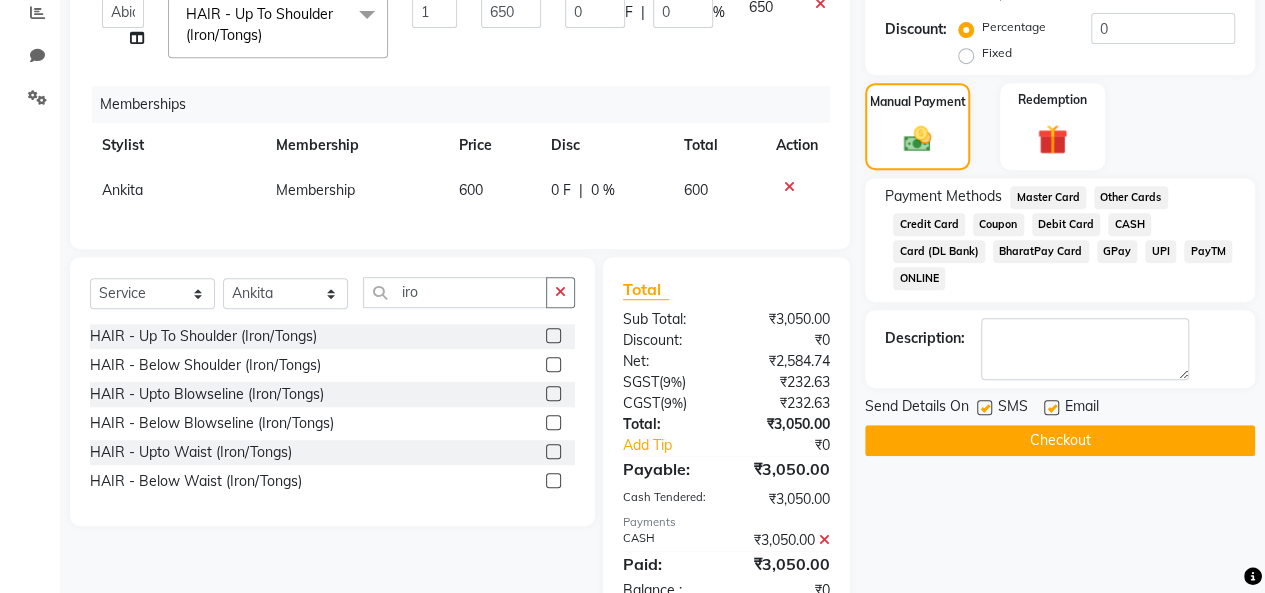 click on "Checkout" 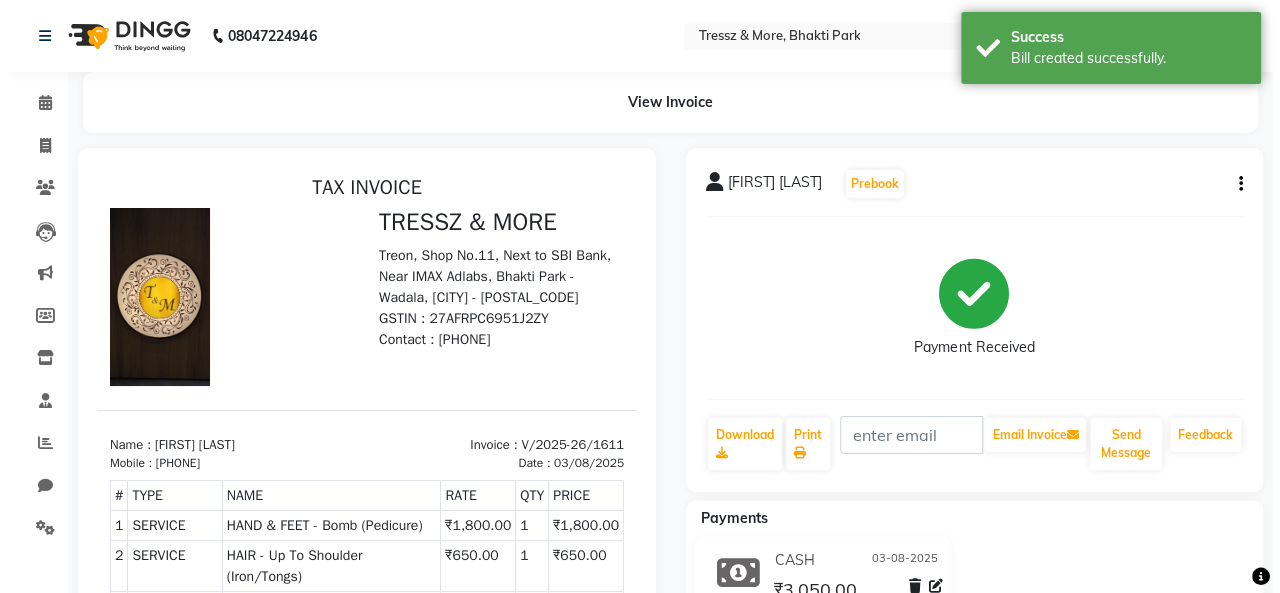 scroll, scrollTop: 0, scrollLeft: 0, axis: both 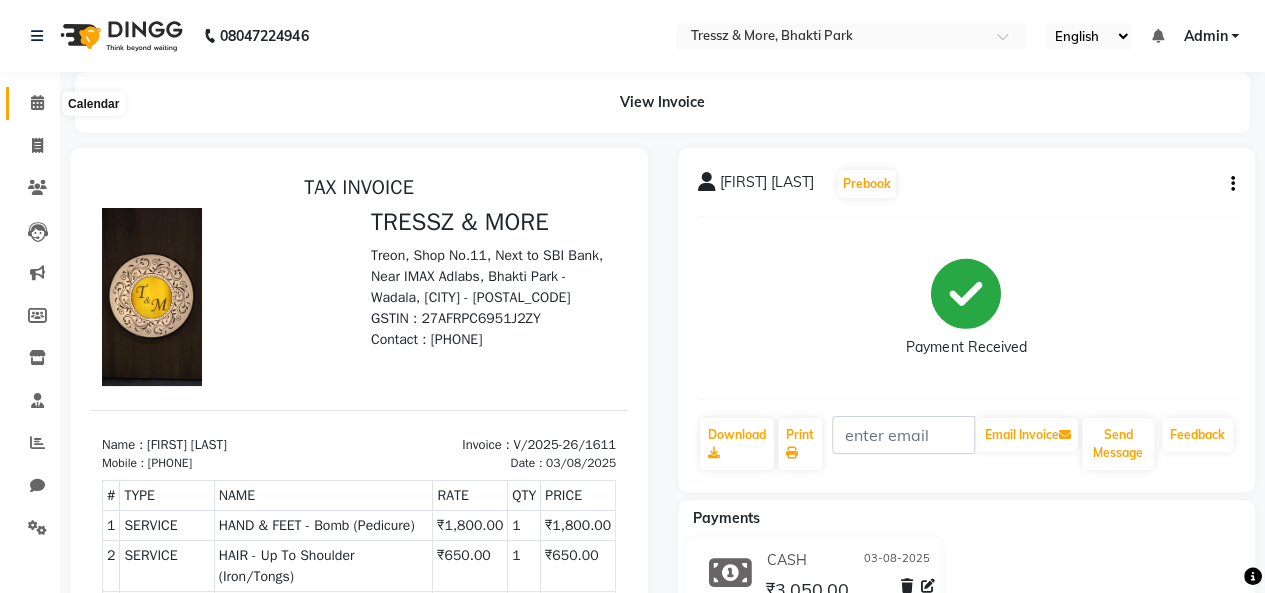click 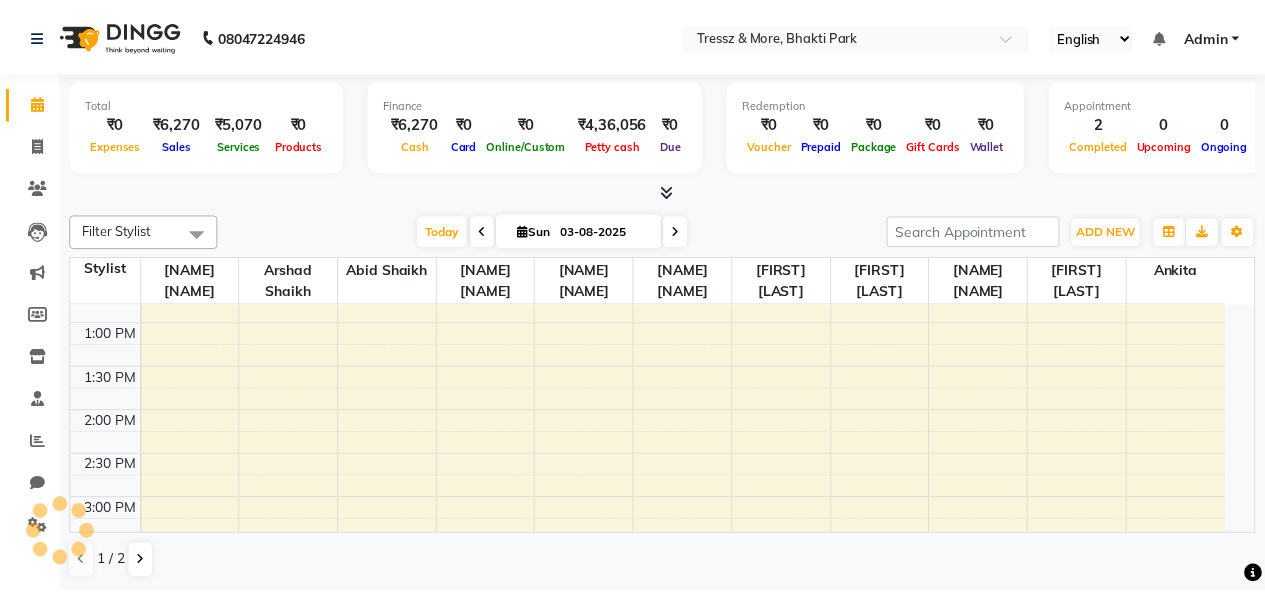 scroll, scrollTop: 0, scrollLeft: 0, axis: both 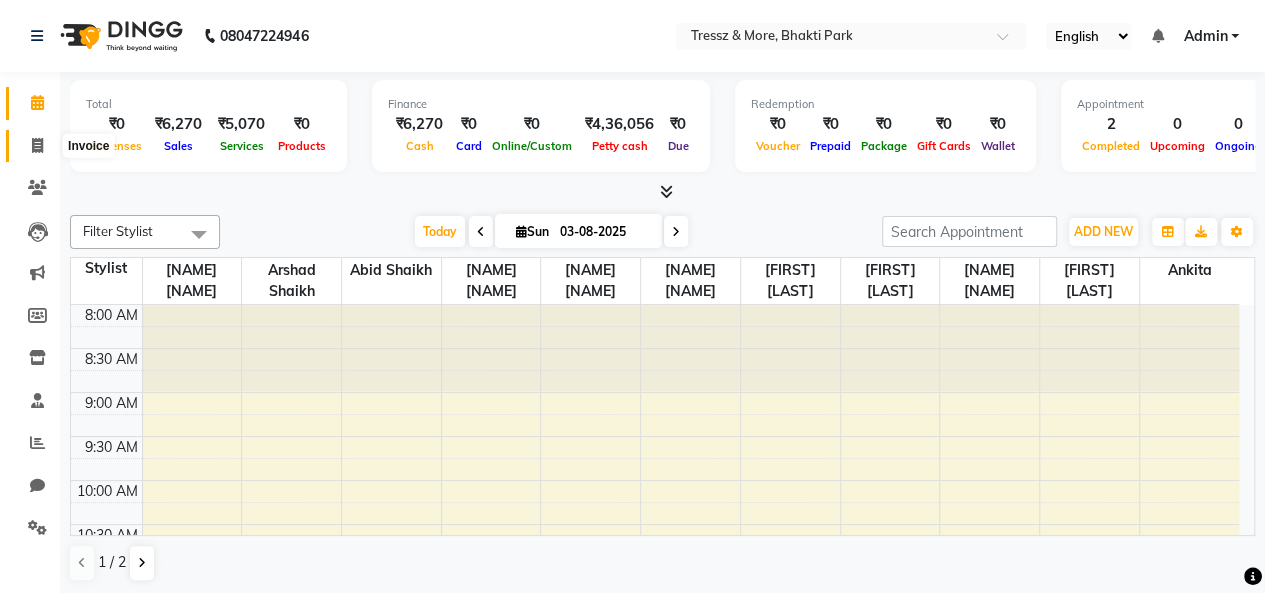 click 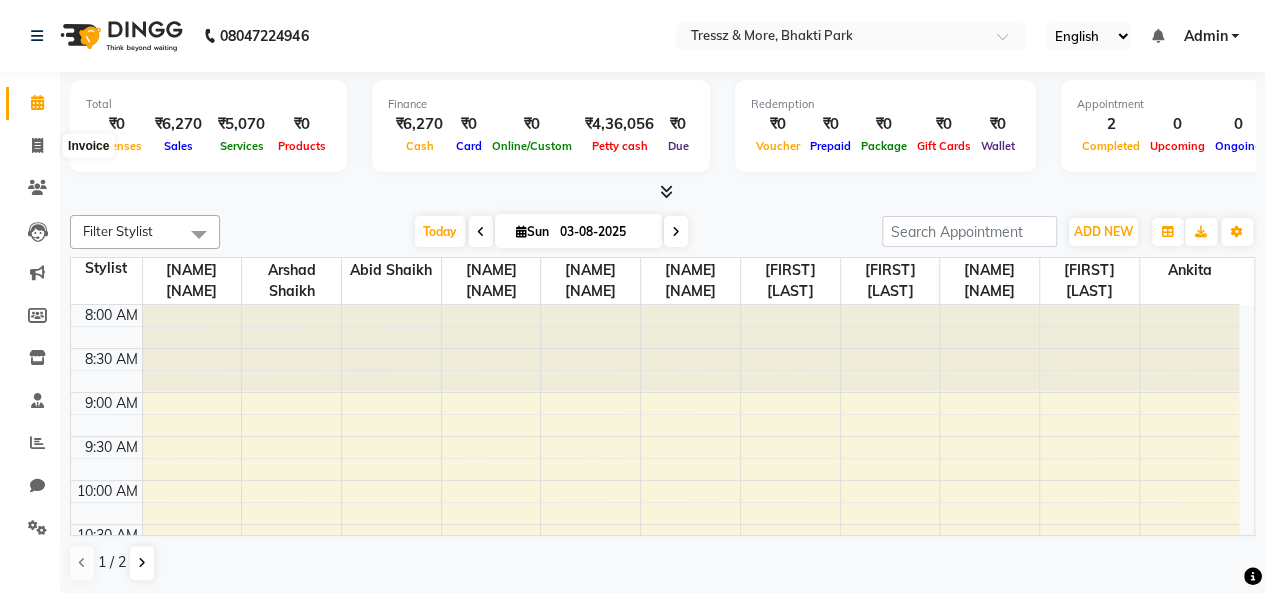 select on "3037" 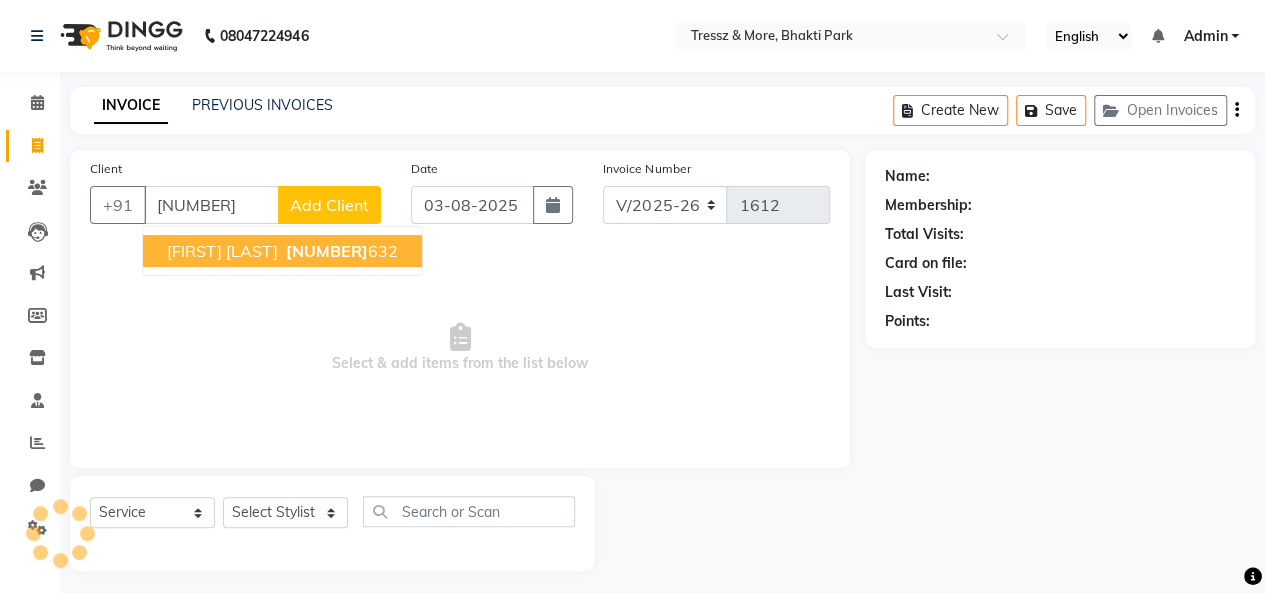 click on "[FIRST] [LAST] [PHONE]" at bounding box center [282, 251] 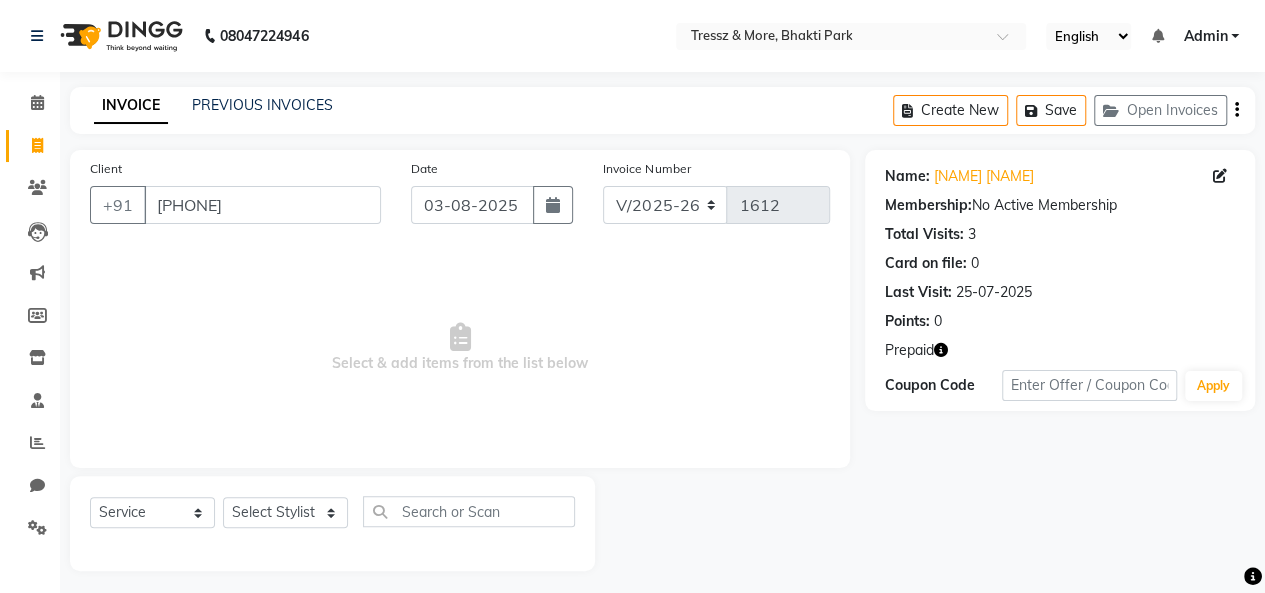 click 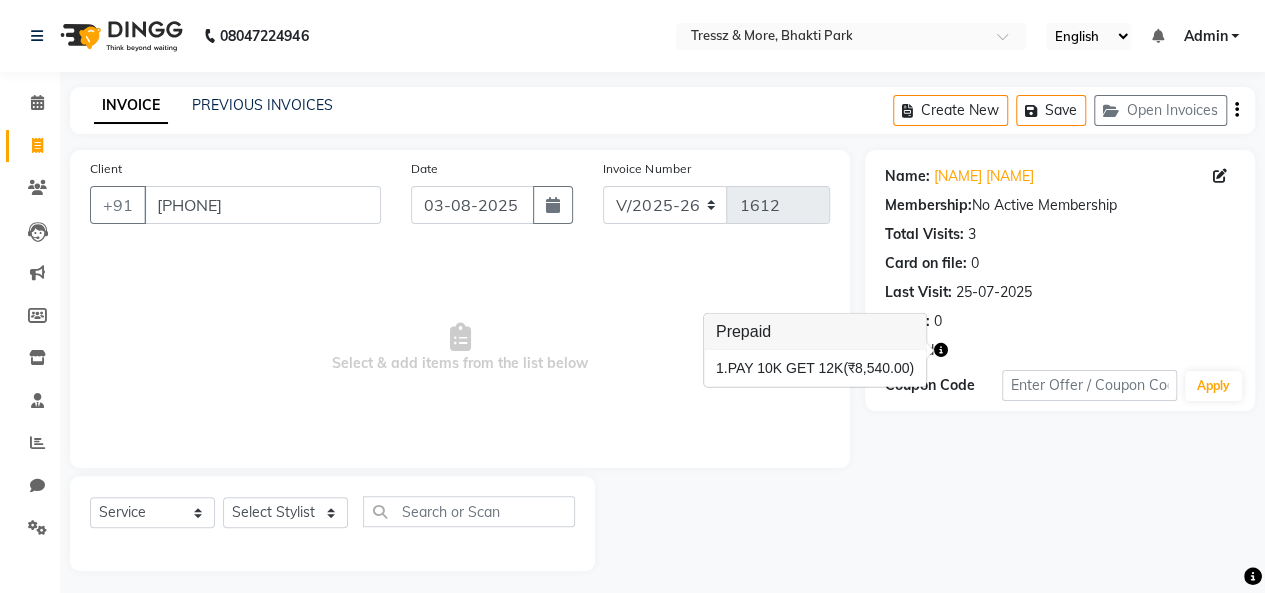 scroll, scrollTop: 7, scrollLeft: 0, axis: vertical 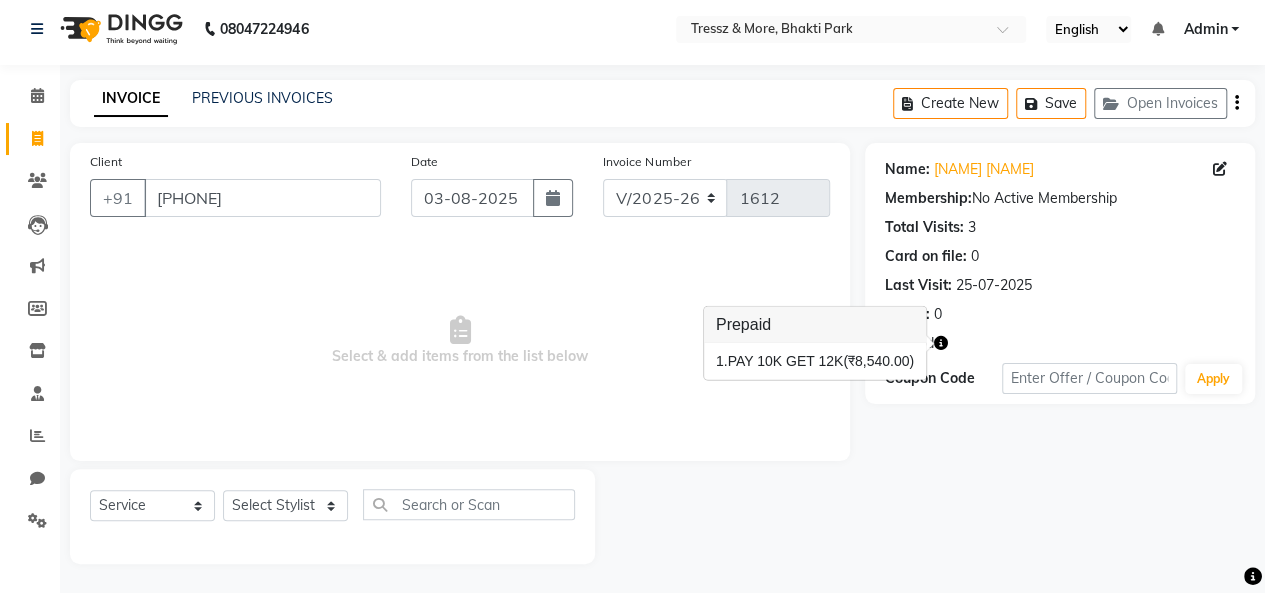 click on "PAY 10K GET 12K (₹8,540.00)" at bounding box center (815, 361) 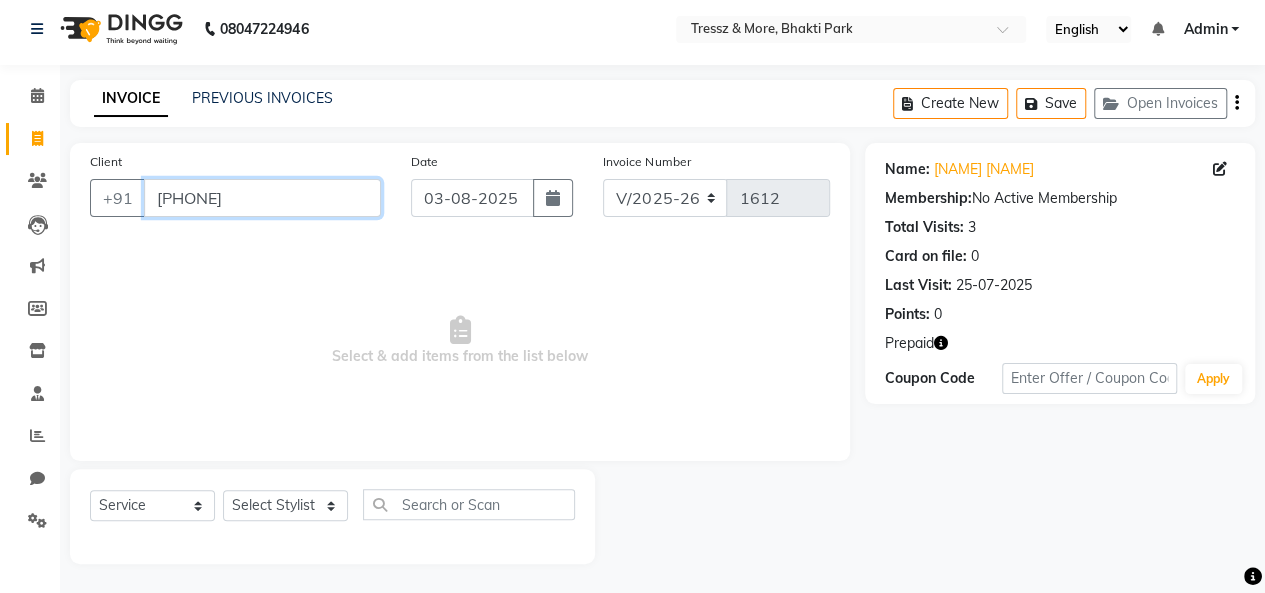 click on "[PHONE]" at bounding box center [262, 198] 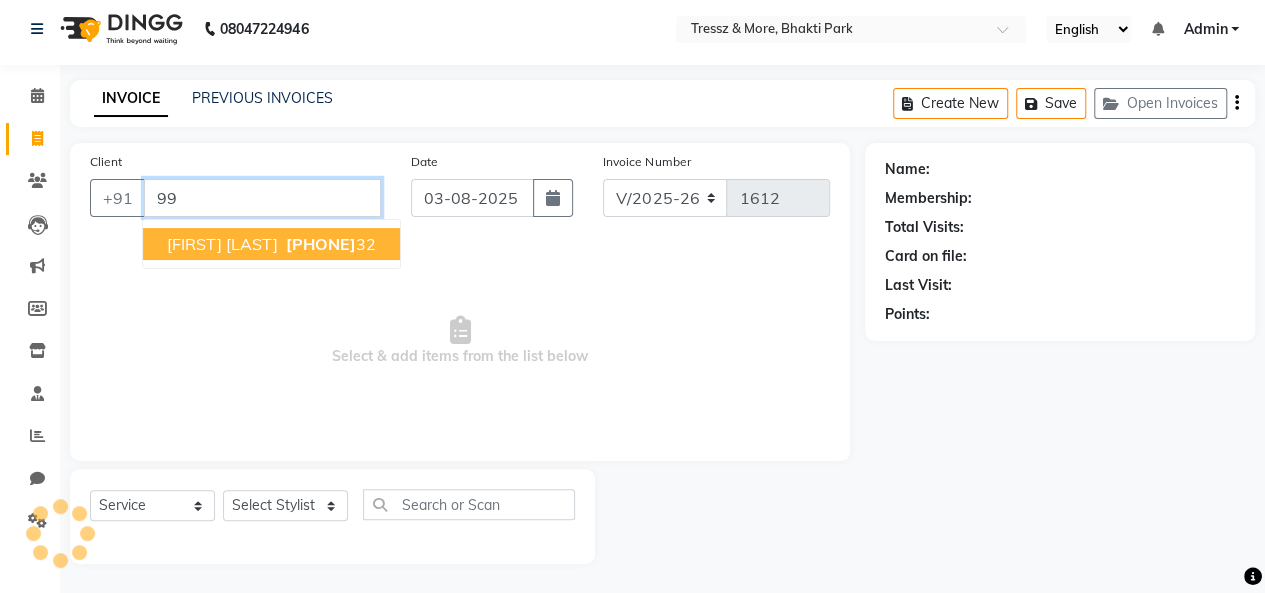 type on "9" 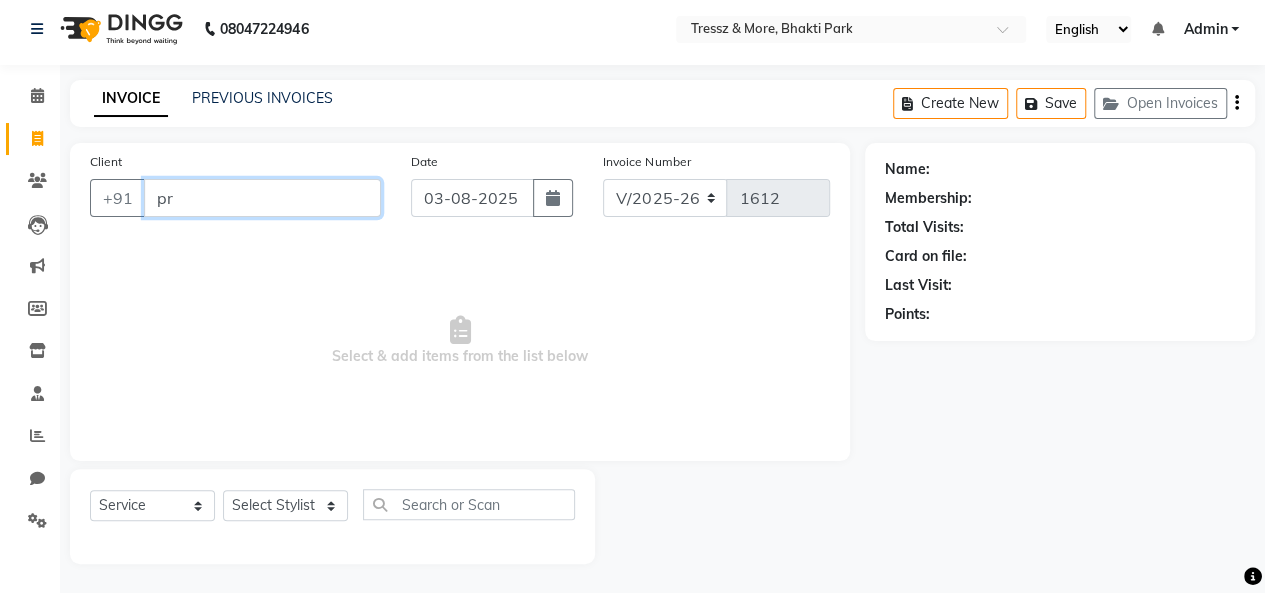 type on "p" 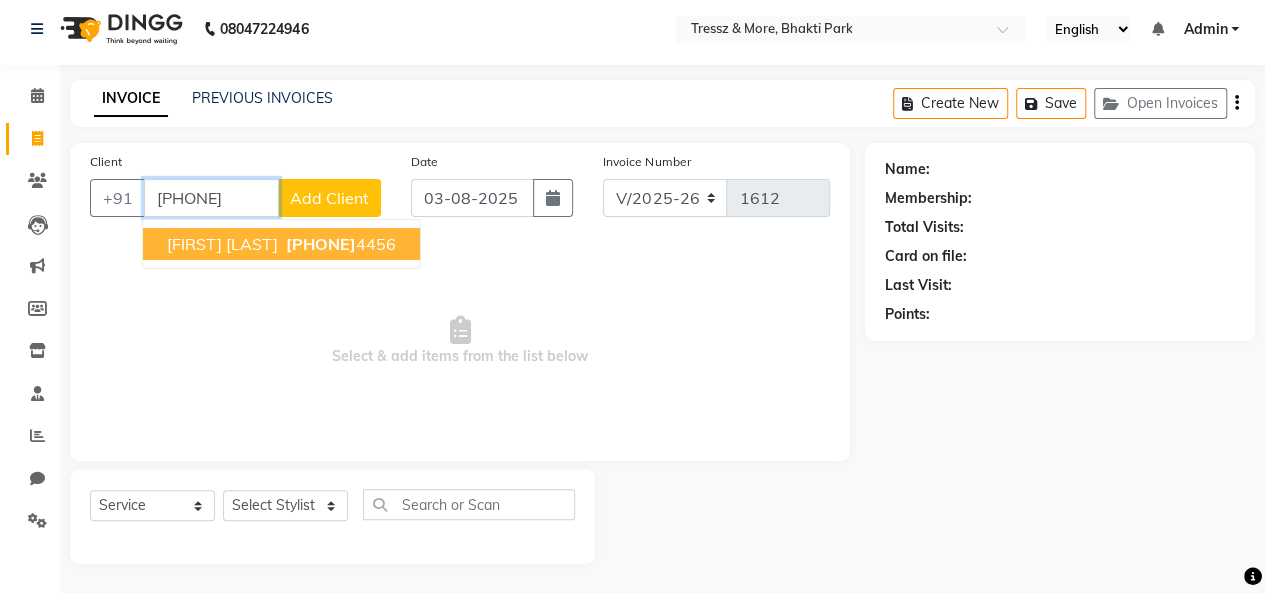 click on "[FIRST] [LAST]" at bounding box center (222, 244) 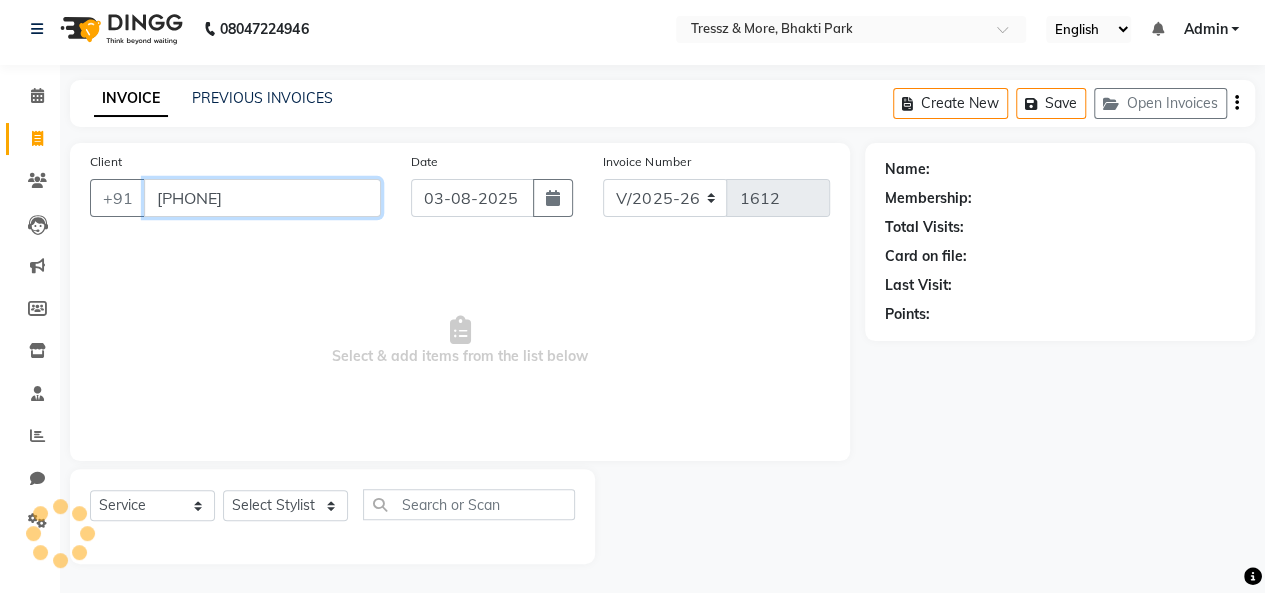 type on "[PHONE]" 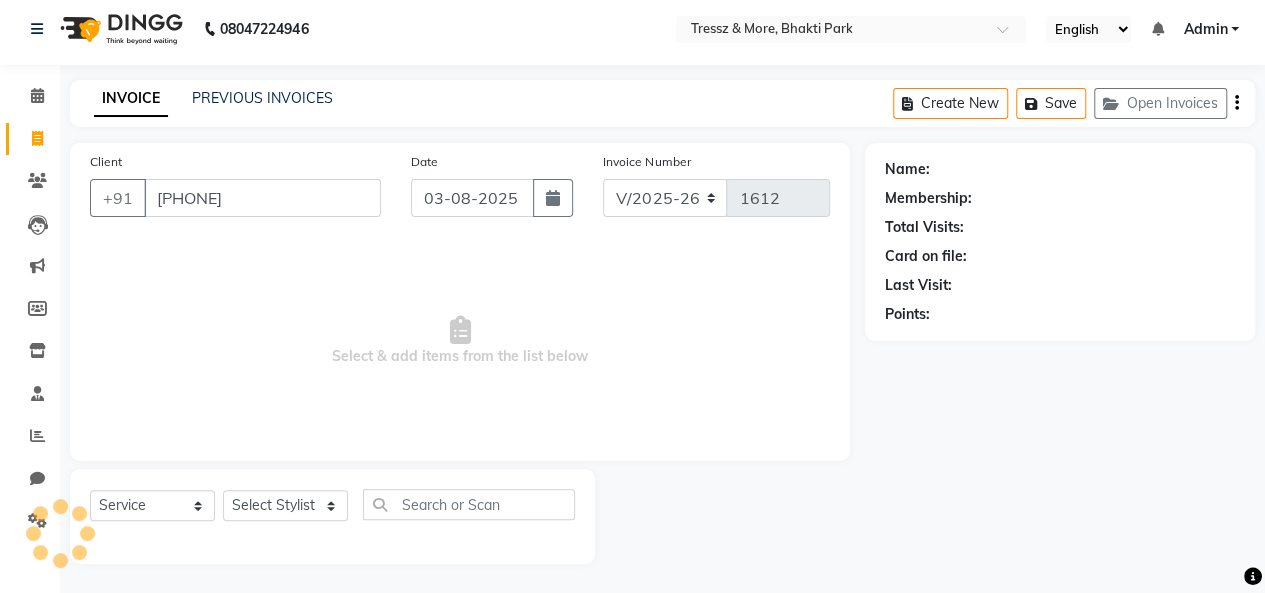 select on "1: Object" 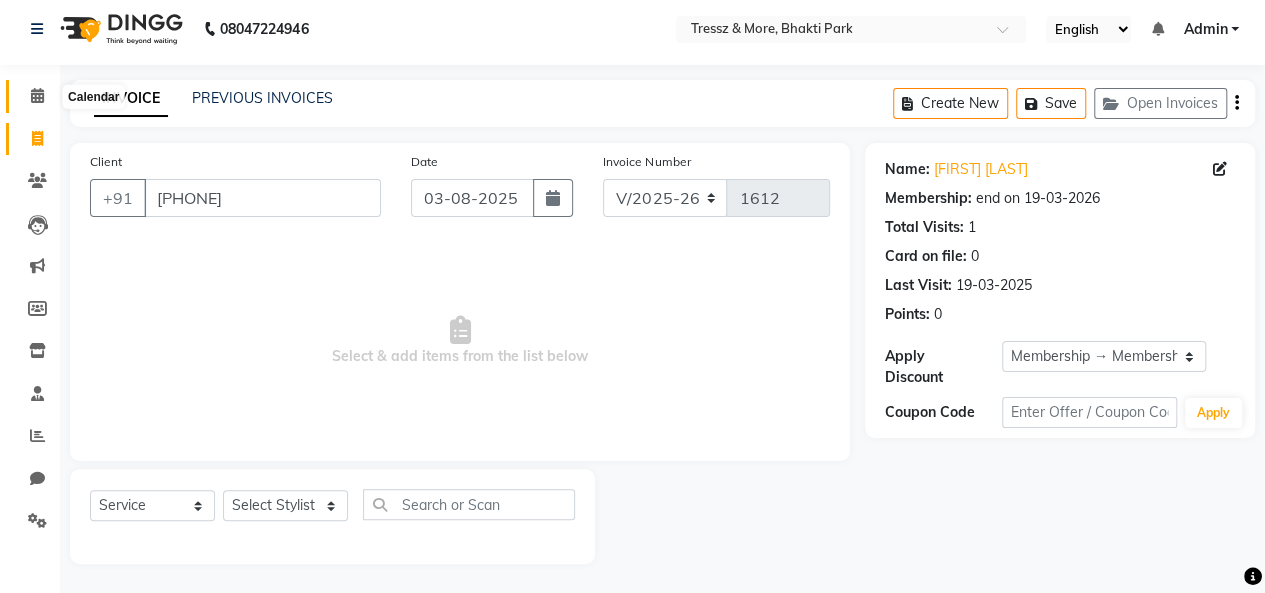 click 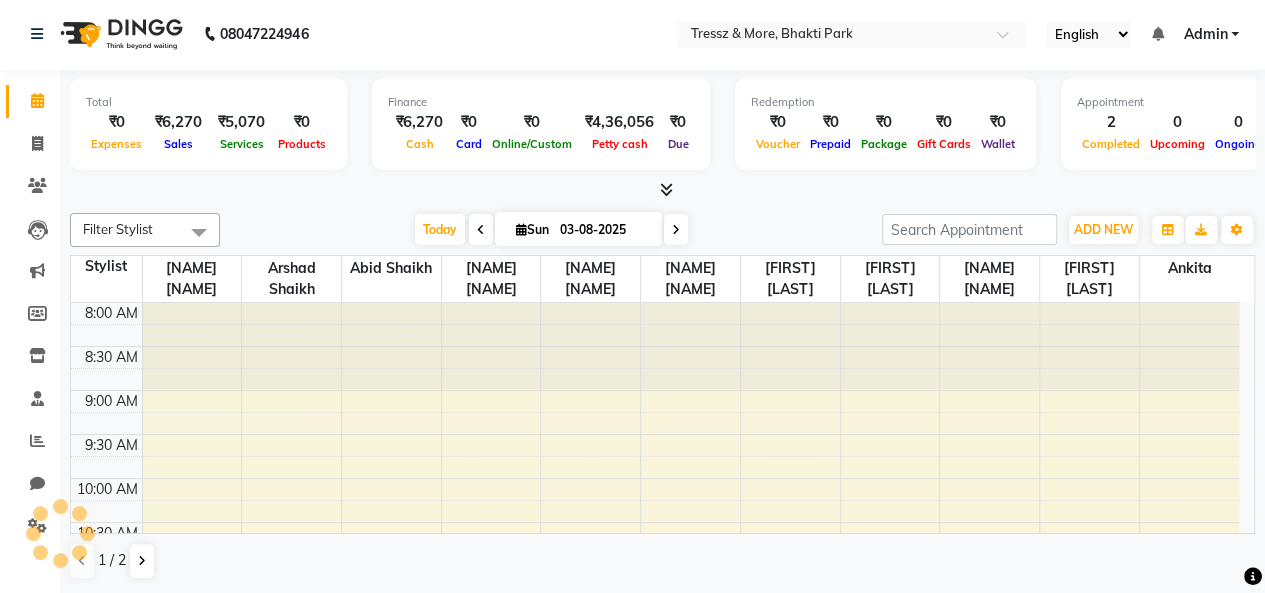 scroll, scrollTop: 0, scrollLeft: 0, axis: both 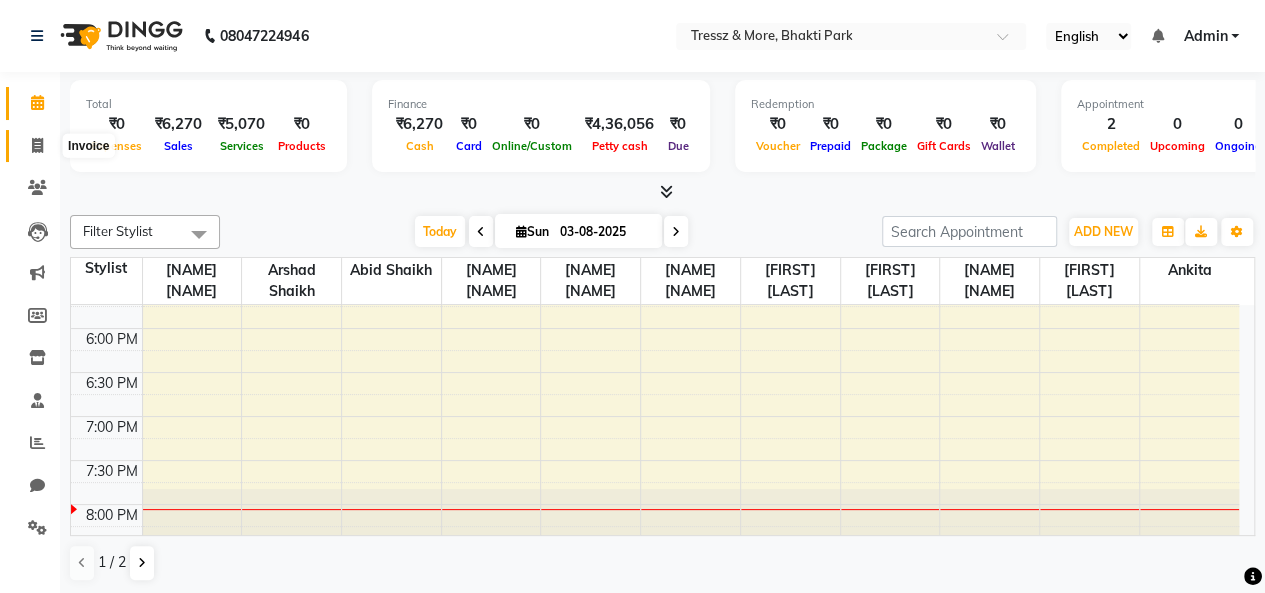 click 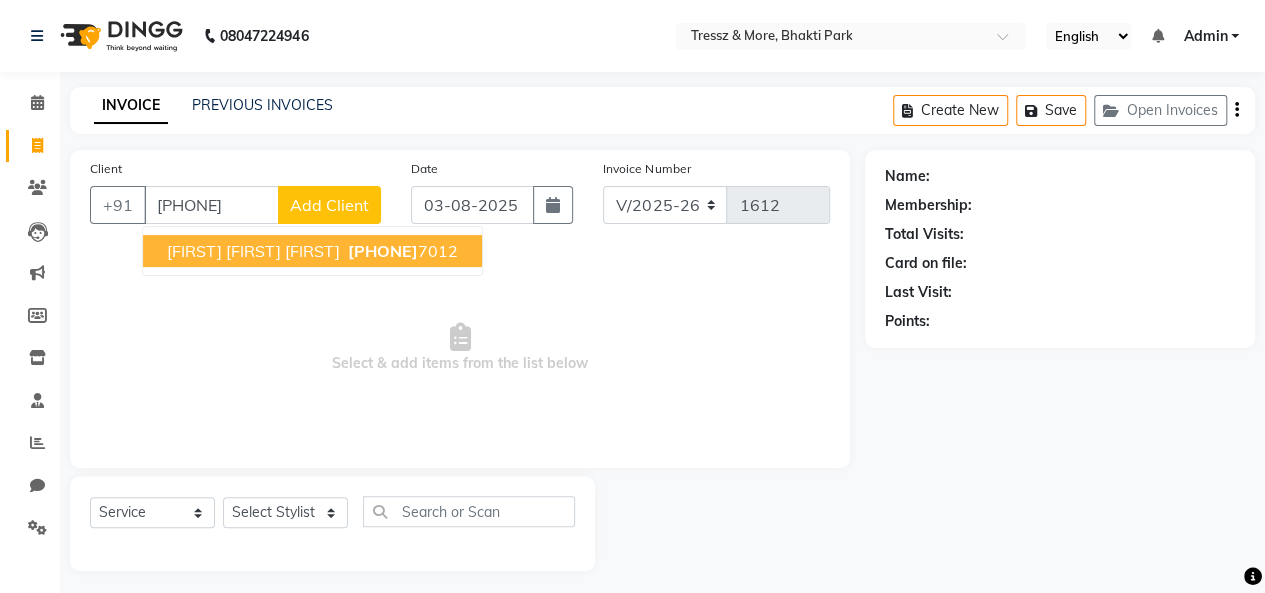 click on "[FIRST] [FIRST] [FIRST]" at bounding box center [253, 251] 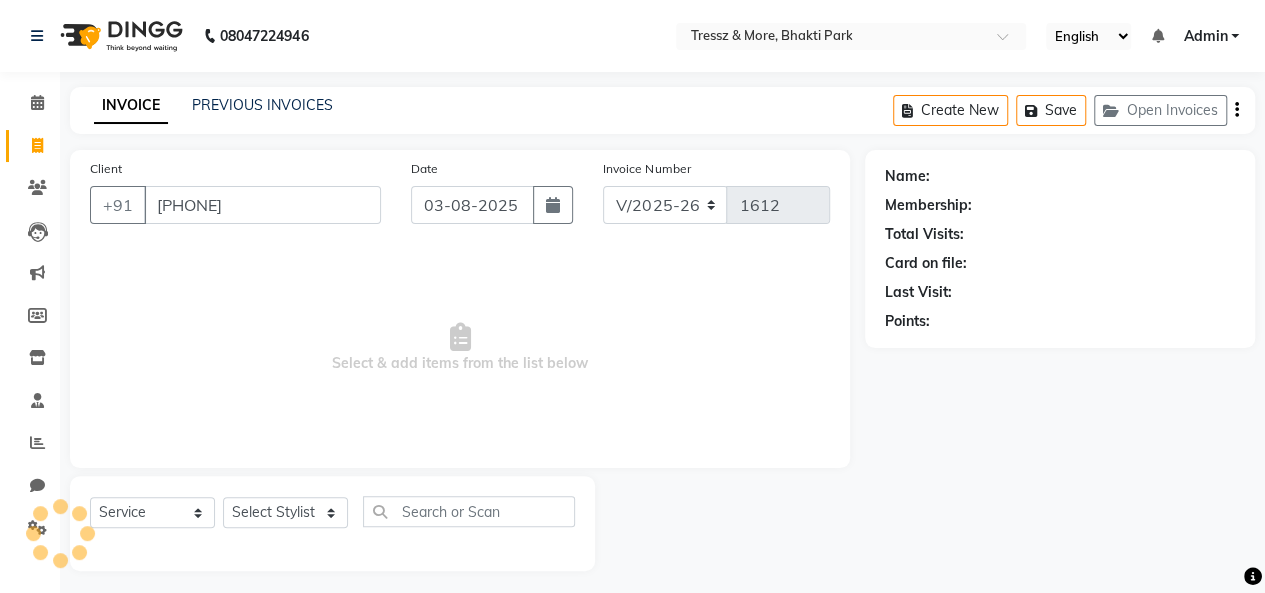 type on "[PHONE]" 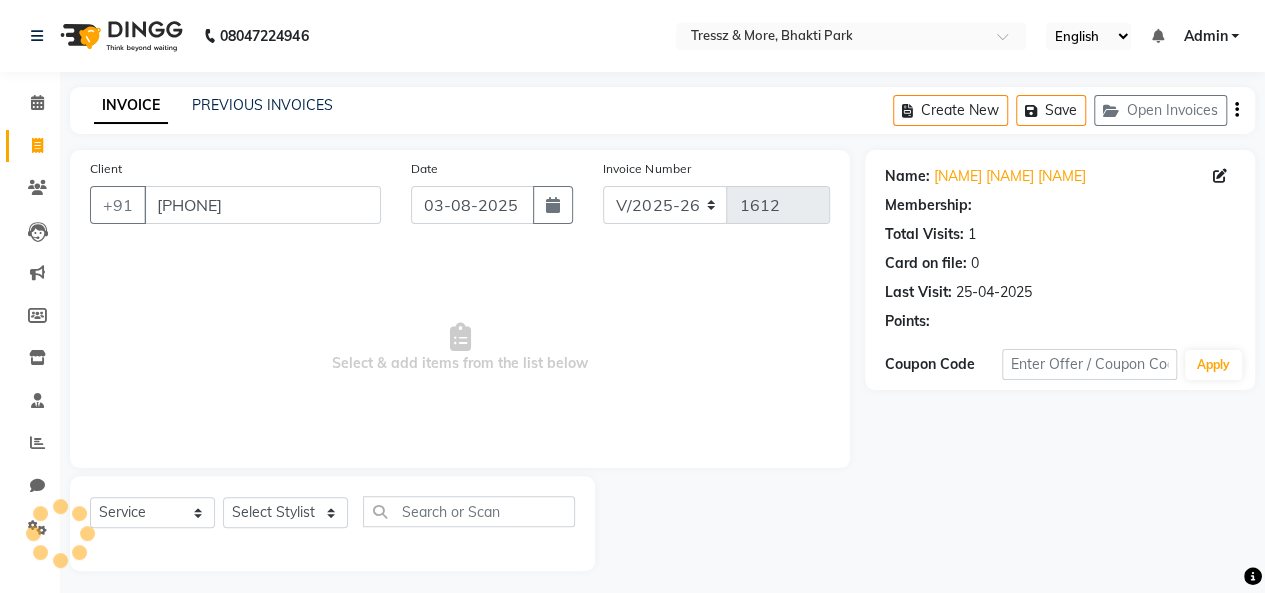 select on "1: Object" 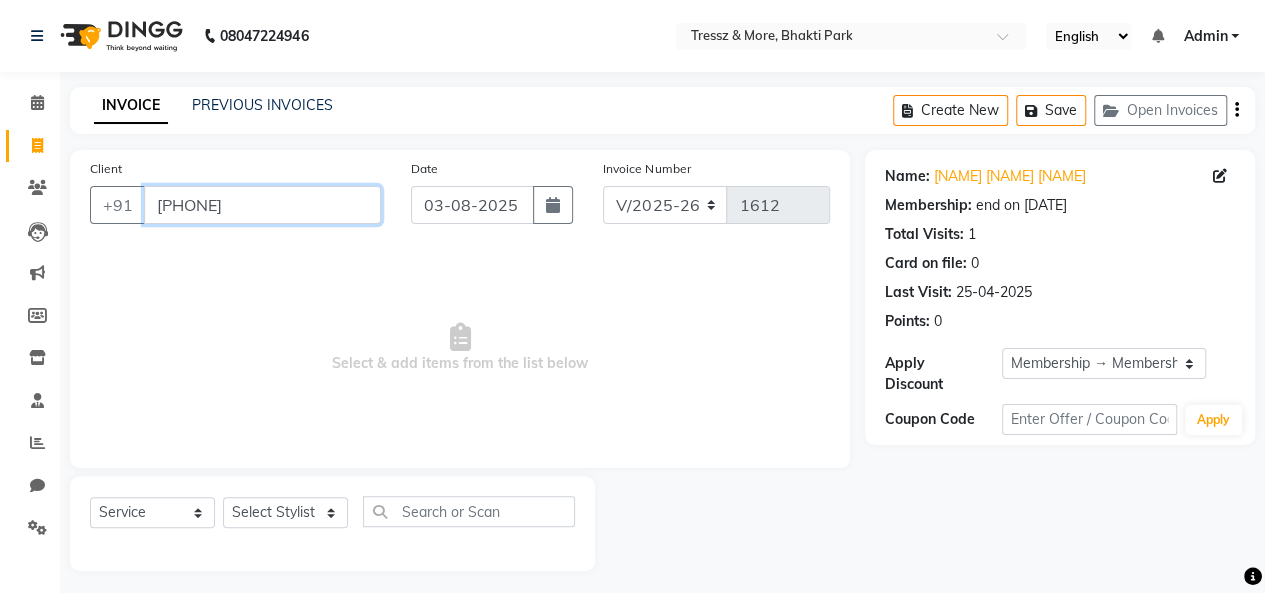 click on "[PHONE]" at bounding box center [262, 205] 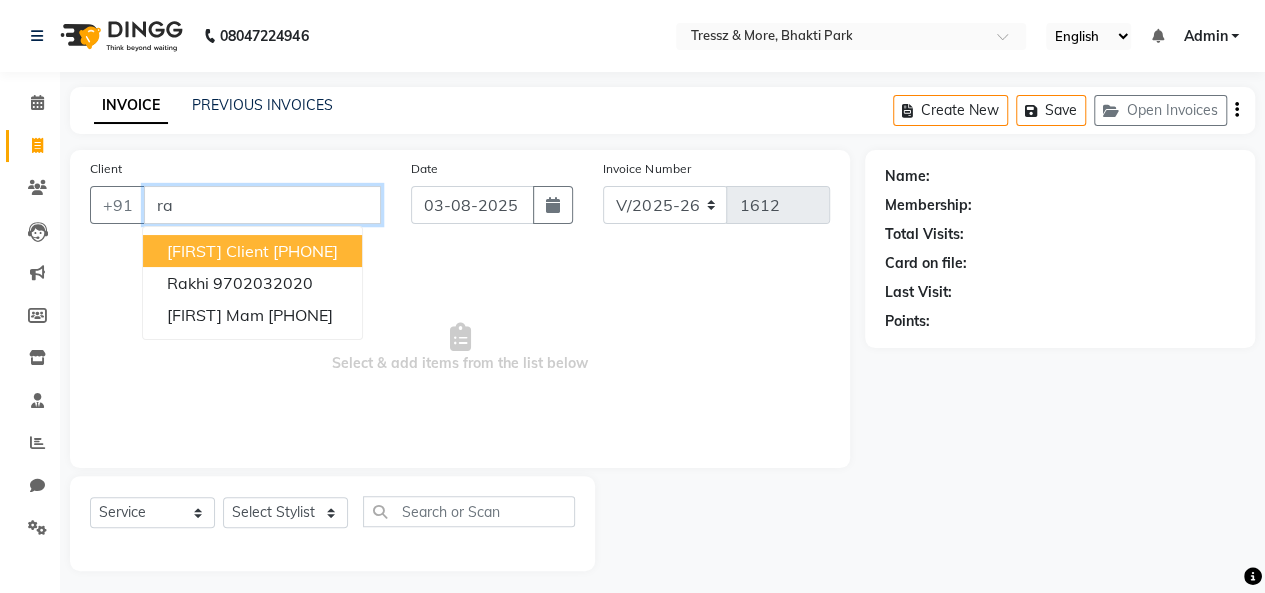 type on "r" 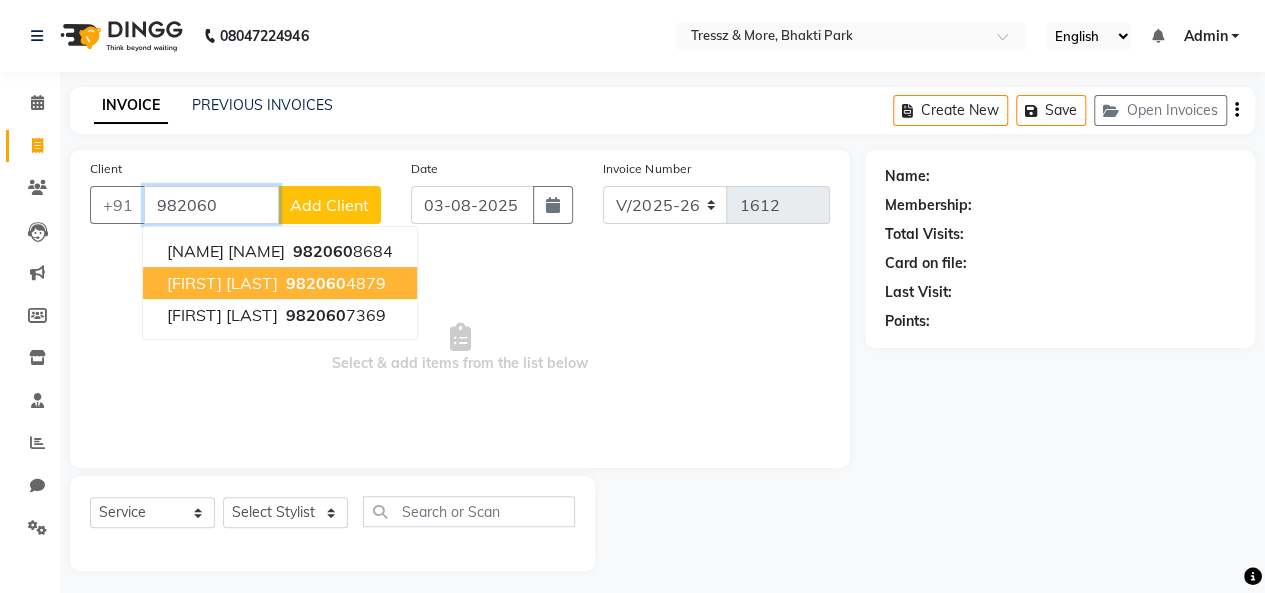 click on "[NAME] [NAME]   [PHONE]" at bounding box center (280, 283) 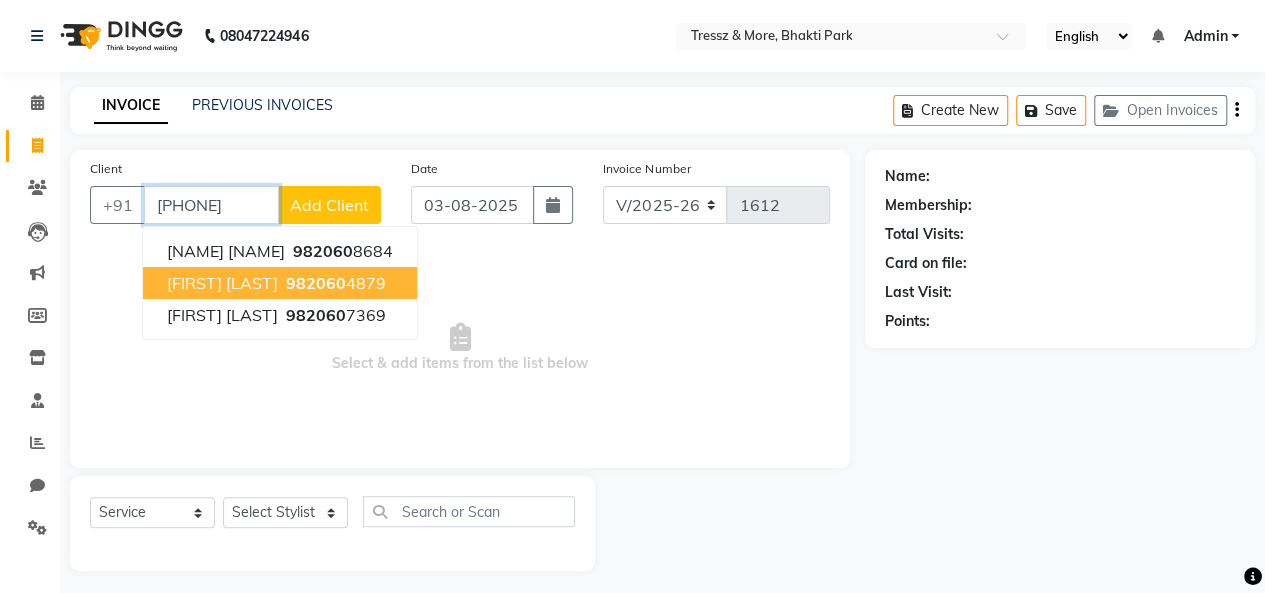 type on "[PHONE]" 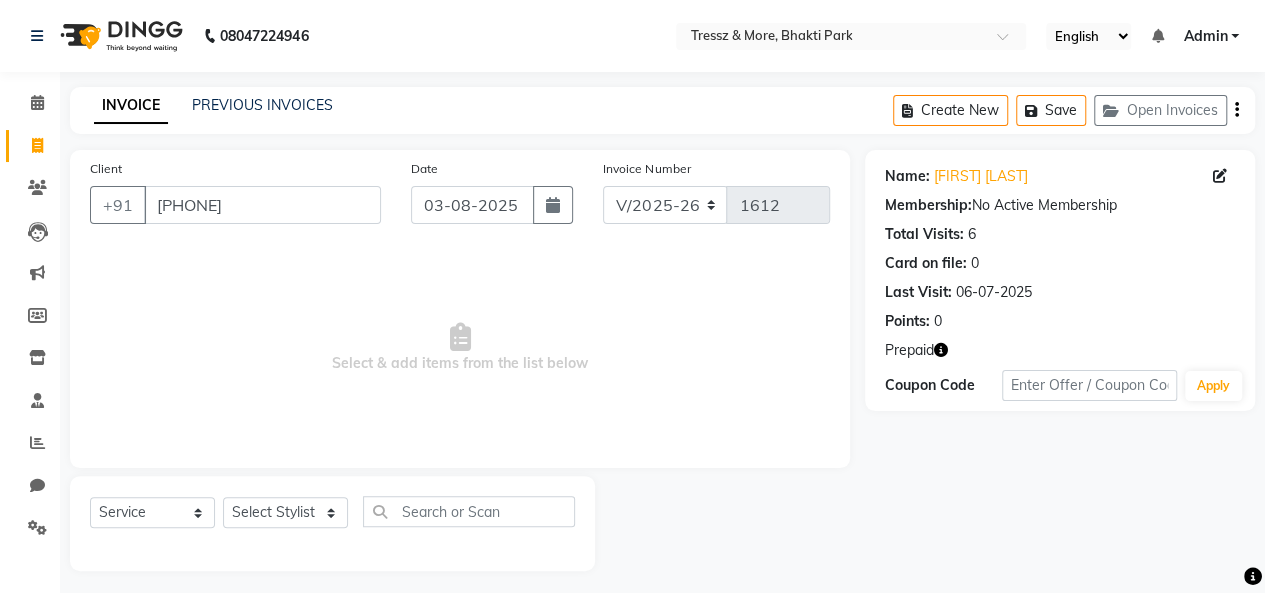 click 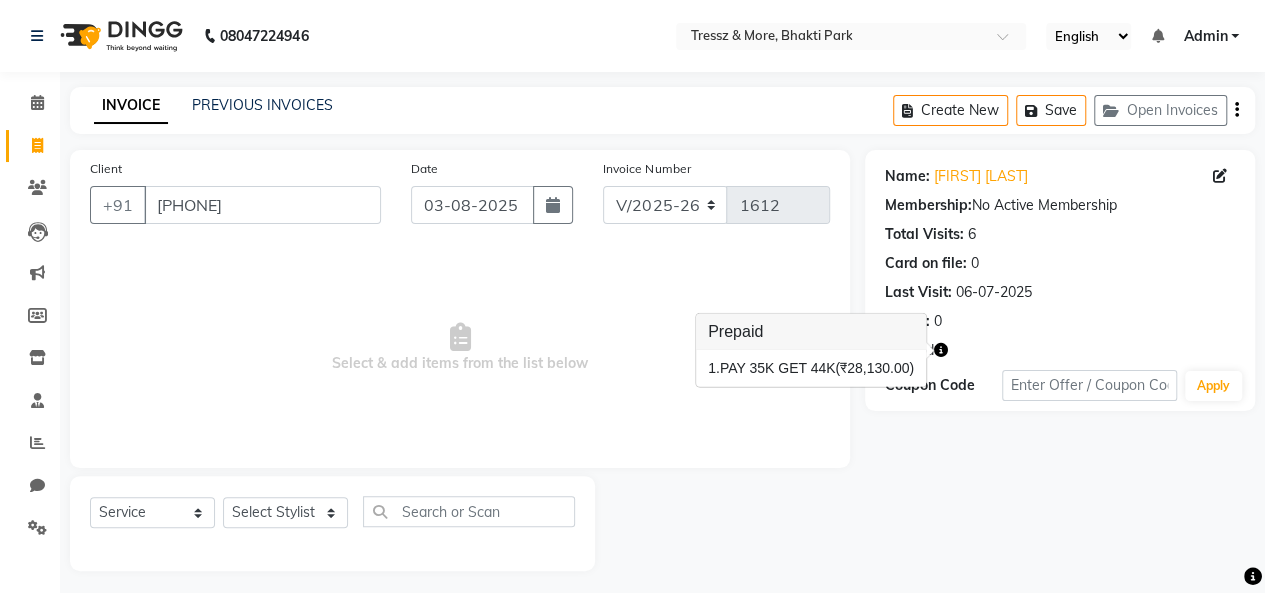 click 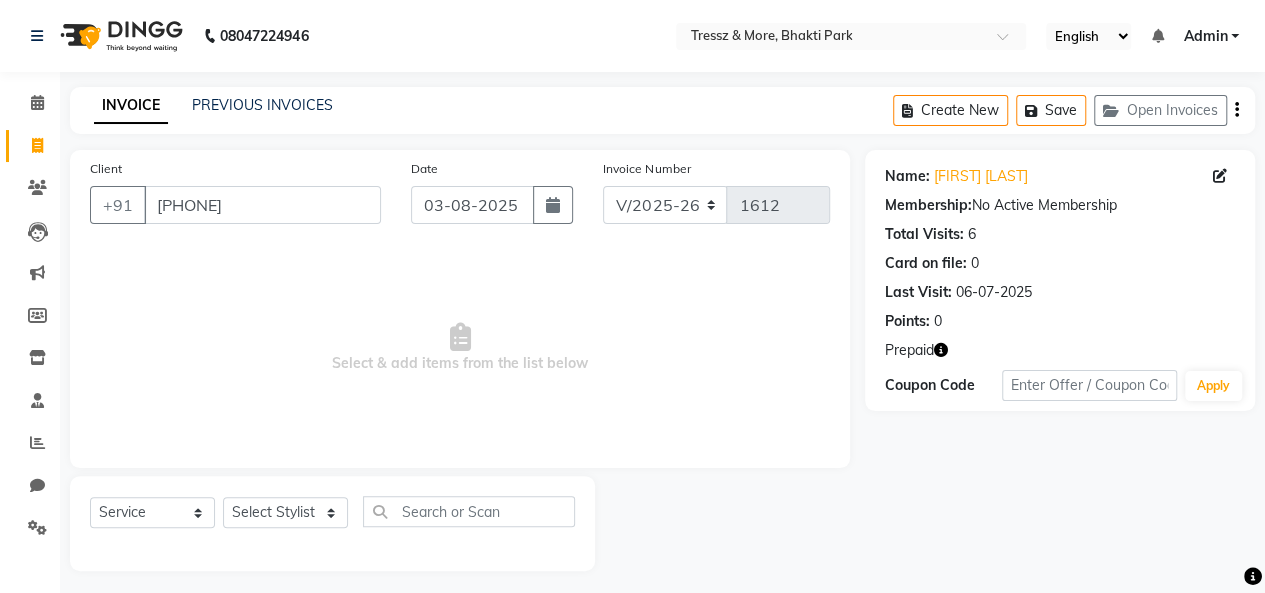 click 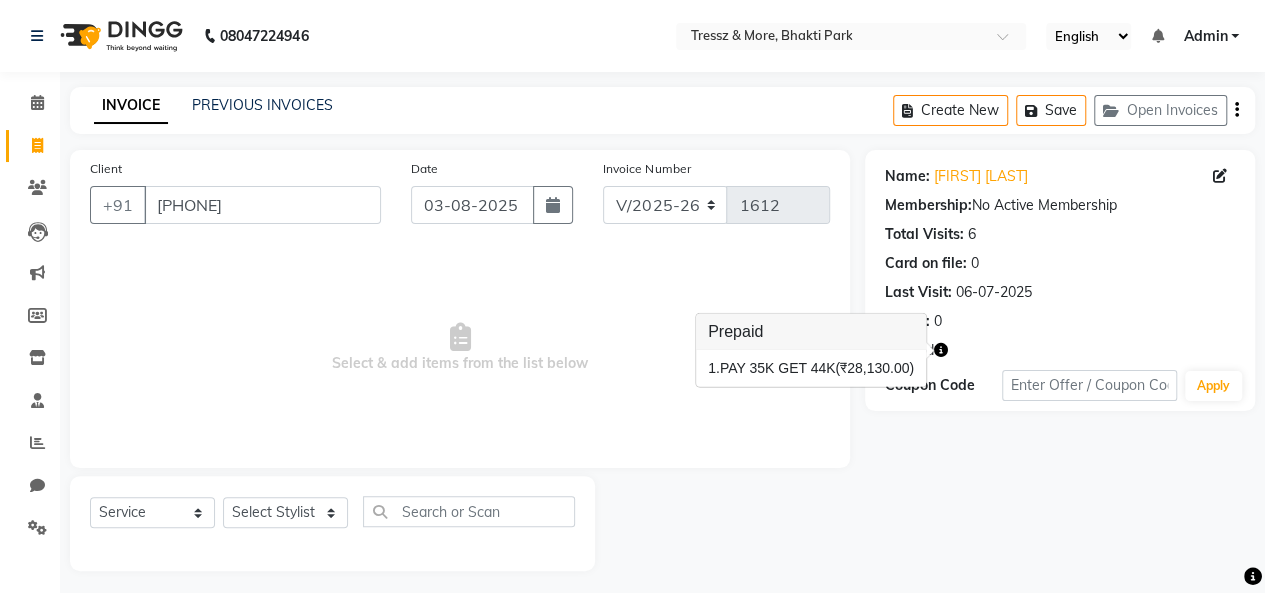 click 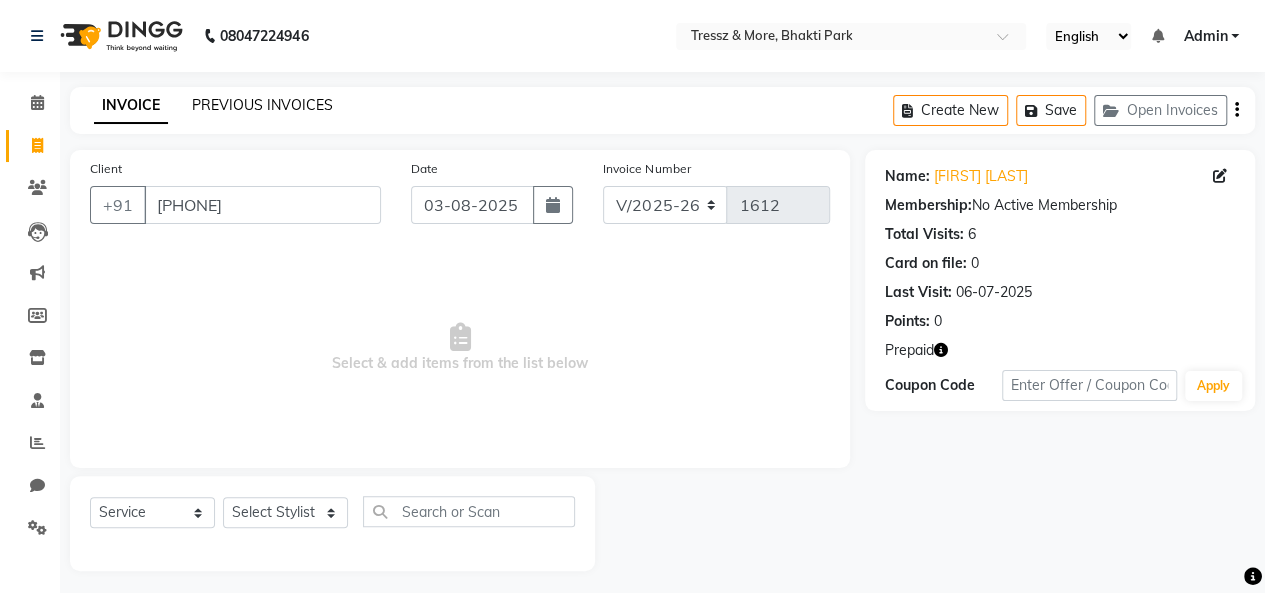 click on "PREVIOUS INVOICES" 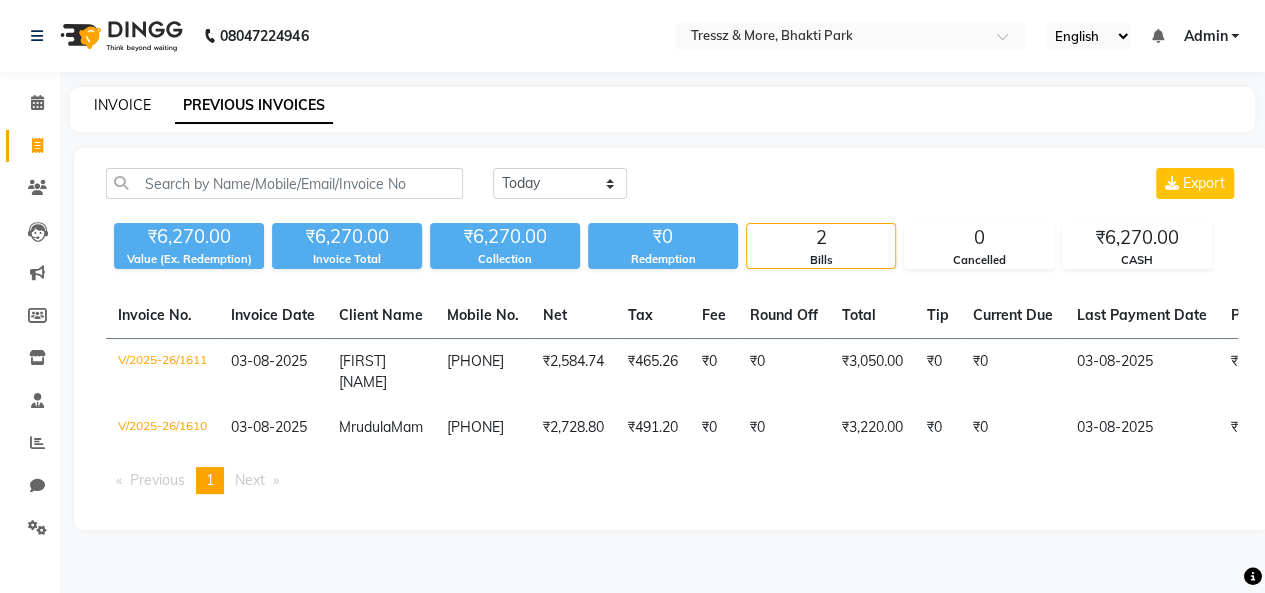 click on "INVOICE" 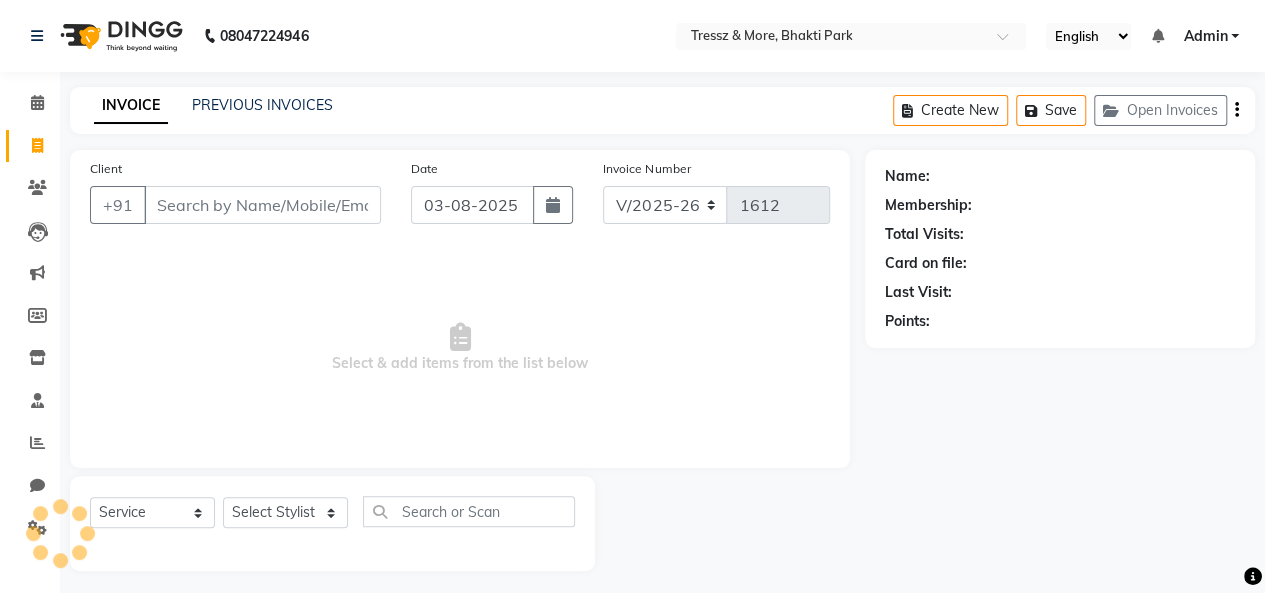 scroll, scrollTop: 7, scrollLeft: 0, axis: vertical 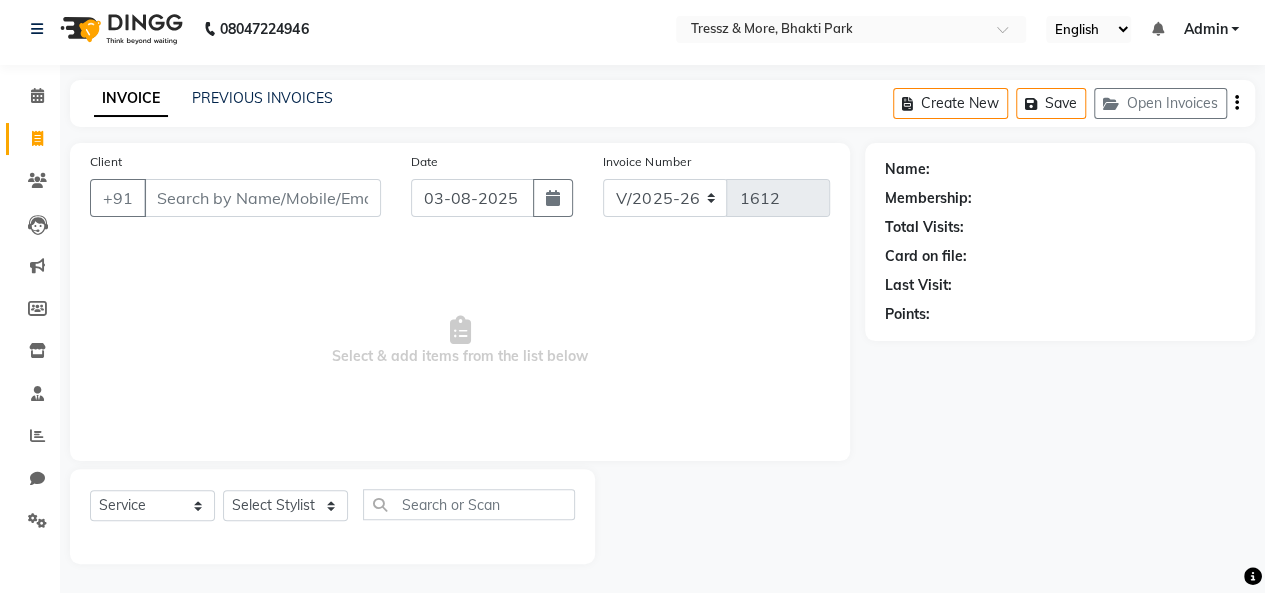 click on "Client" at bounding box center [262, 198] 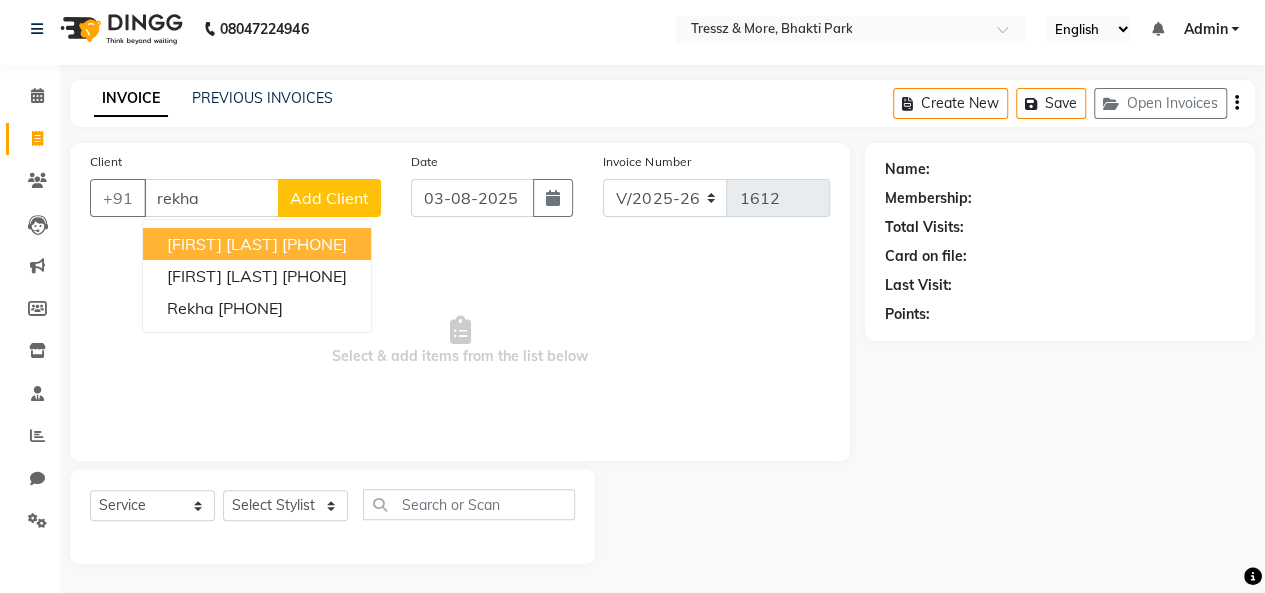 click on "[FIRST] [LAST]" at bounding box center [222, 244] 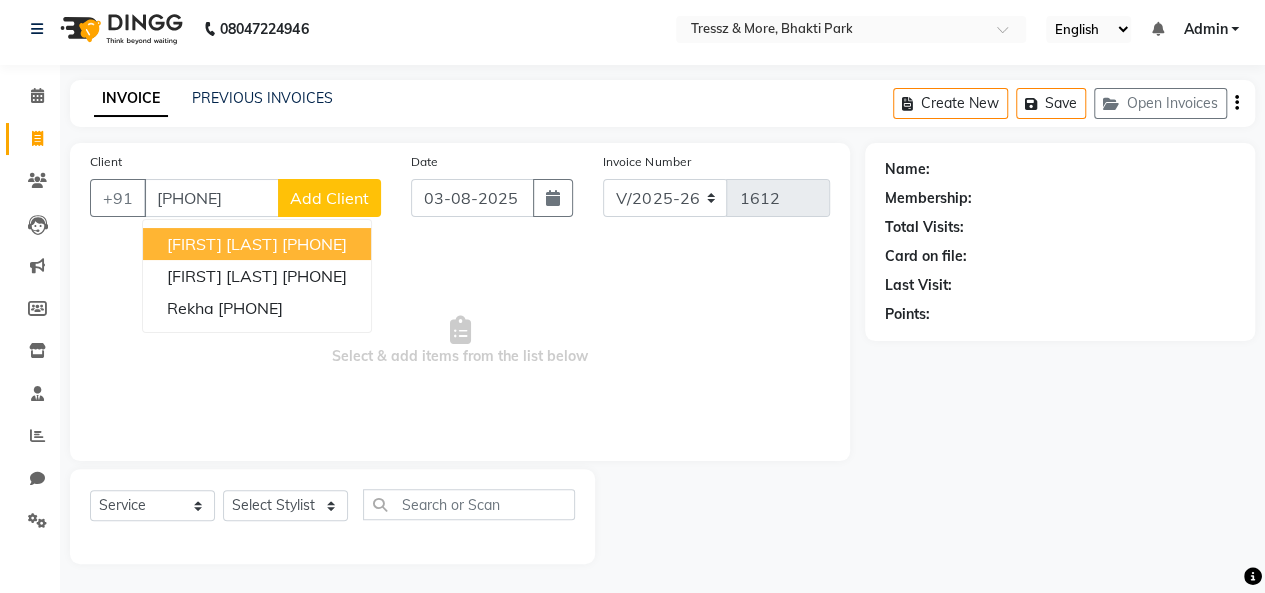 type on "[PHONE]" 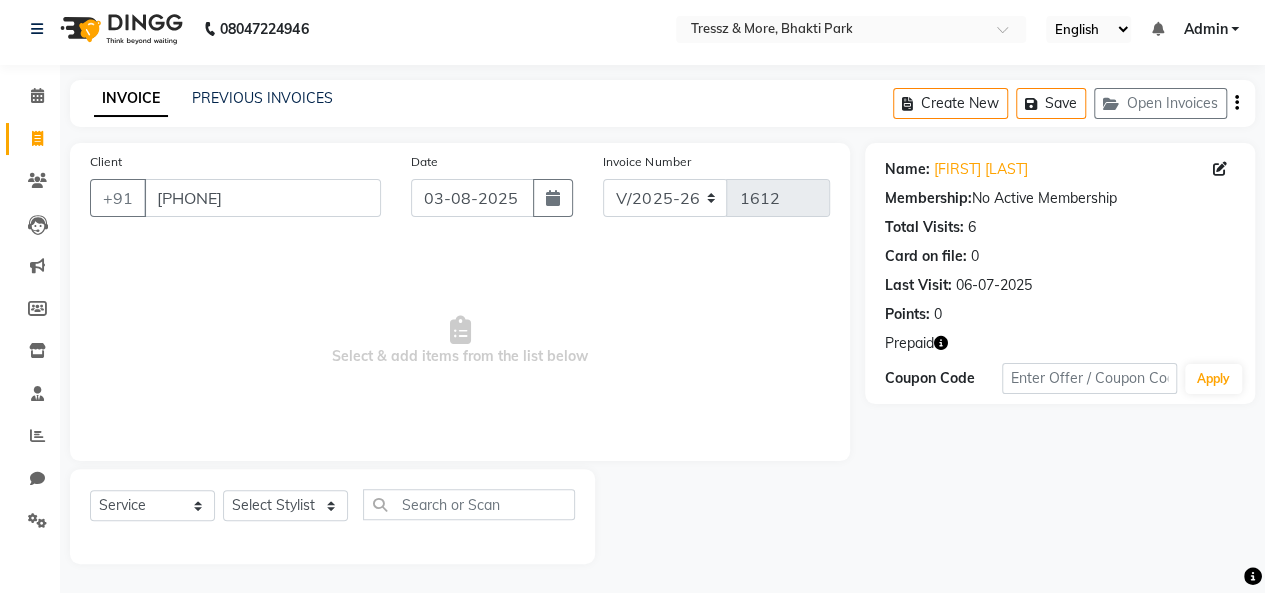 click on "PREVIOUS INVOICES" 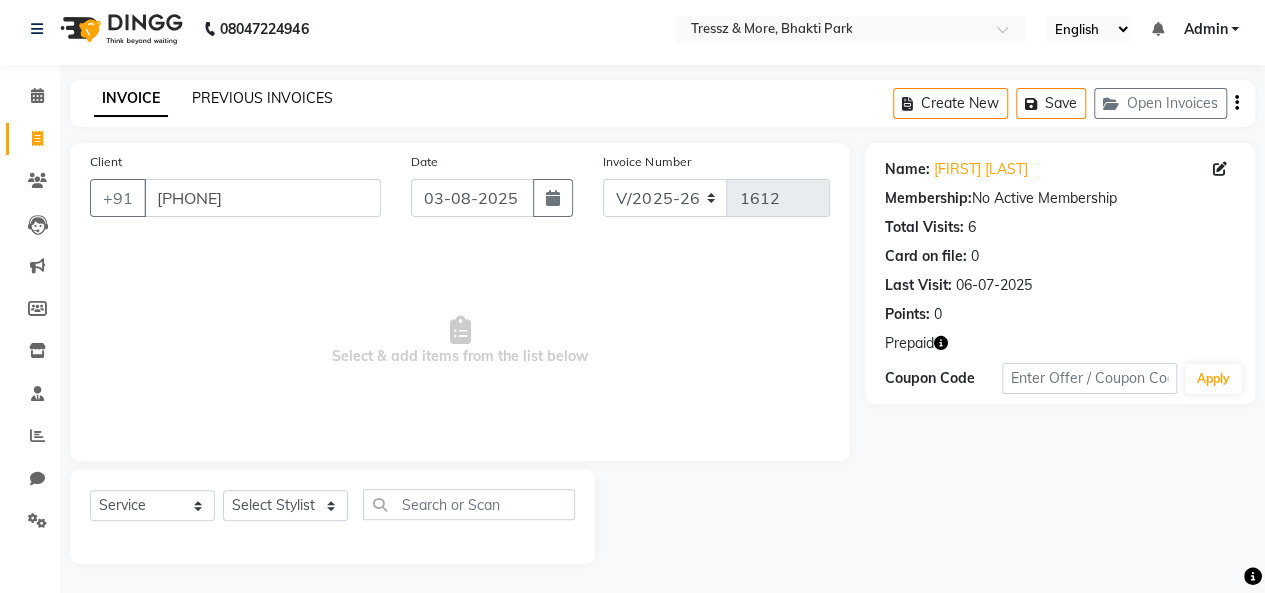 click on "PREVIOUS INVOICES" 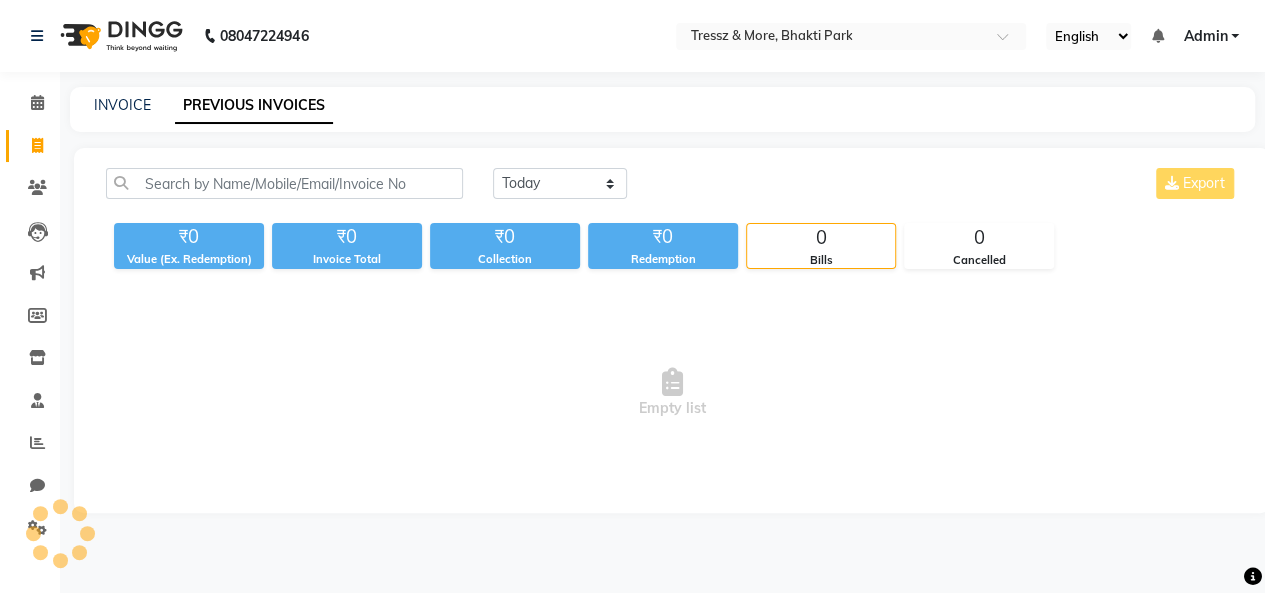 scroll, scrollTop: 0, scrollLeft: 0, axis: both 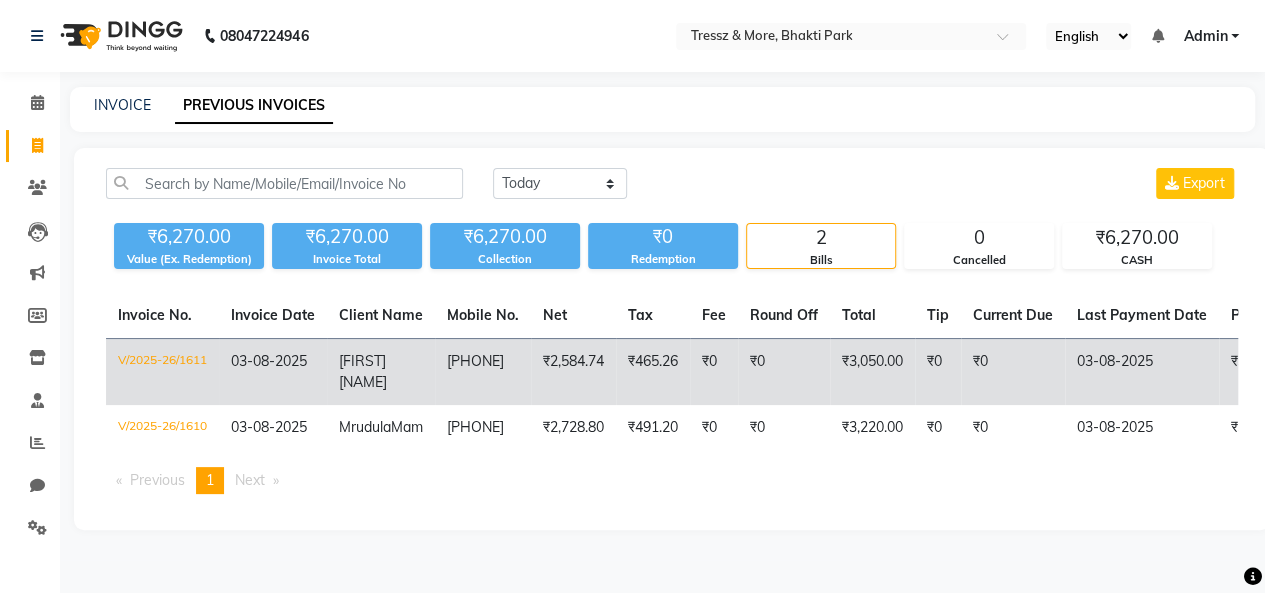 click on "[NAME]" 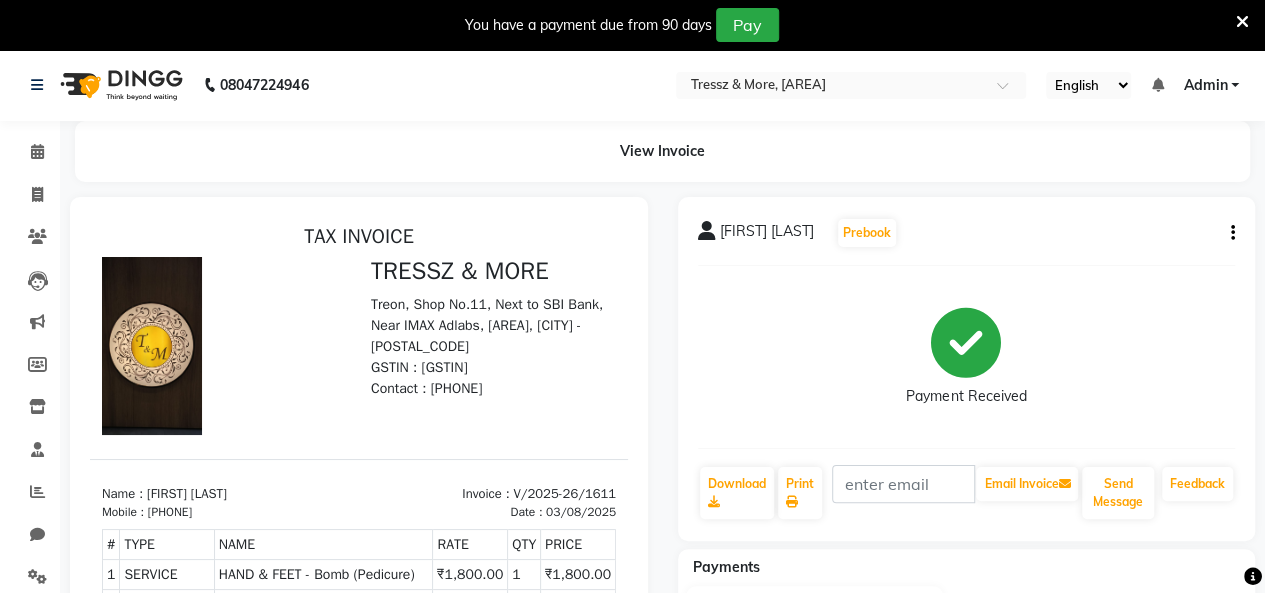 scroll, scrollTop: 0, scrollLeft: 0, axis: both 